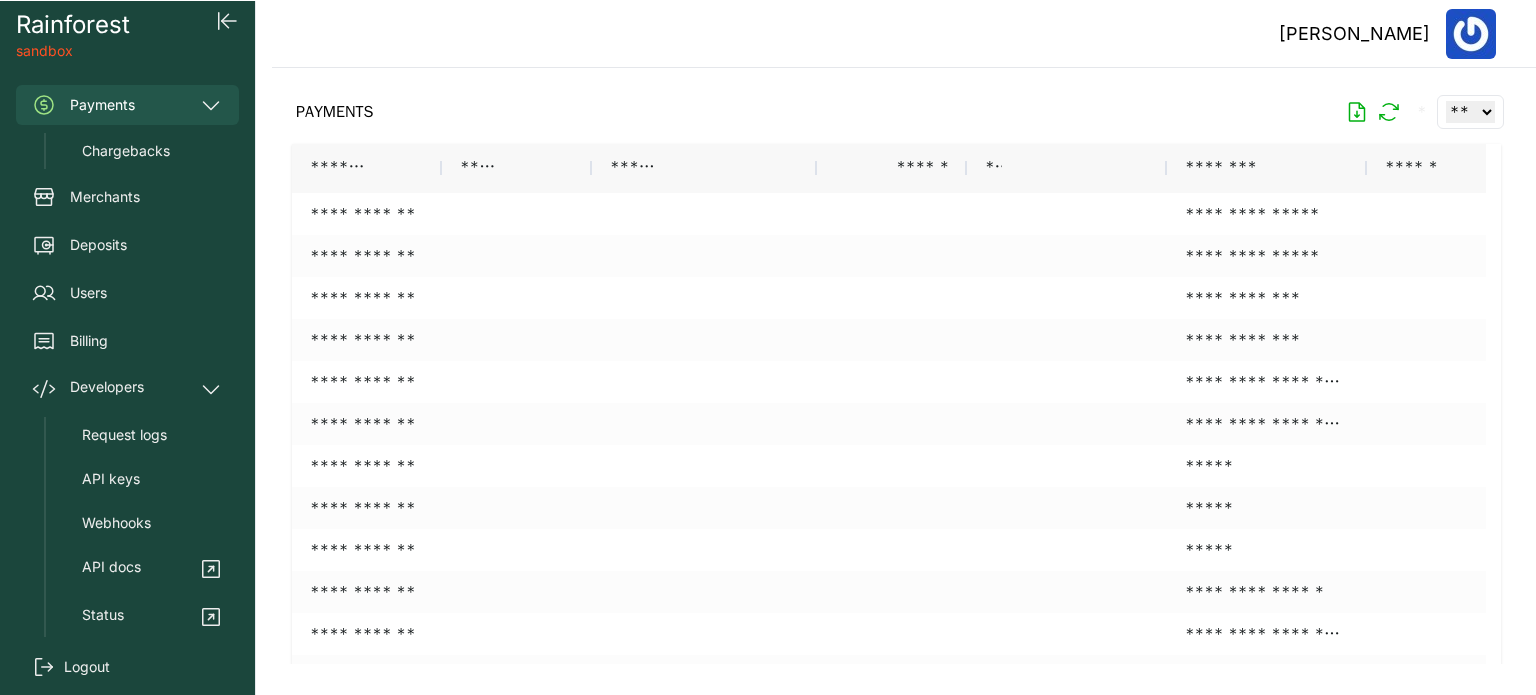 scroll, scrollTop: 0, scrollLeft: 0, axis: both 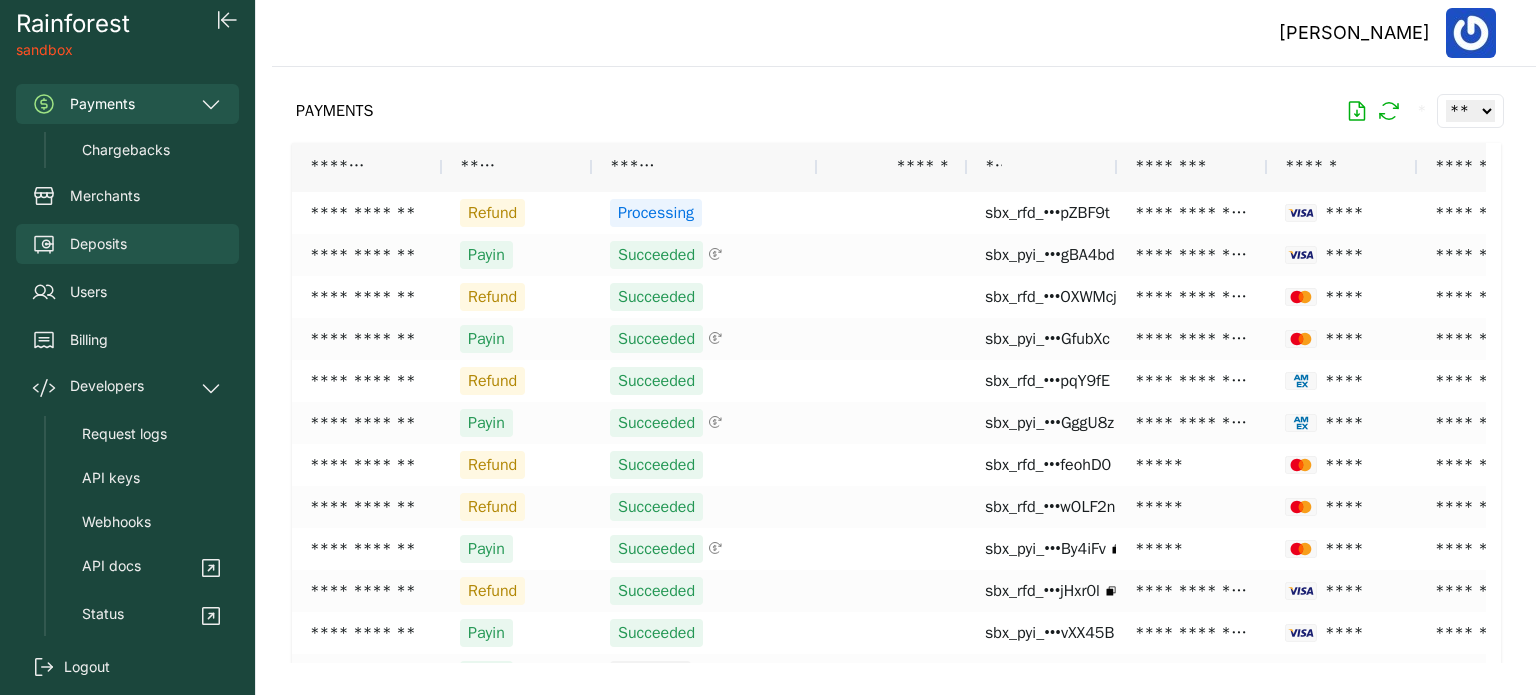 click on "Deposits" at bounding box center (98, 244) 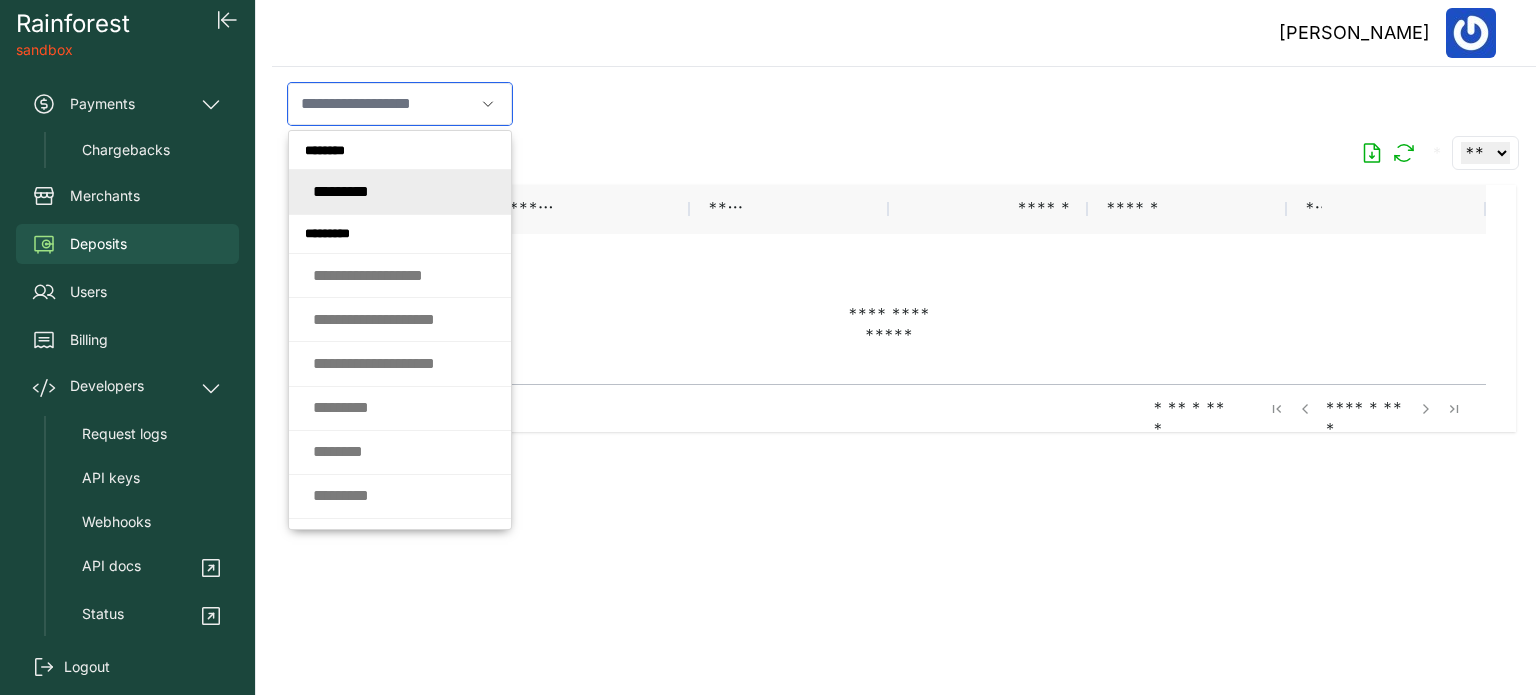 click at bounding box center (381, 104) 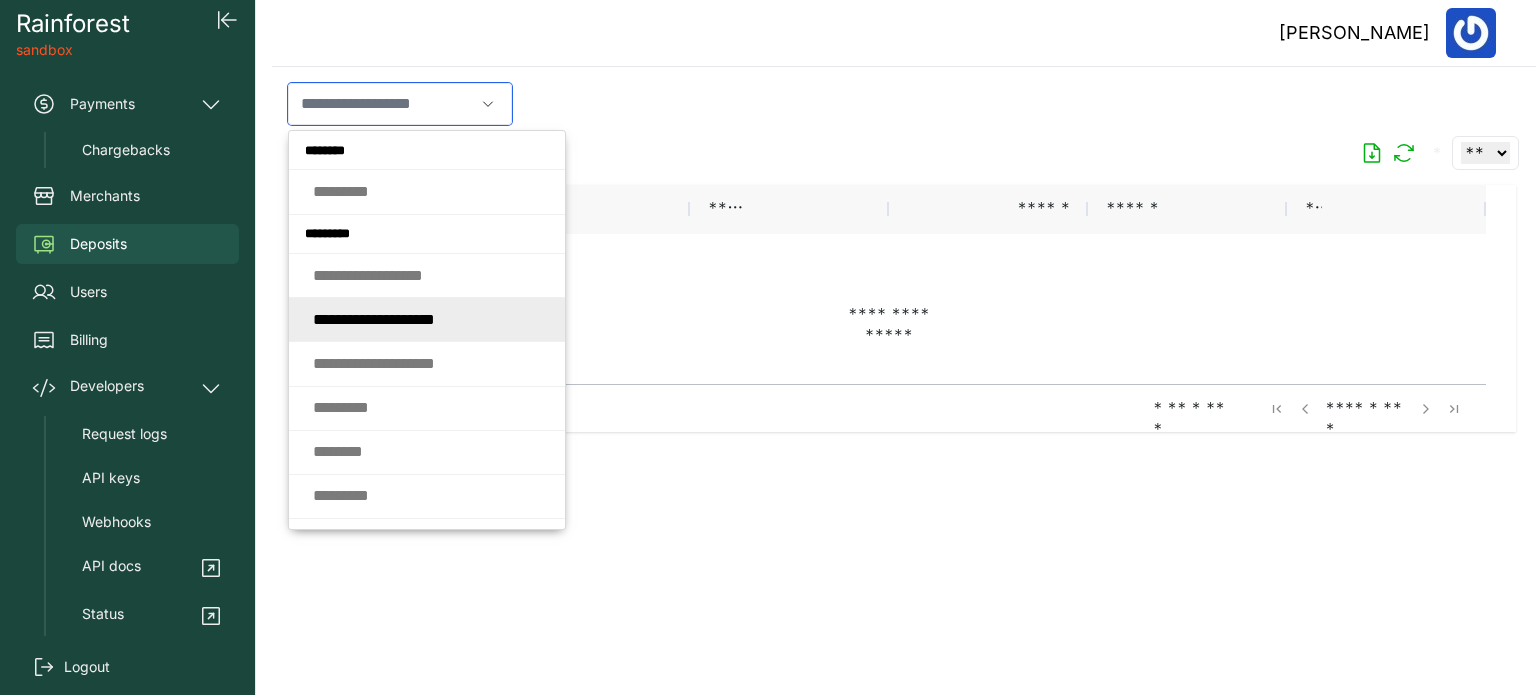 click on "* * * * * * * * *   * * * * * * * *   *" at bounding box center [374, 319] 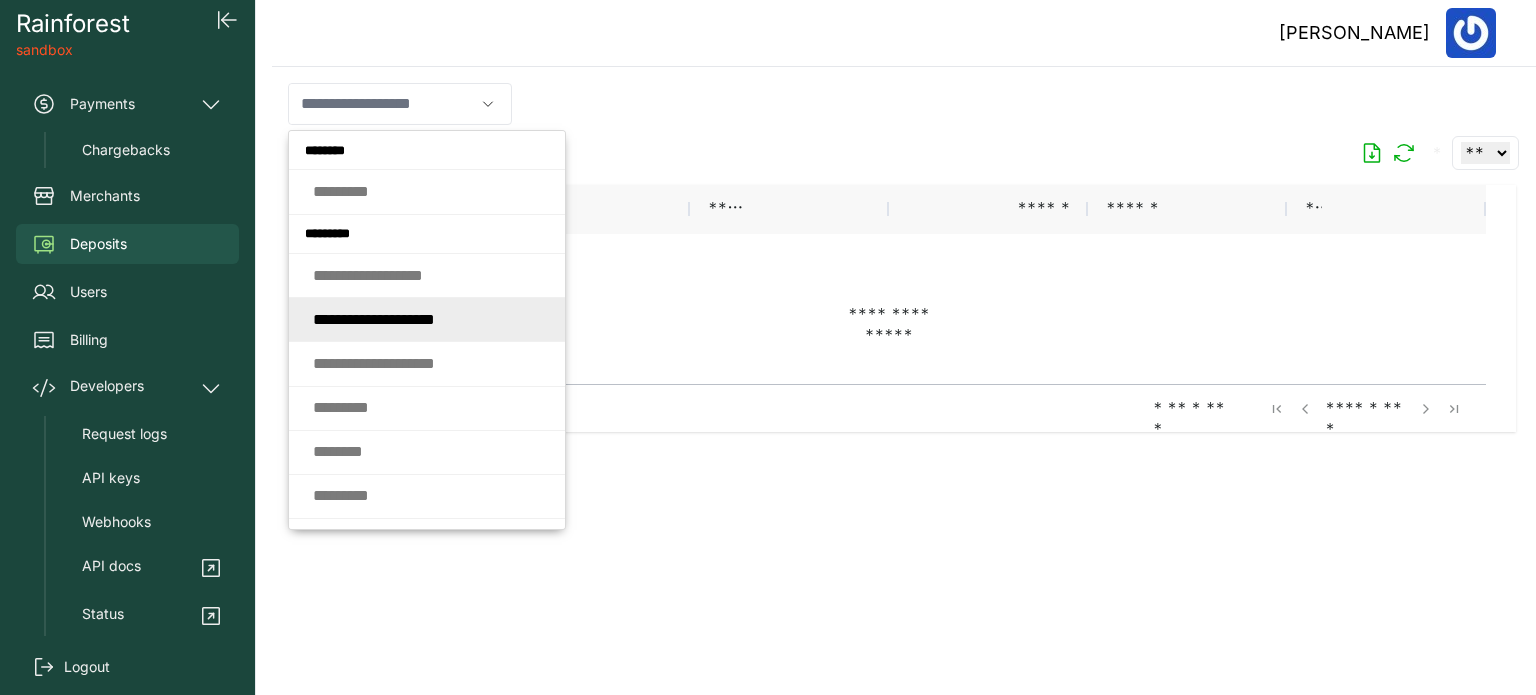 type on "**********" 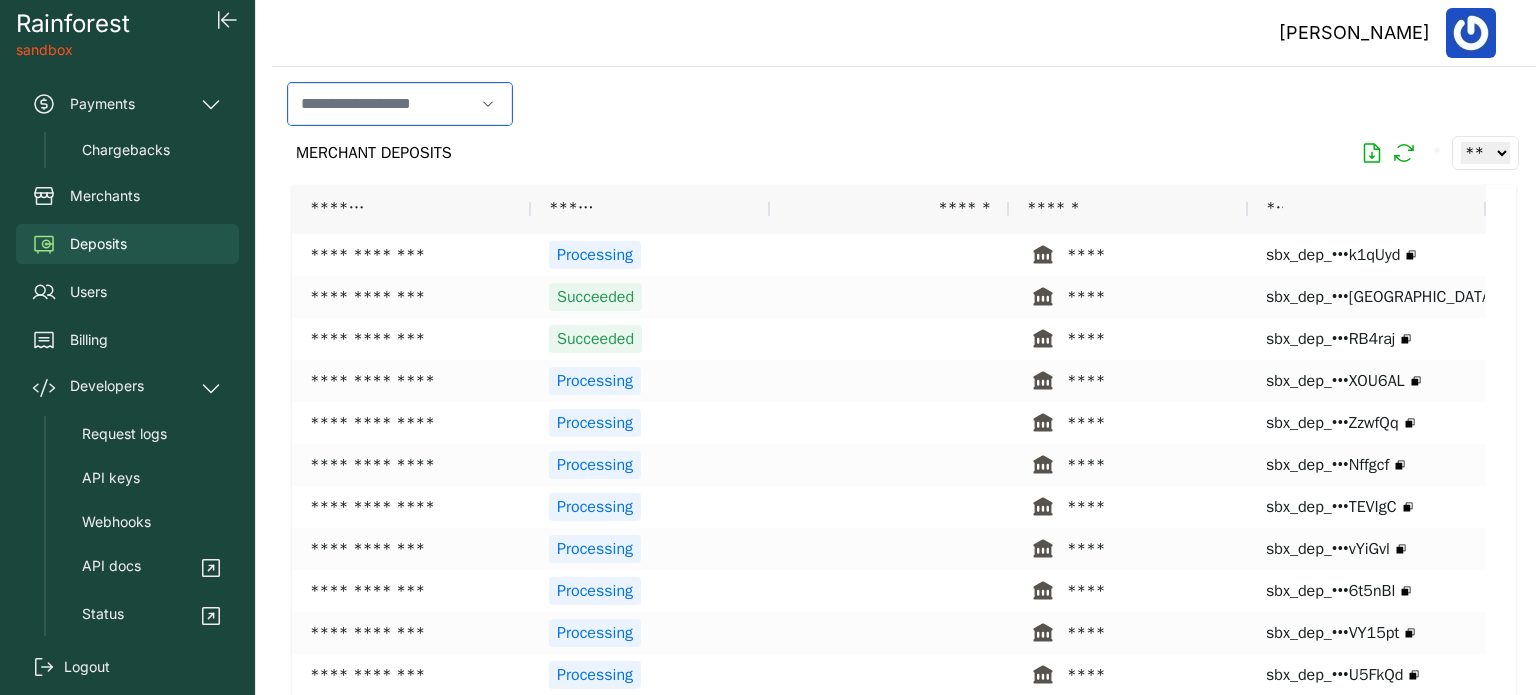click at bounding box center [381, 104] 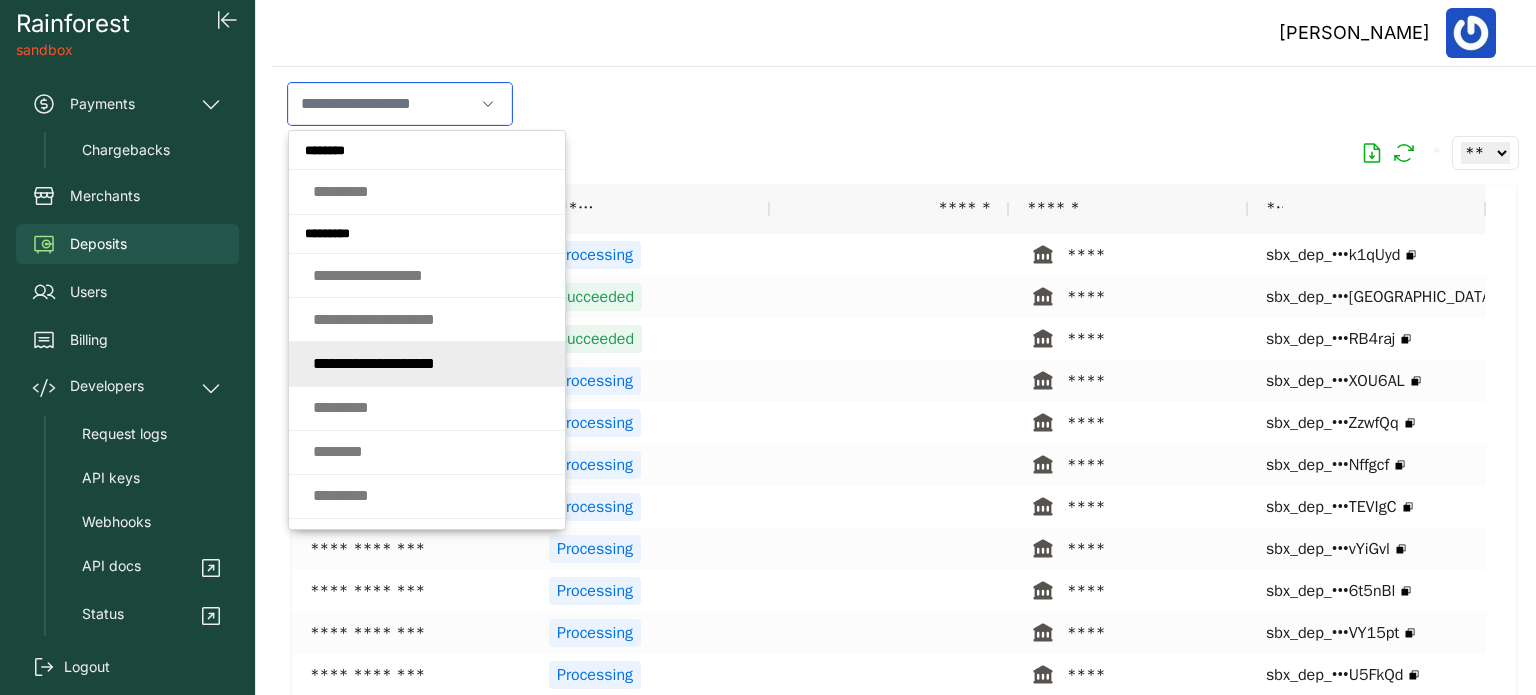 click on "* * * * * * * * *   * * * * * * * *   *" at bounding box center [374, 363] 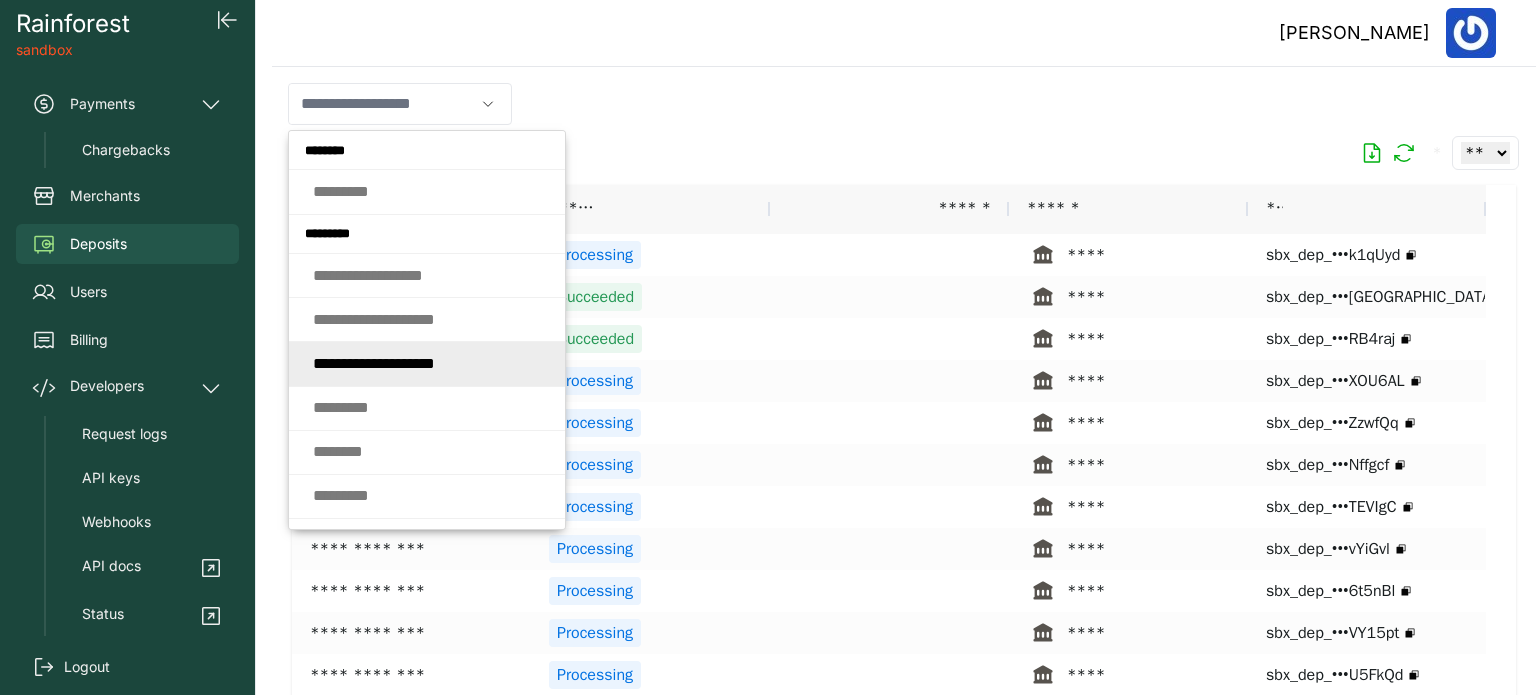 type on "**********" 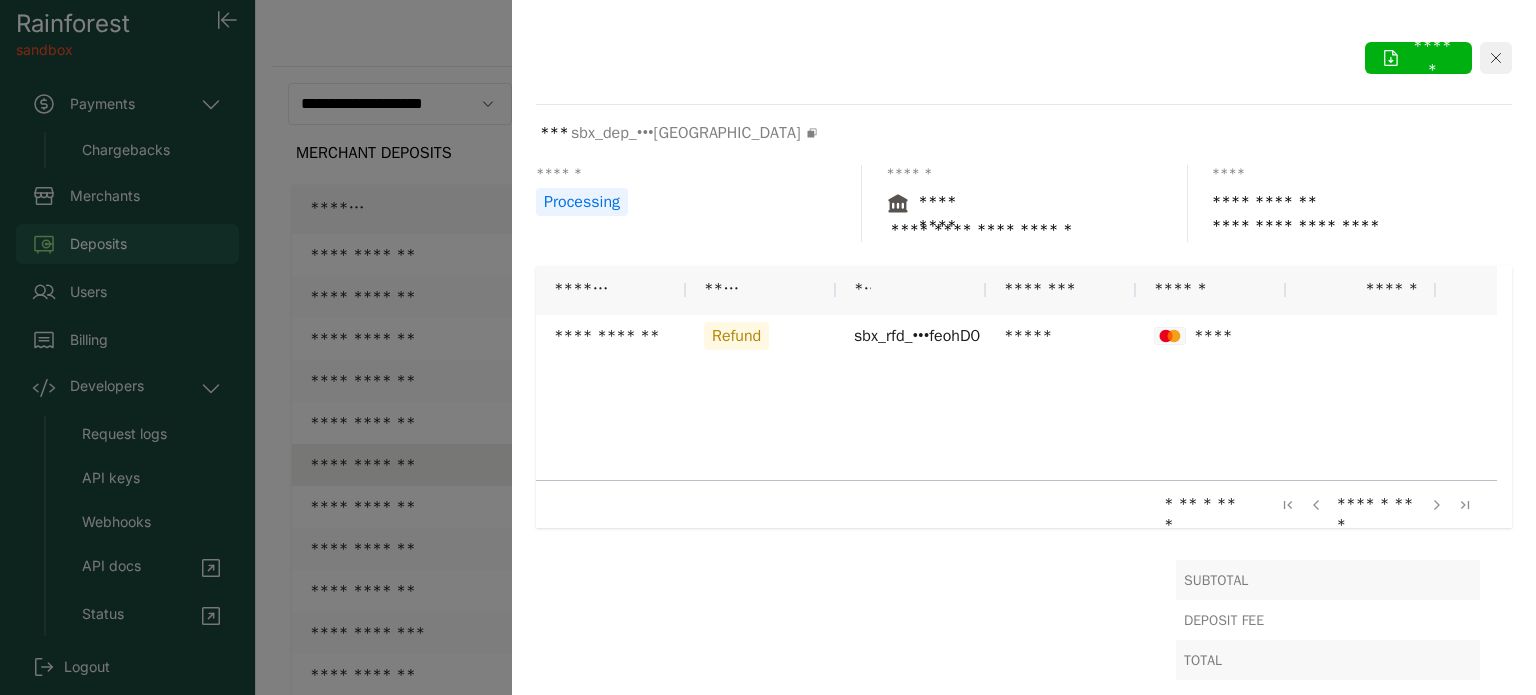 click 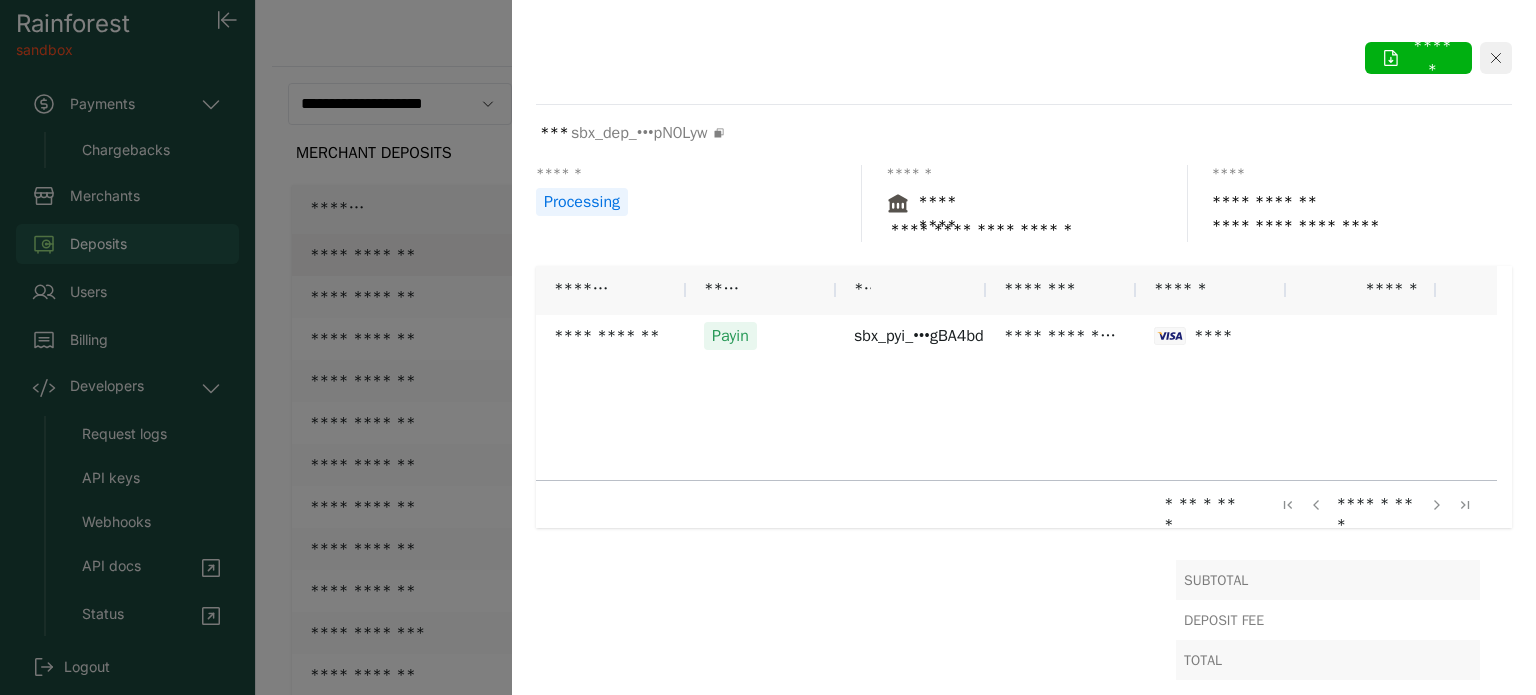 click 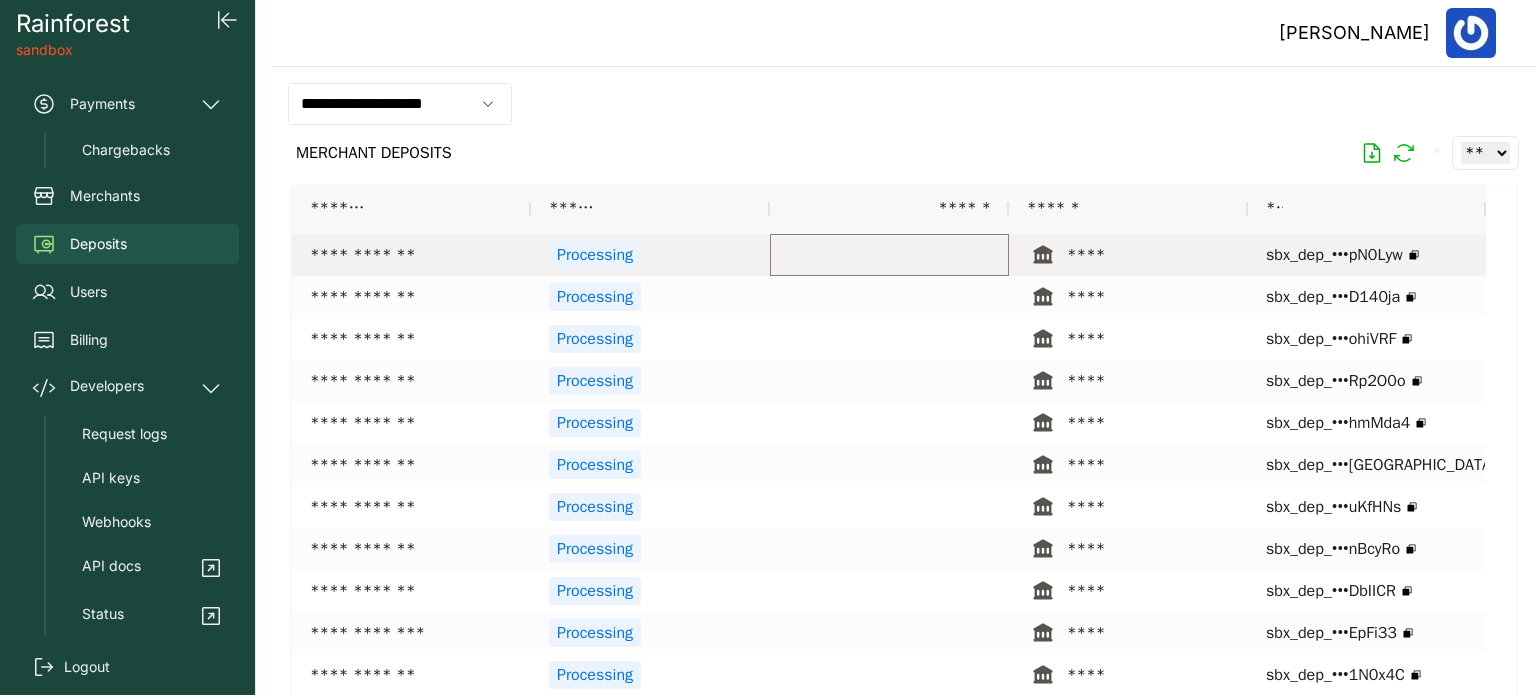 click at bounding box center [889, 255] 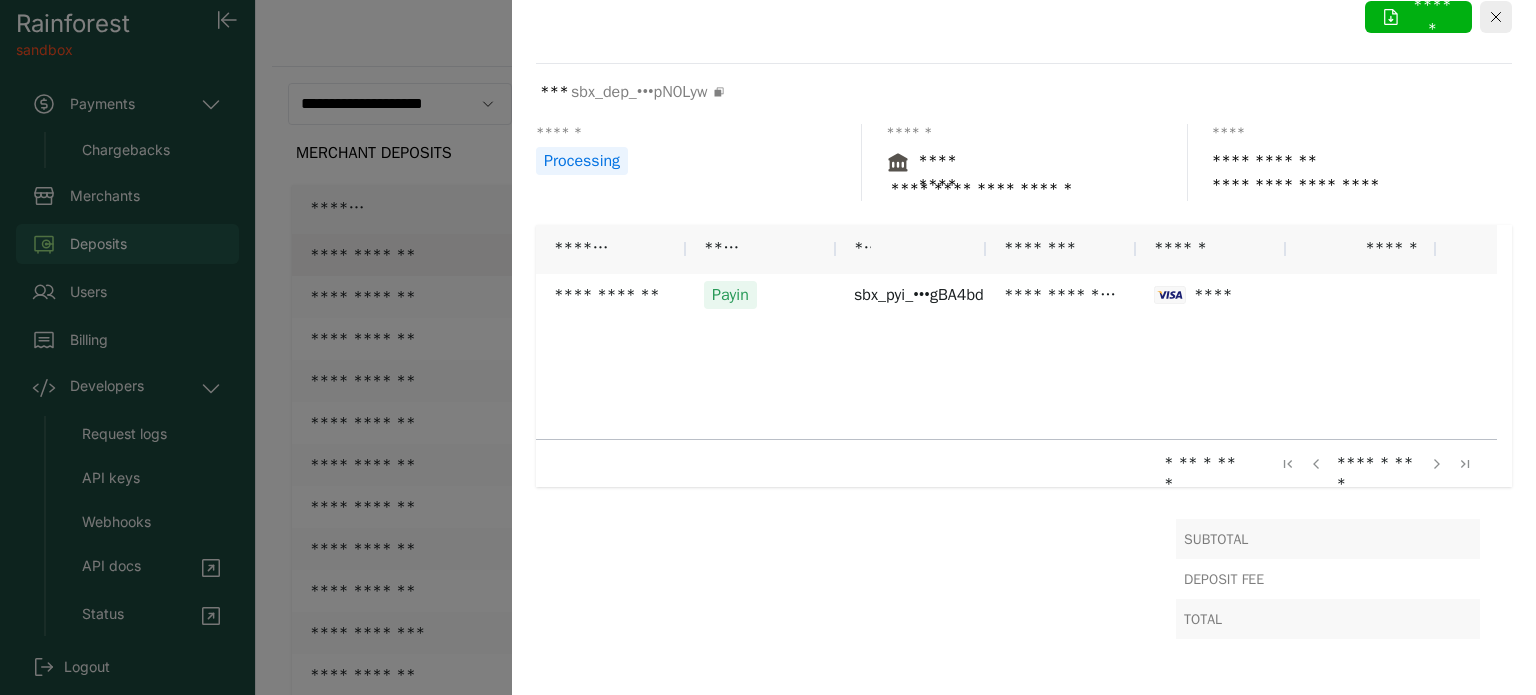 scroll, scrollTop: 0, scrollLeft: 0, axis: both 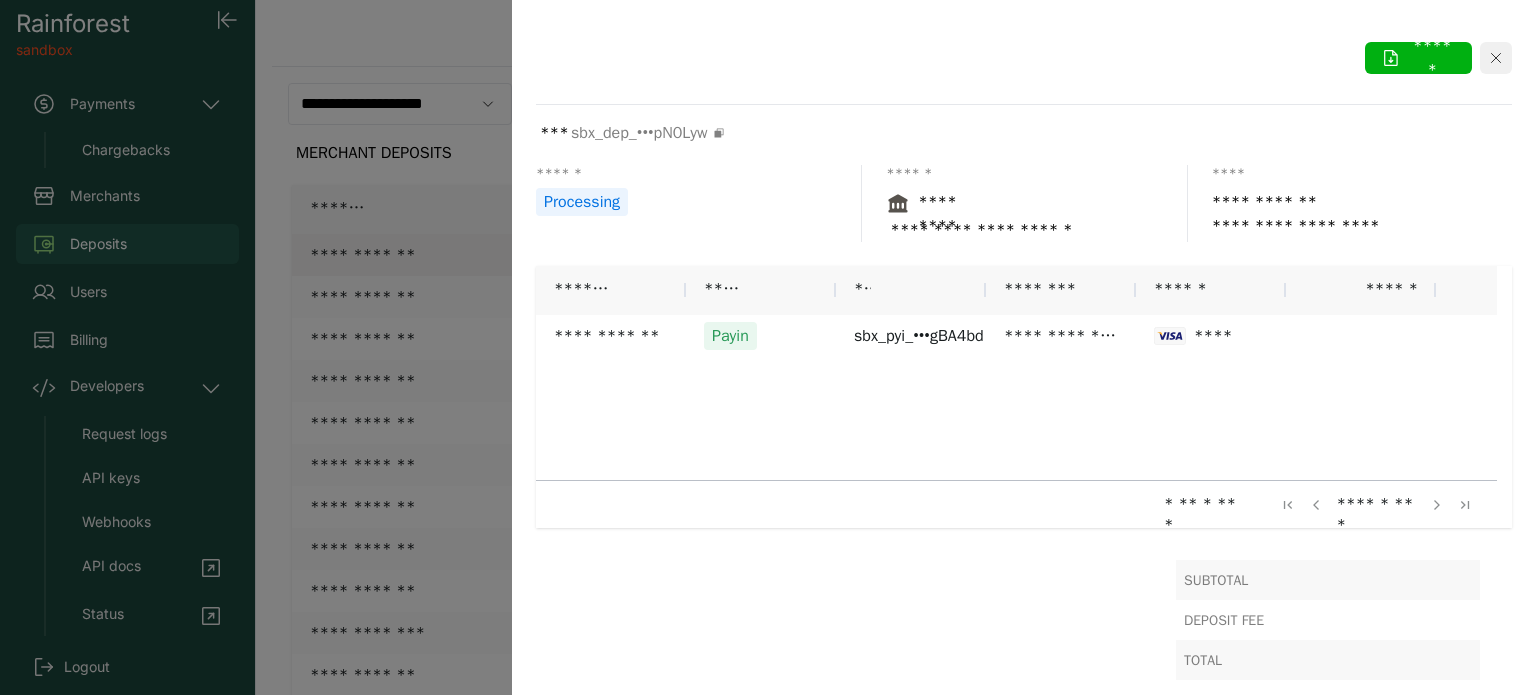 click 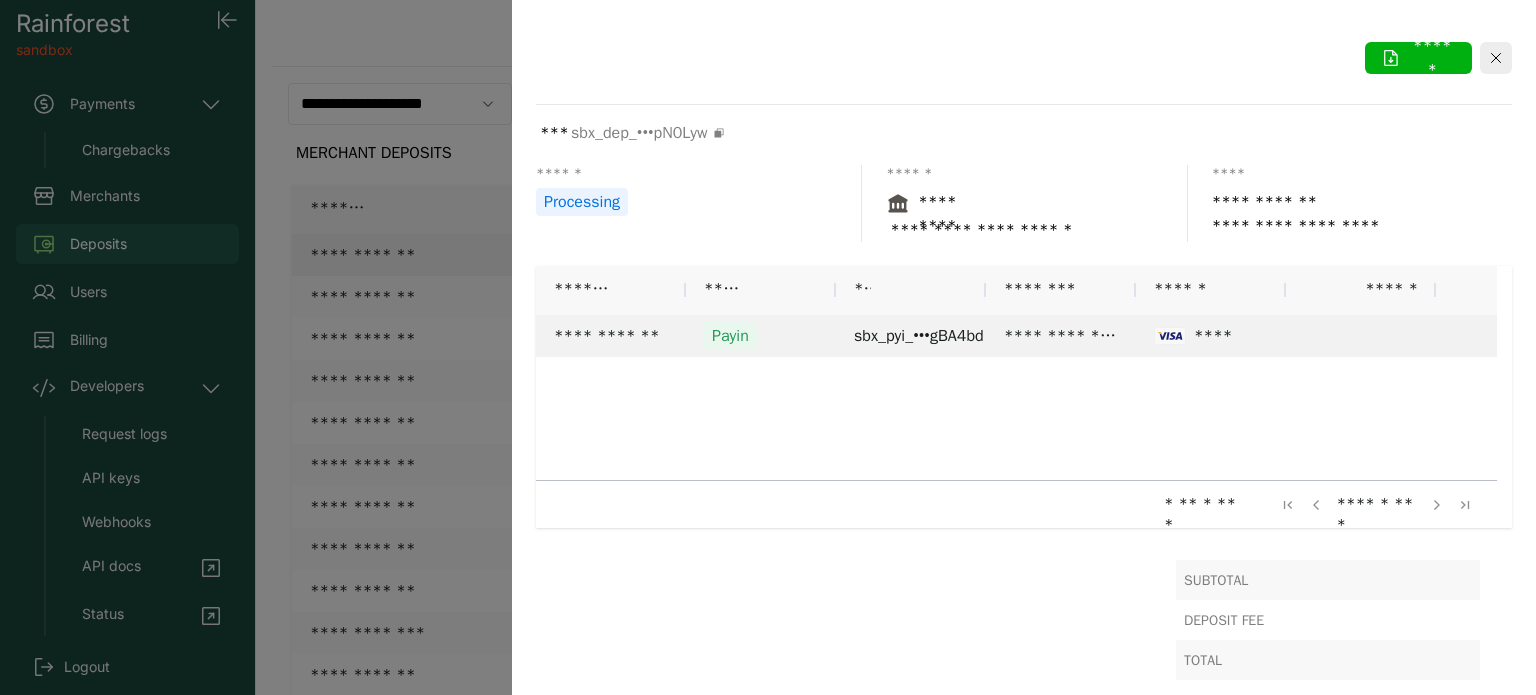 click on "**********" at bounding box center (1211, 336) 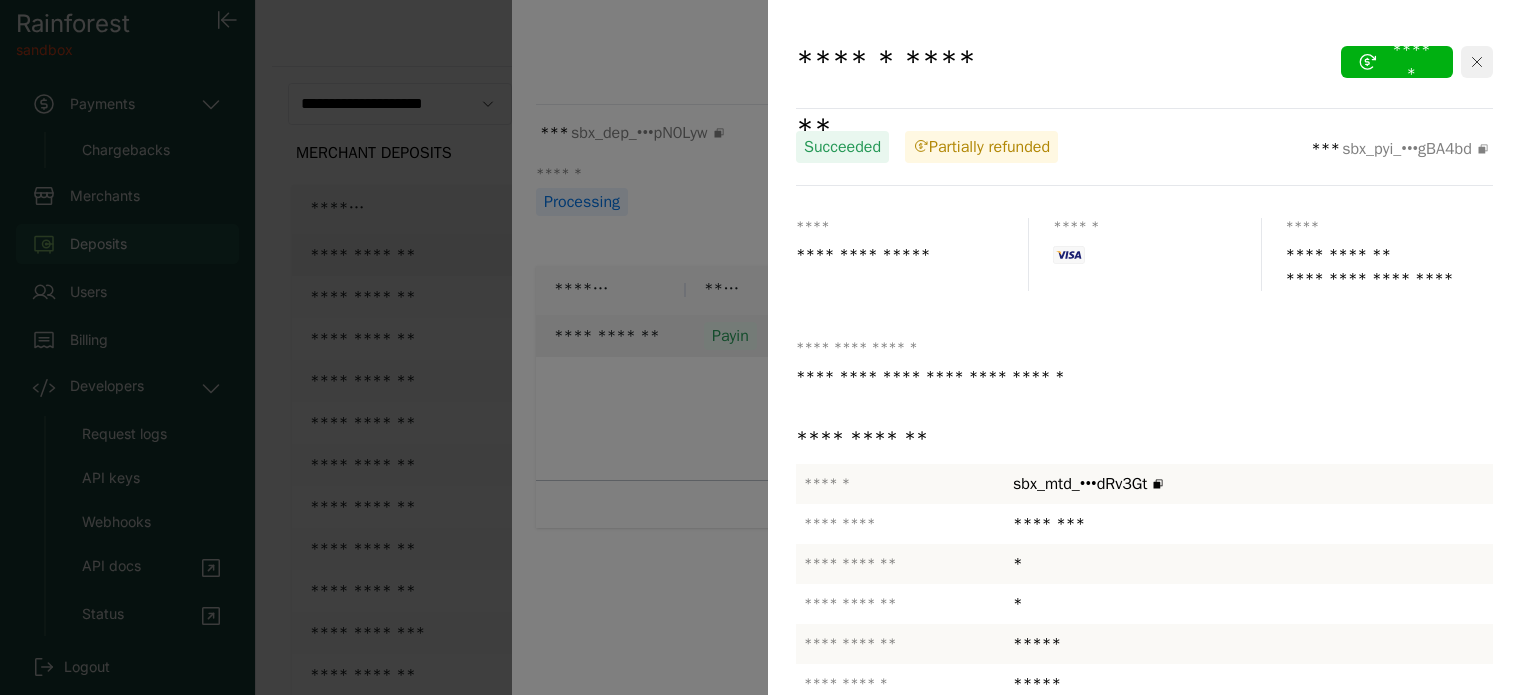 click 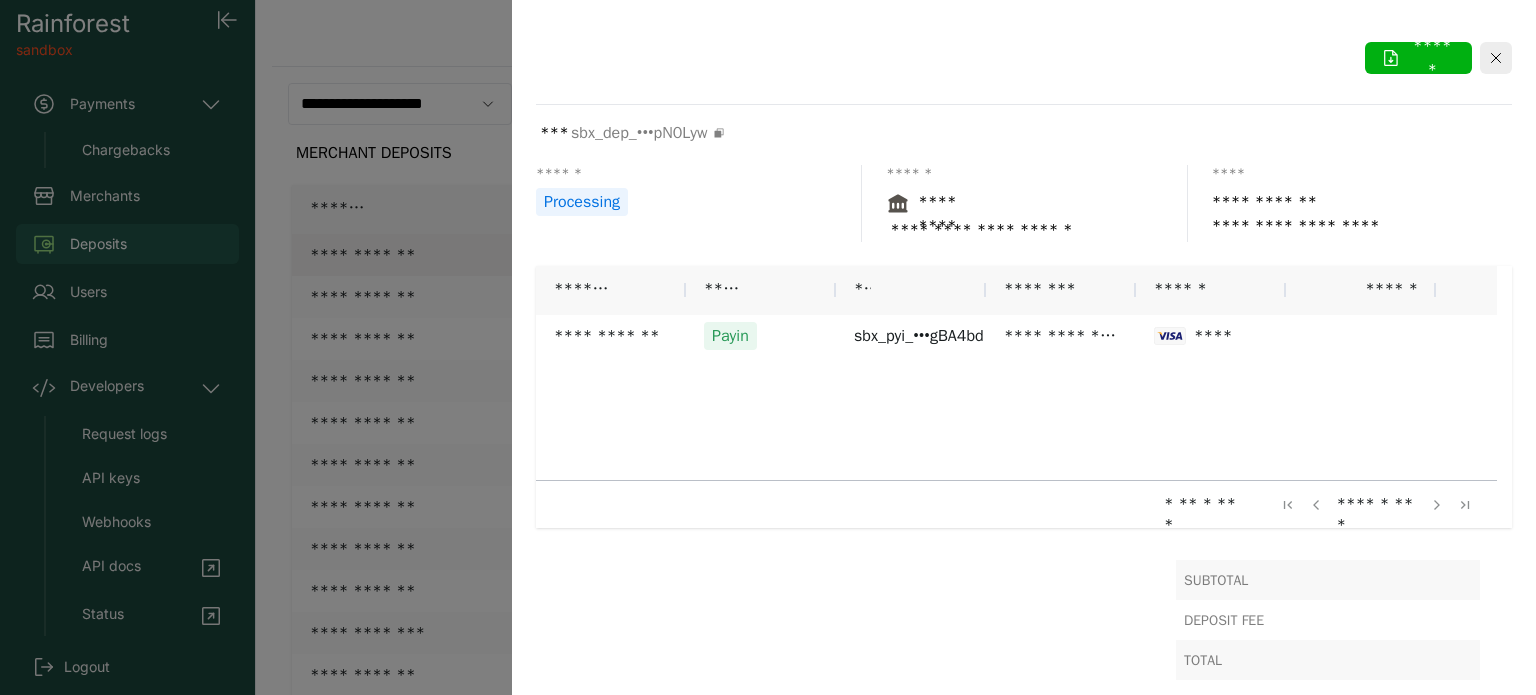 click 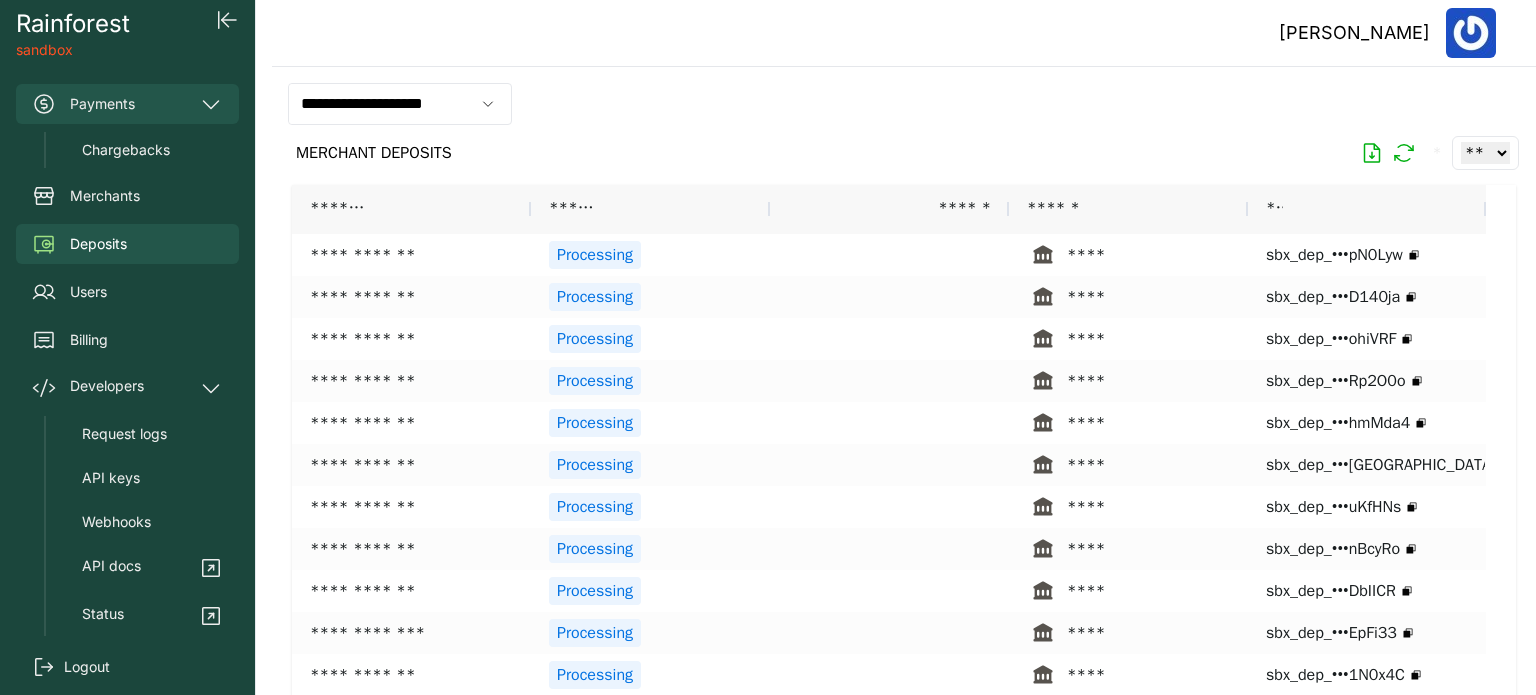 drag, startPoint x: 136, startPoint y: 103, endPoint x: 268, endPoint y: 86, distance: 133.0902 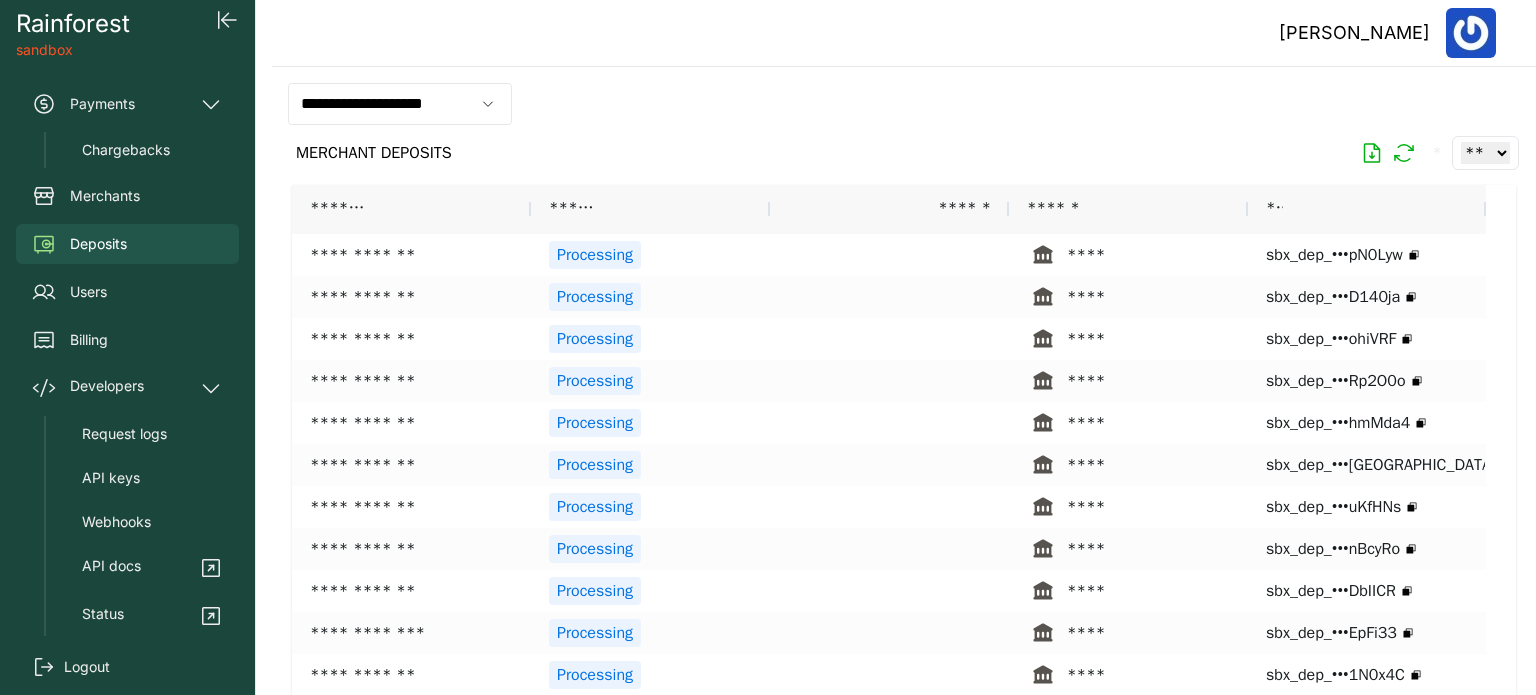 click on "Payments" at bounding box center (127, 104) 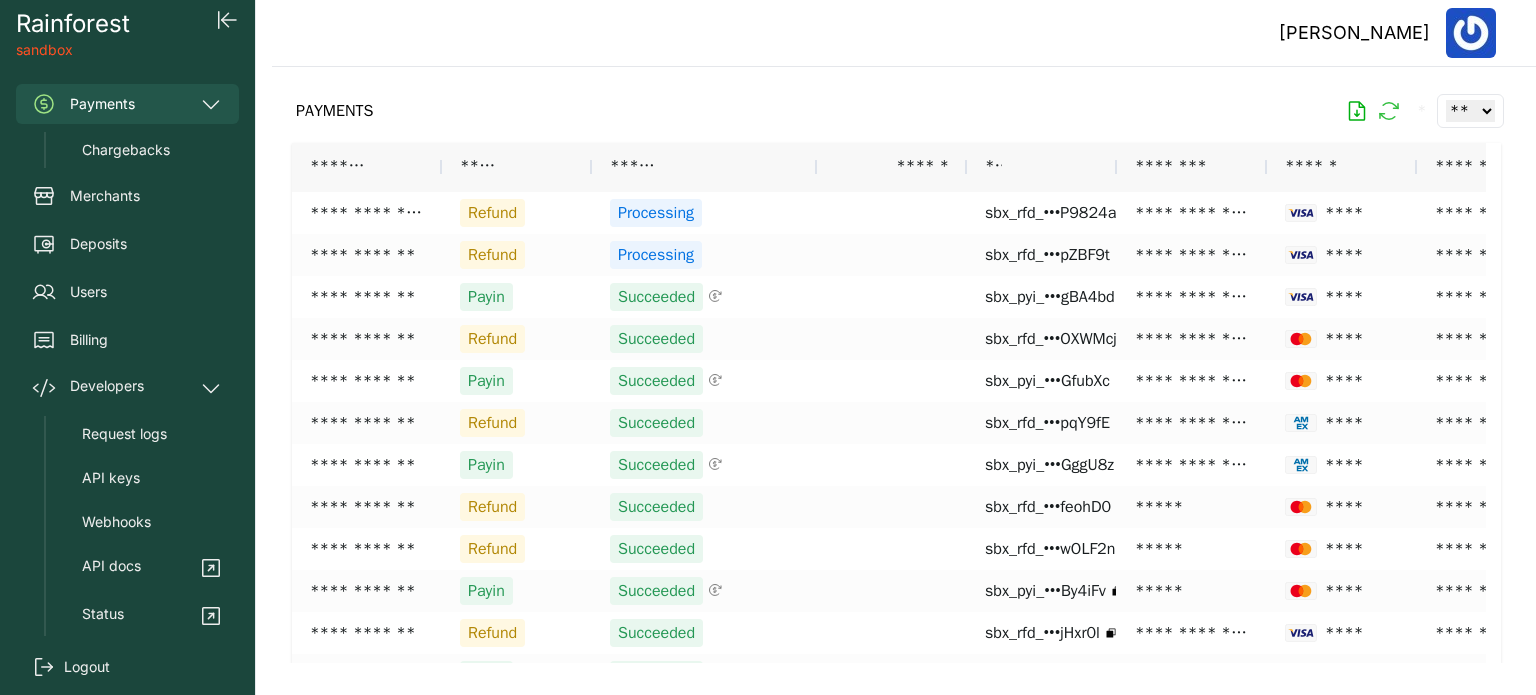 click 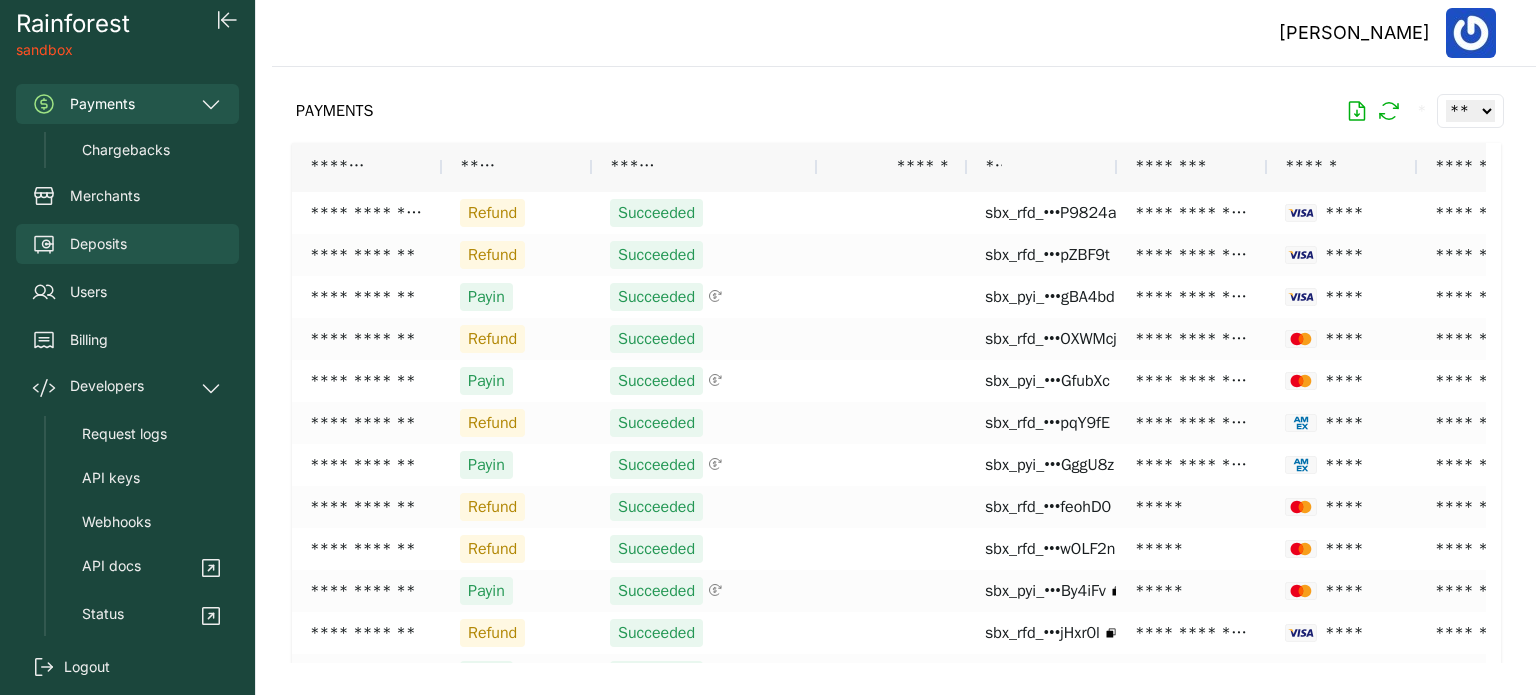 click on "Deposits" at bounding box center (127, 244) 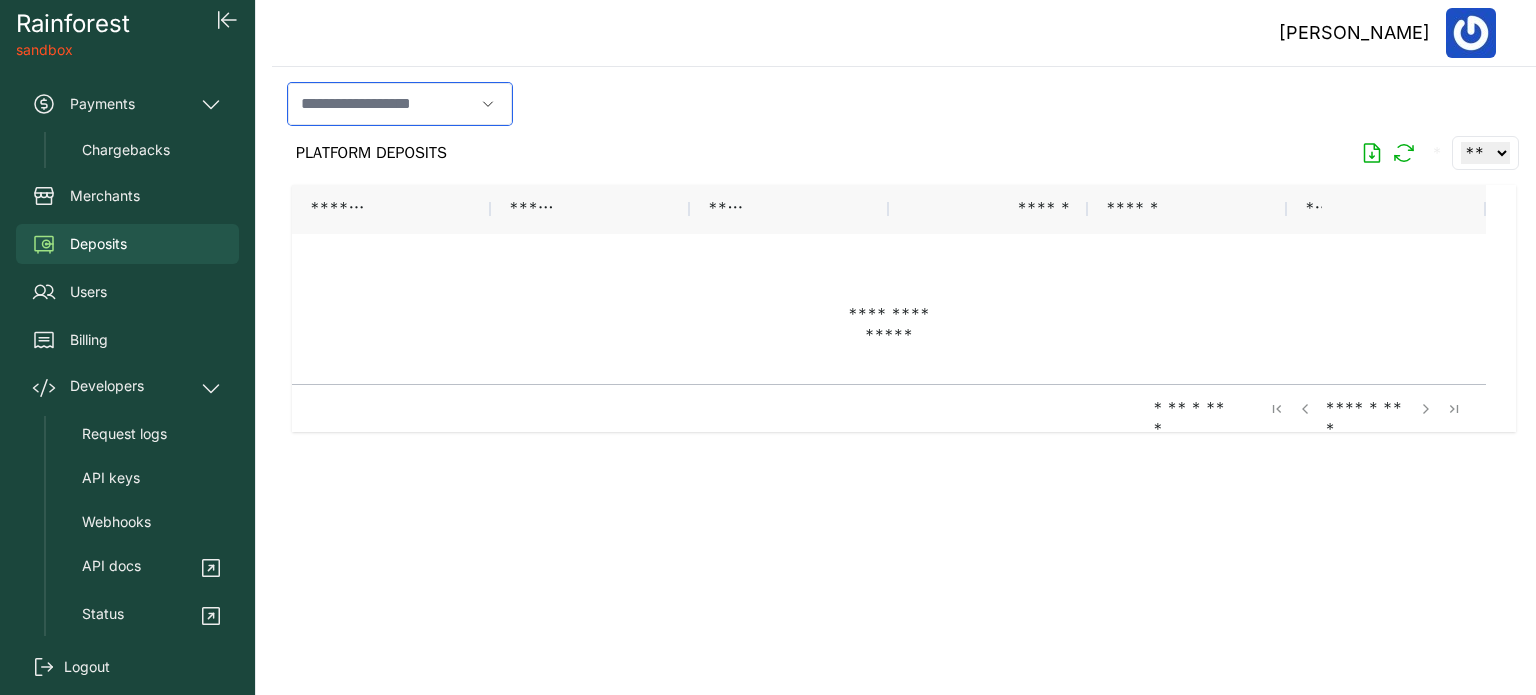 click at bounding box center (381, 104) 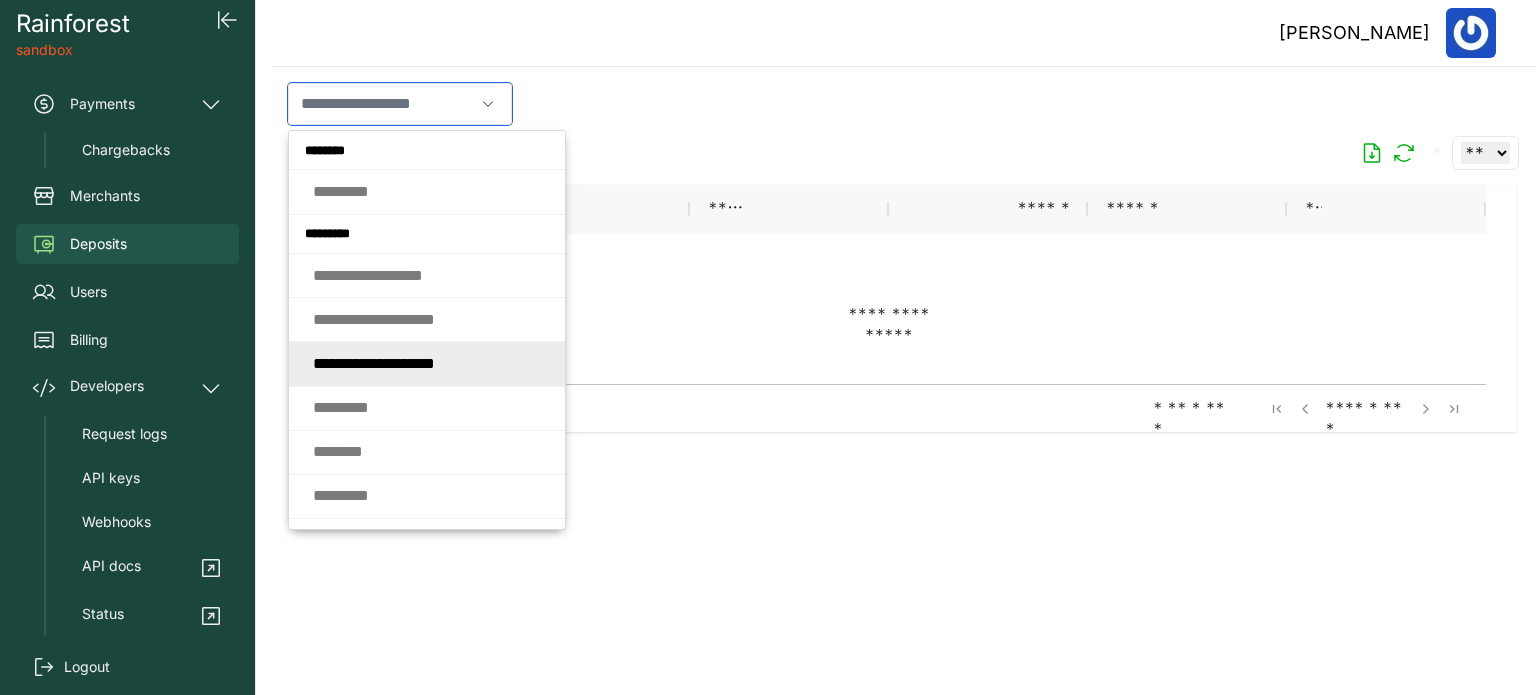 click on "* * * * * * * * *   * * * * * * * *   *" at bounding box center [374, 363] 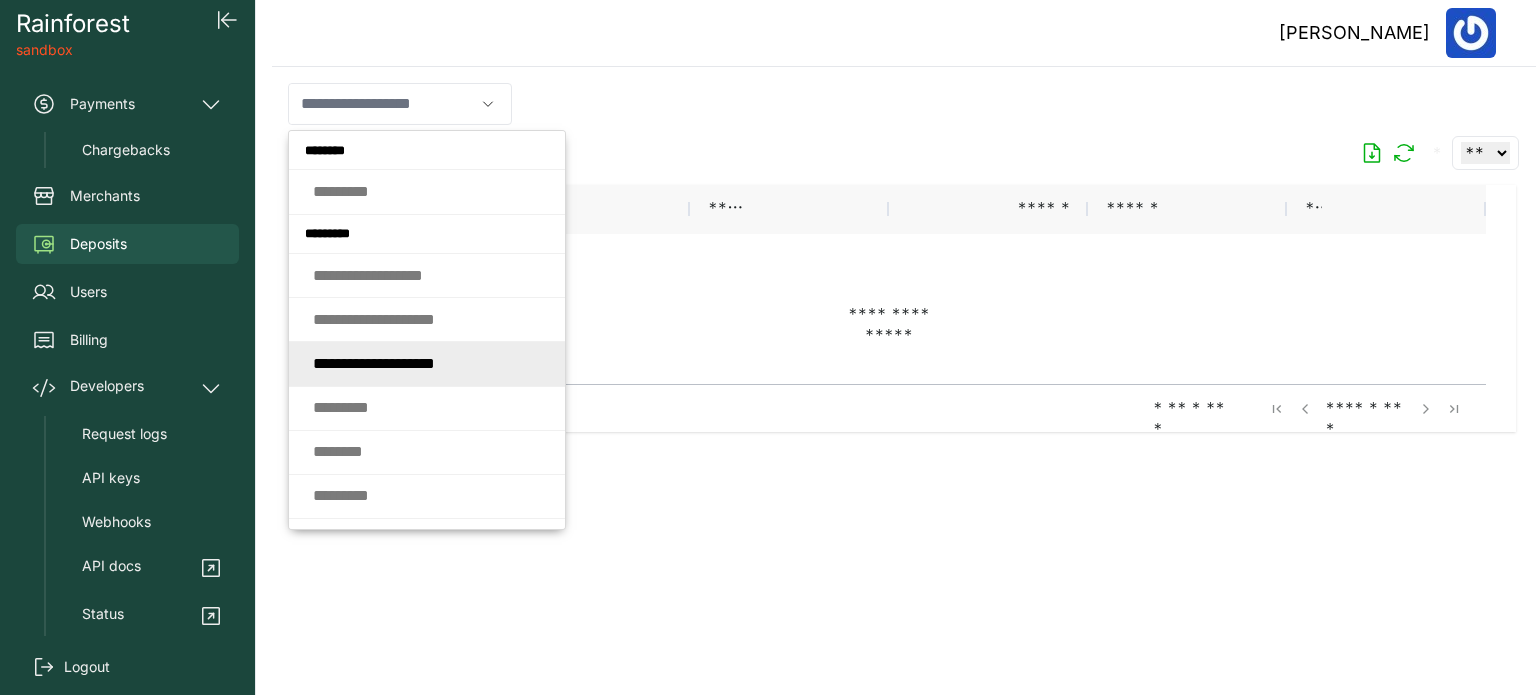 type on "**********" 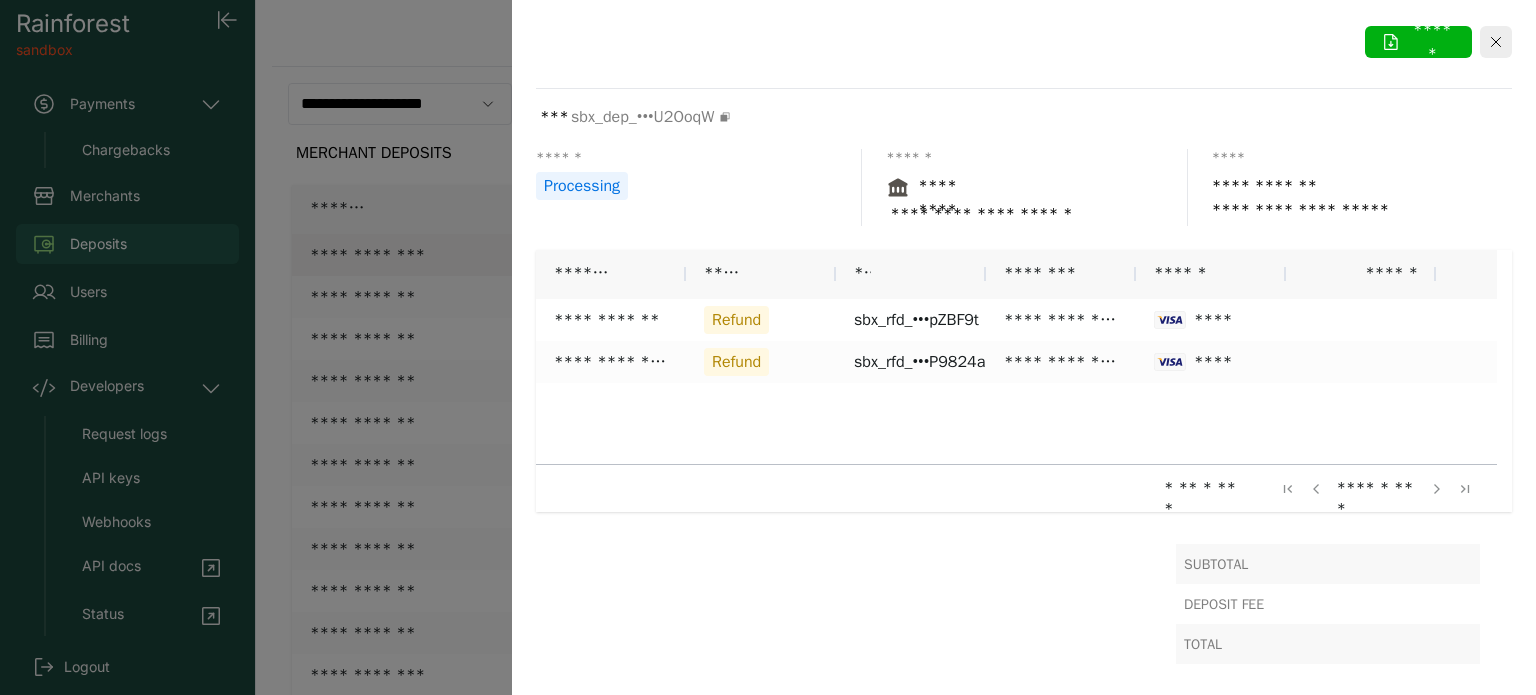 scroll, scrollTop: 0, scrollLeft: 0, axis: both 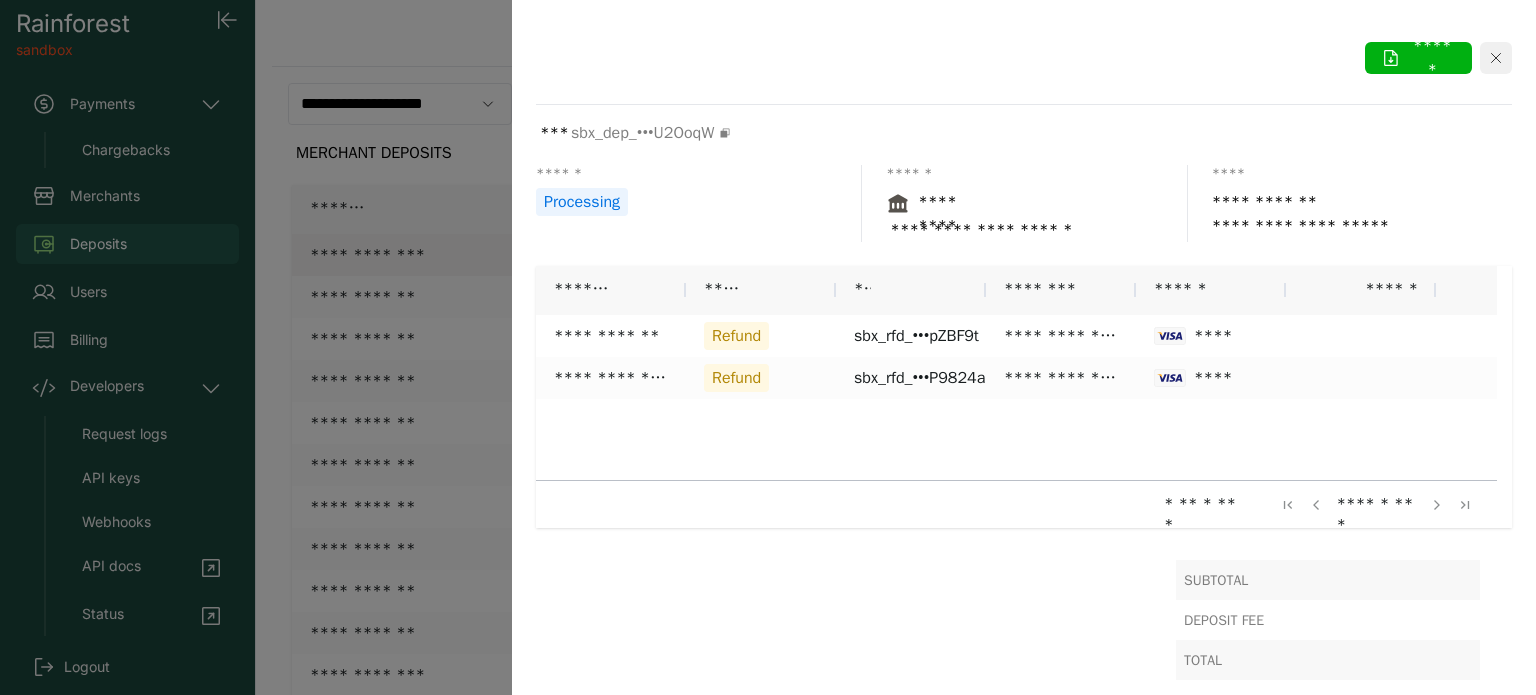 click at bounding box center (1496, 58) 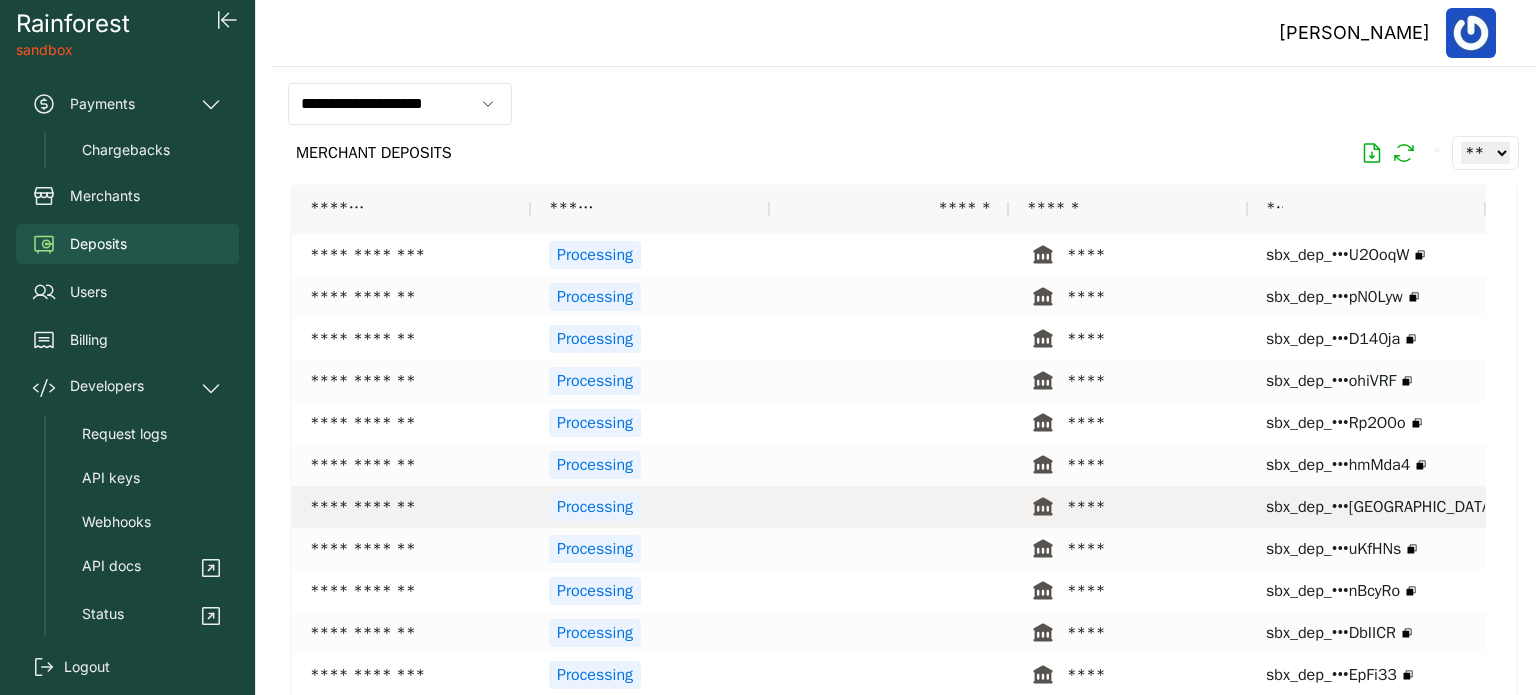 click at bounding box center (889, 507) 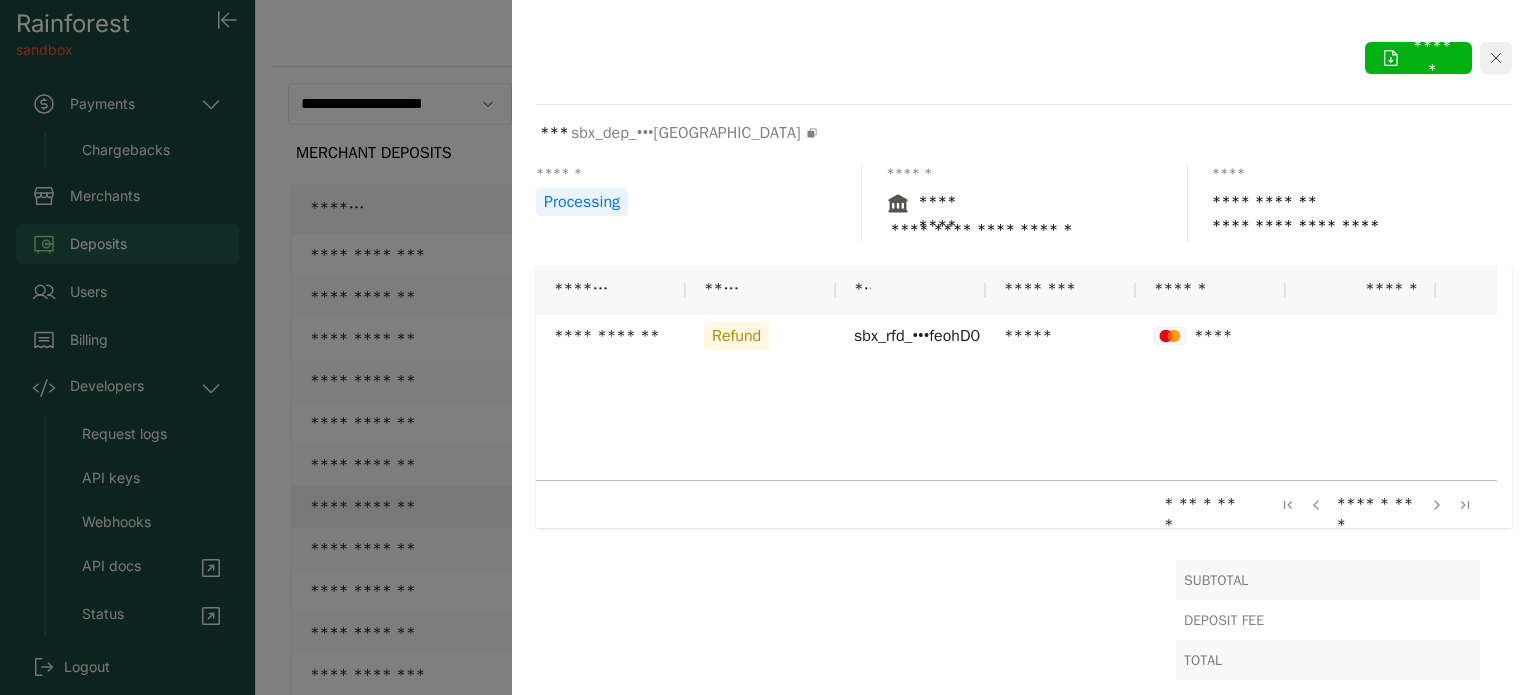 click 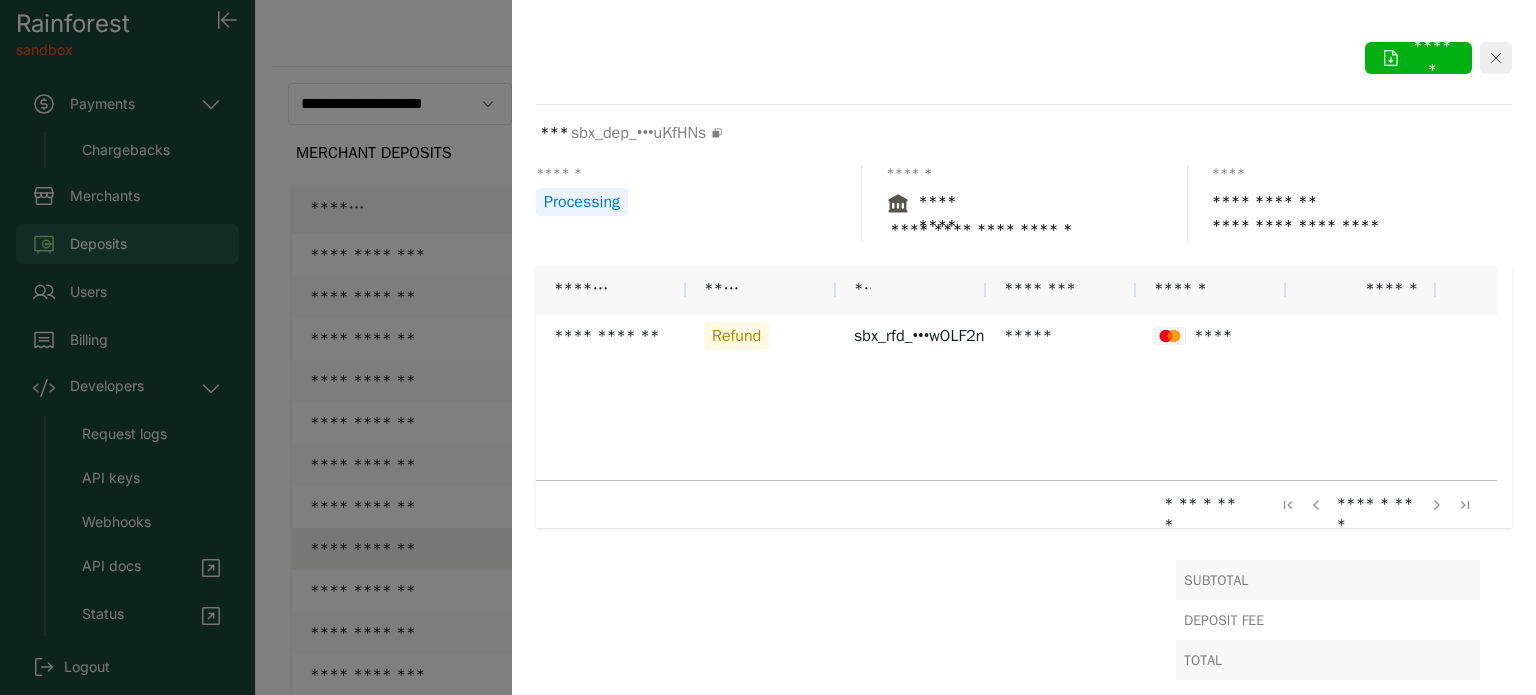 click at bounding box center [1496, 58] 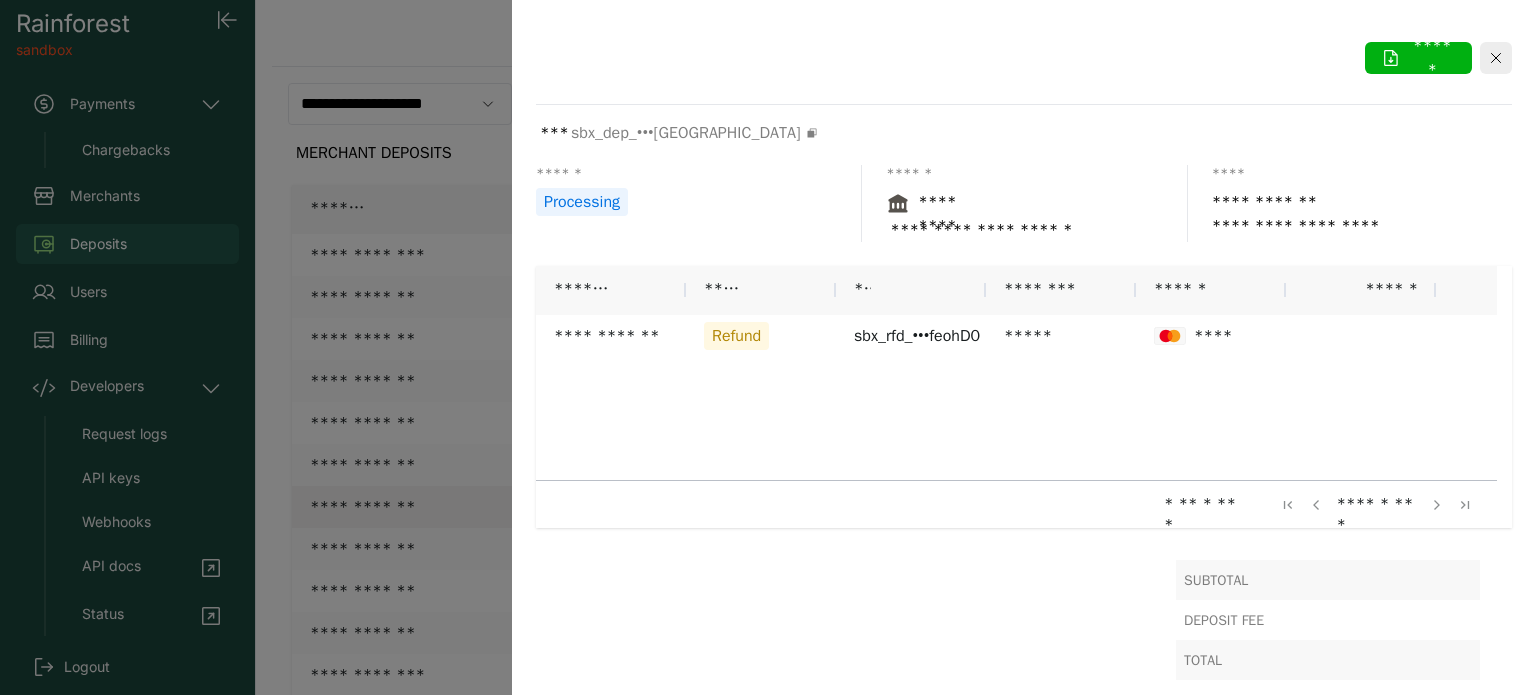 scroll, scrollTop: 56, scrollLeft: 0, axis: vertical 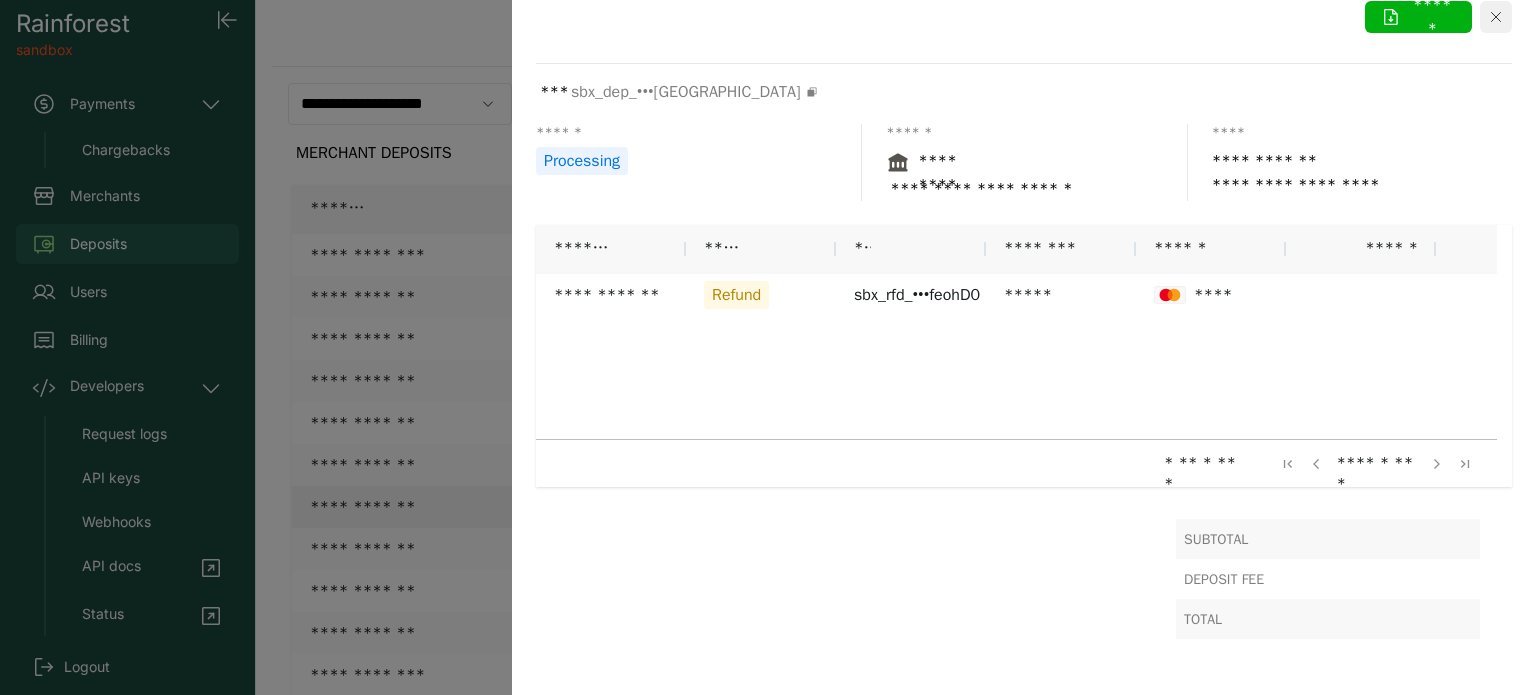 click at bounding box center (1496, 17) 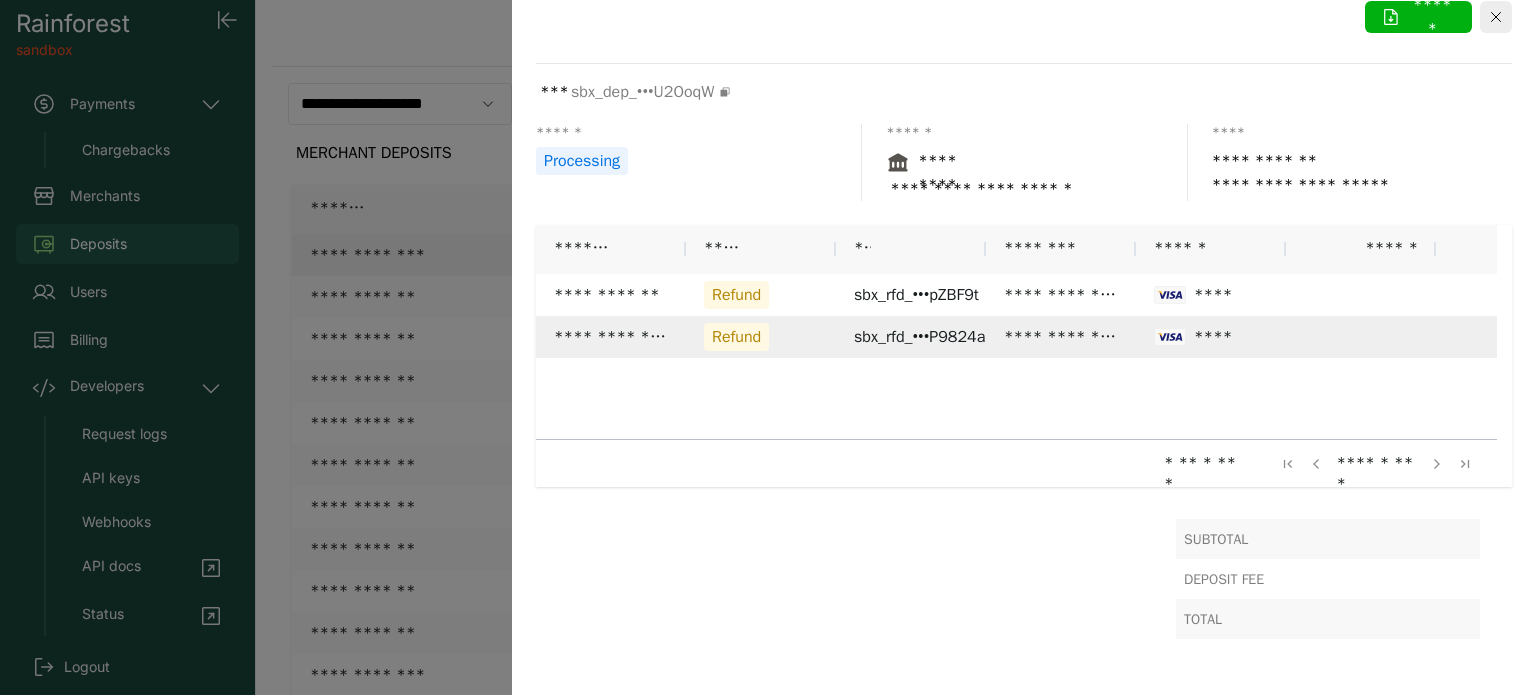 scroll, scrollTop: 0, scrollLeft: 0, axis: both 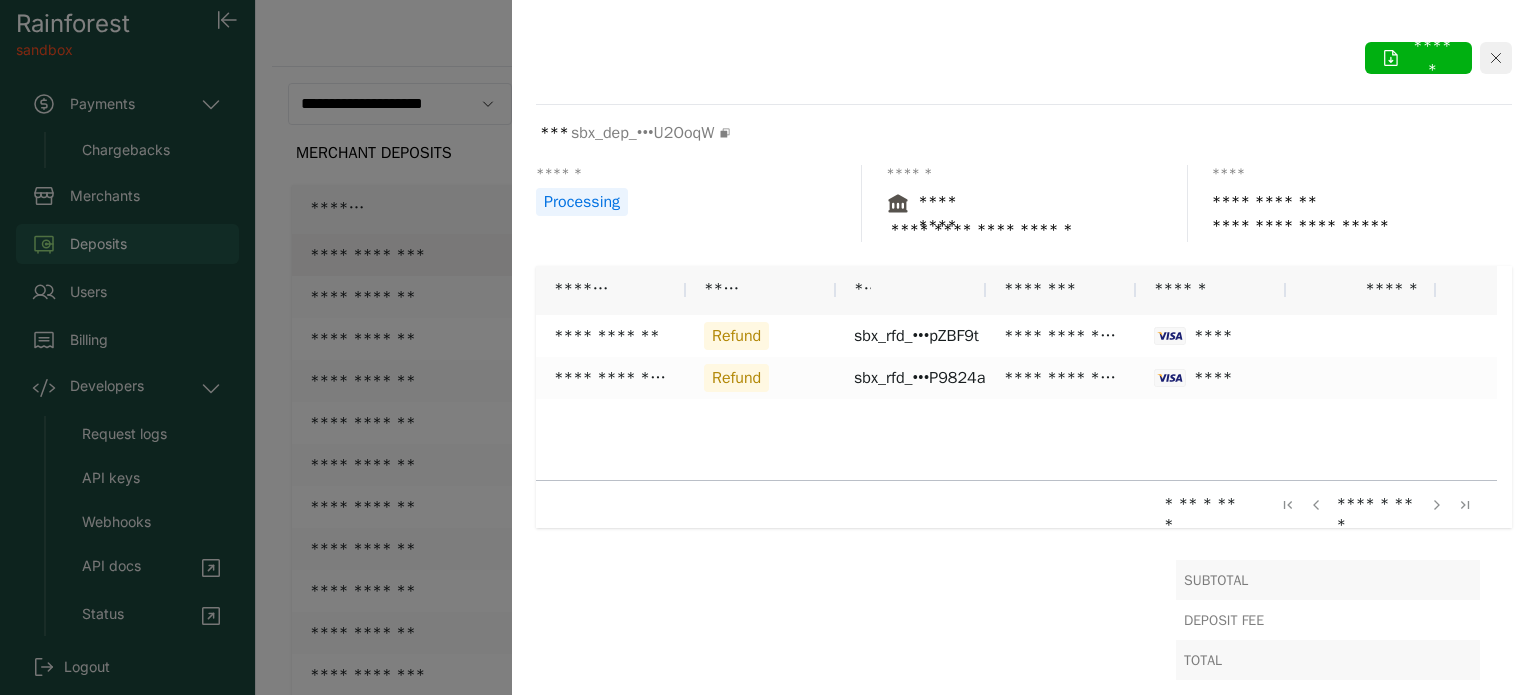 click 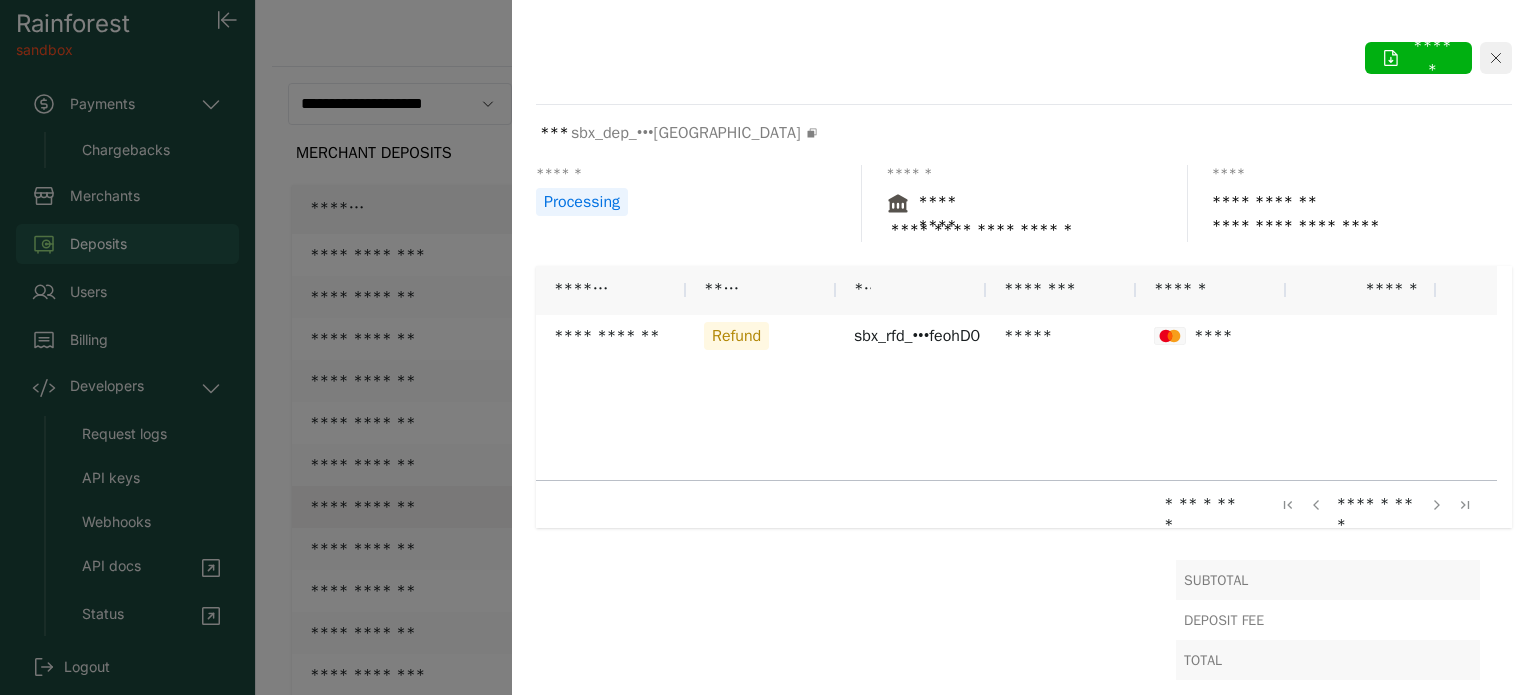 click 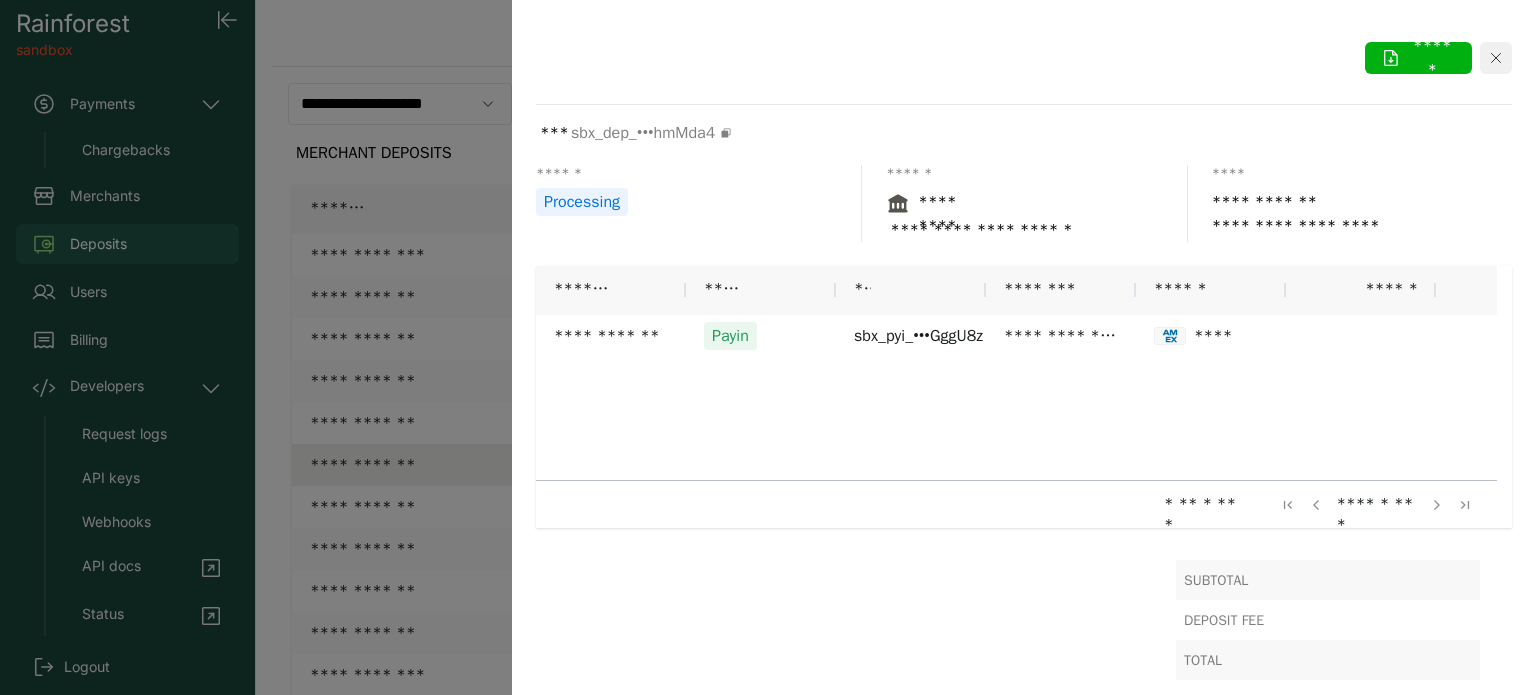 click at bounding box center [1496, 58] 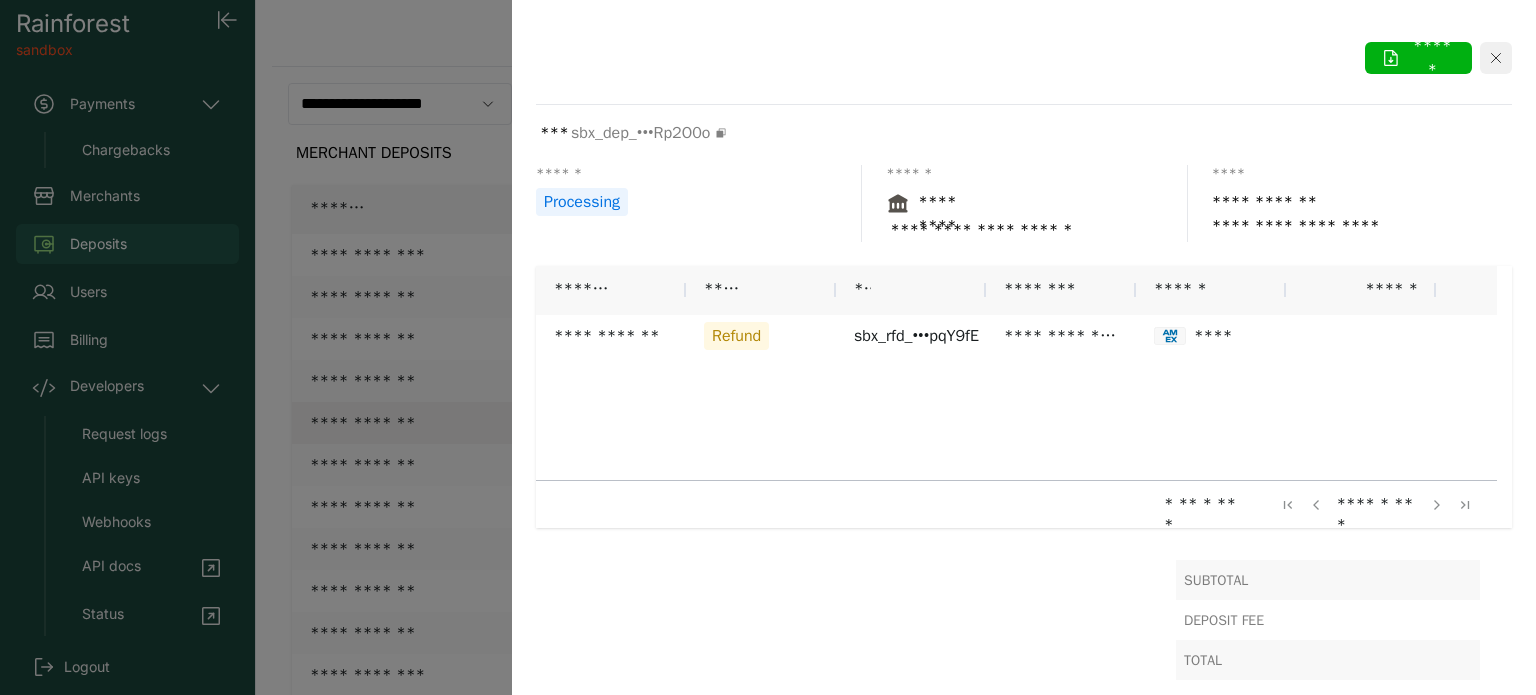 click at bounding box center [1496, 58] 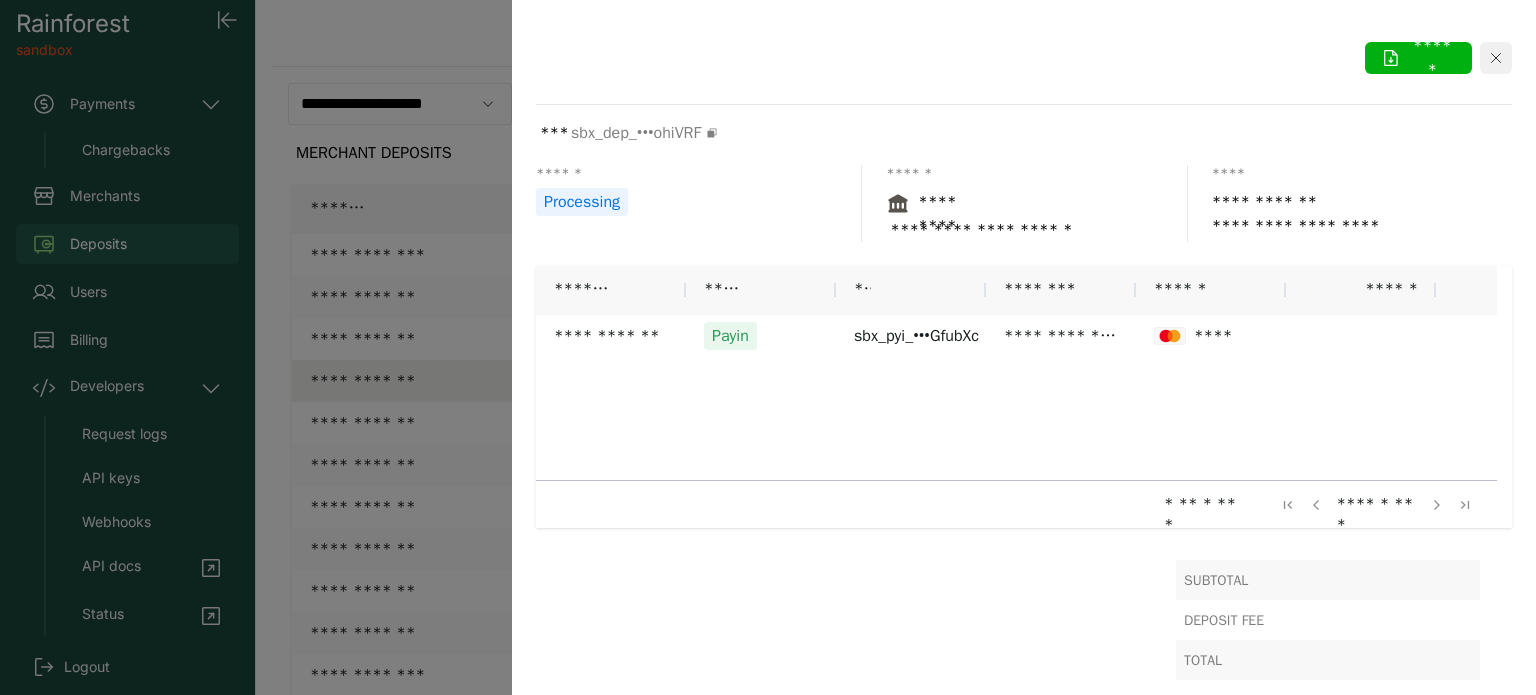 click 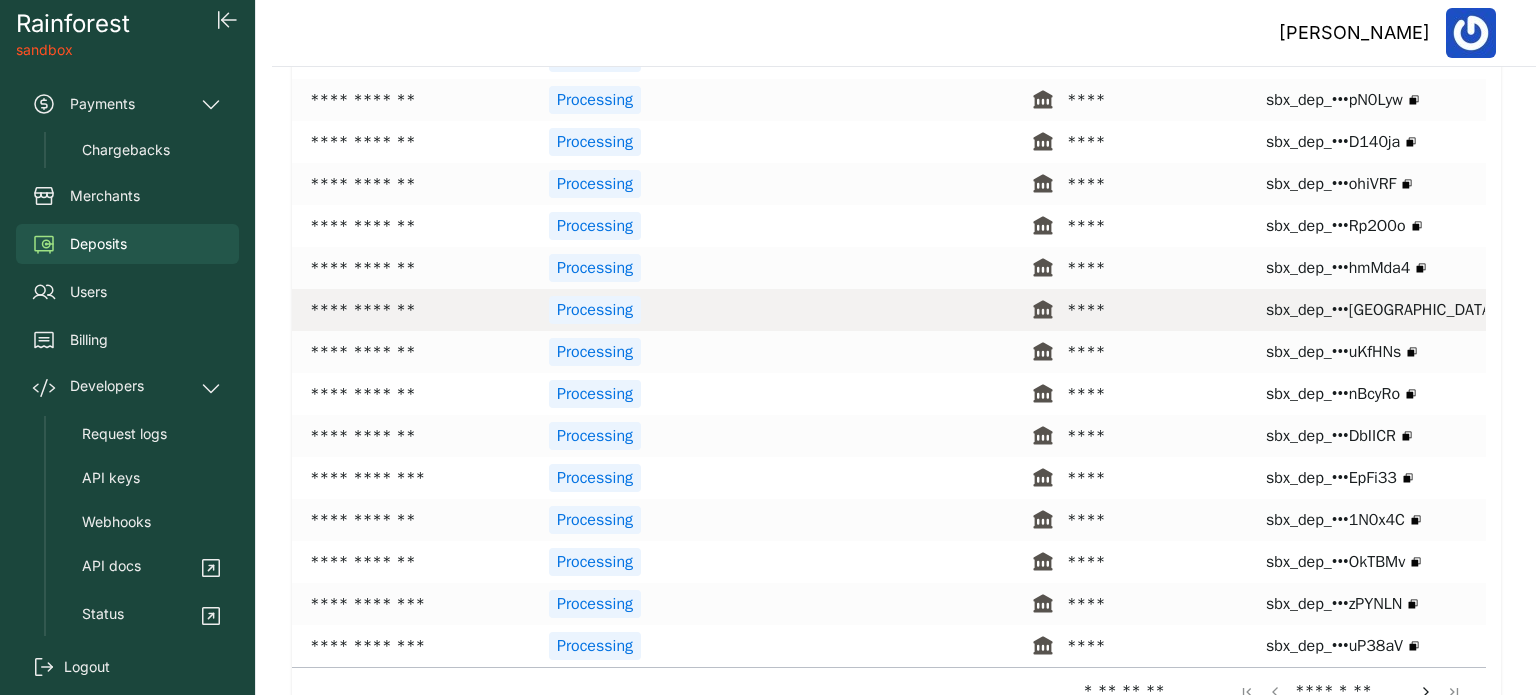 scroll, scrollTop: 216, scrollLeft: 0, axis: vertical 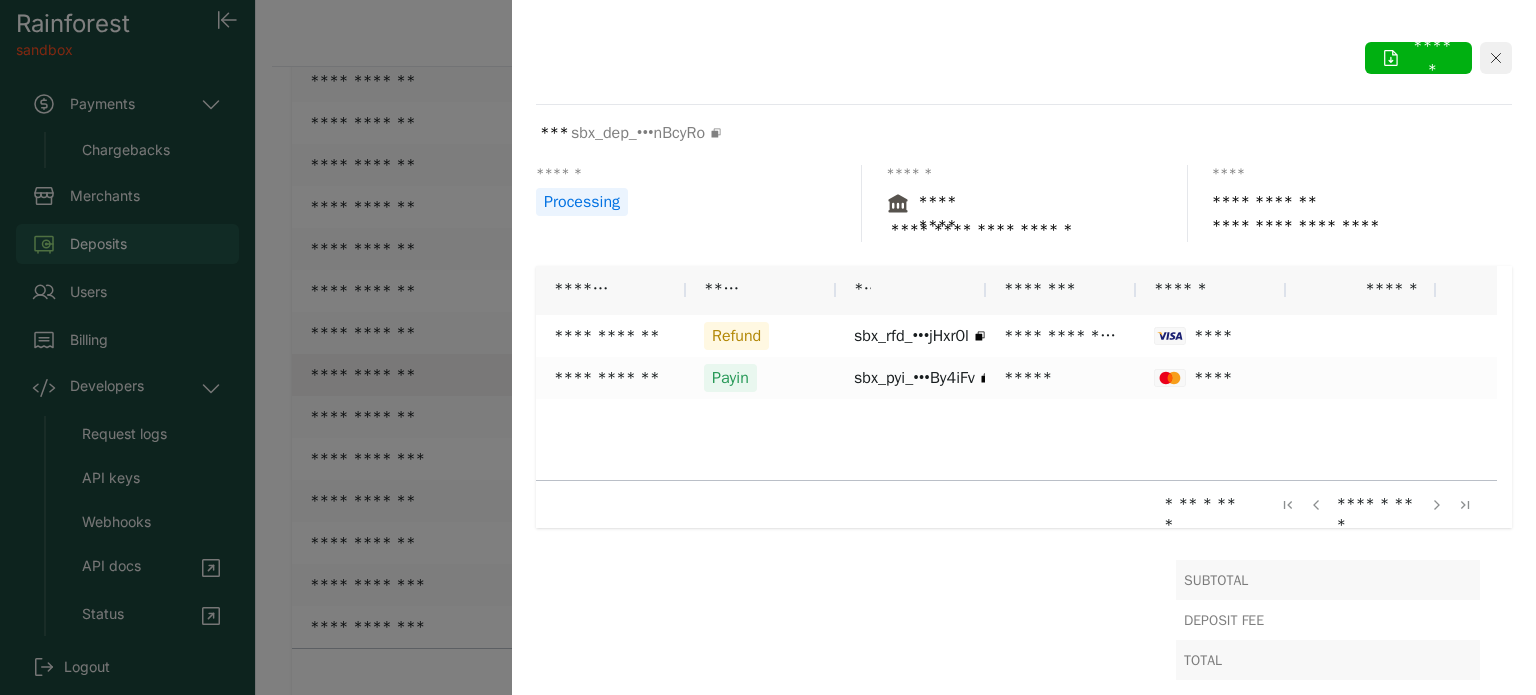 click at bounding box center (1496, 58) 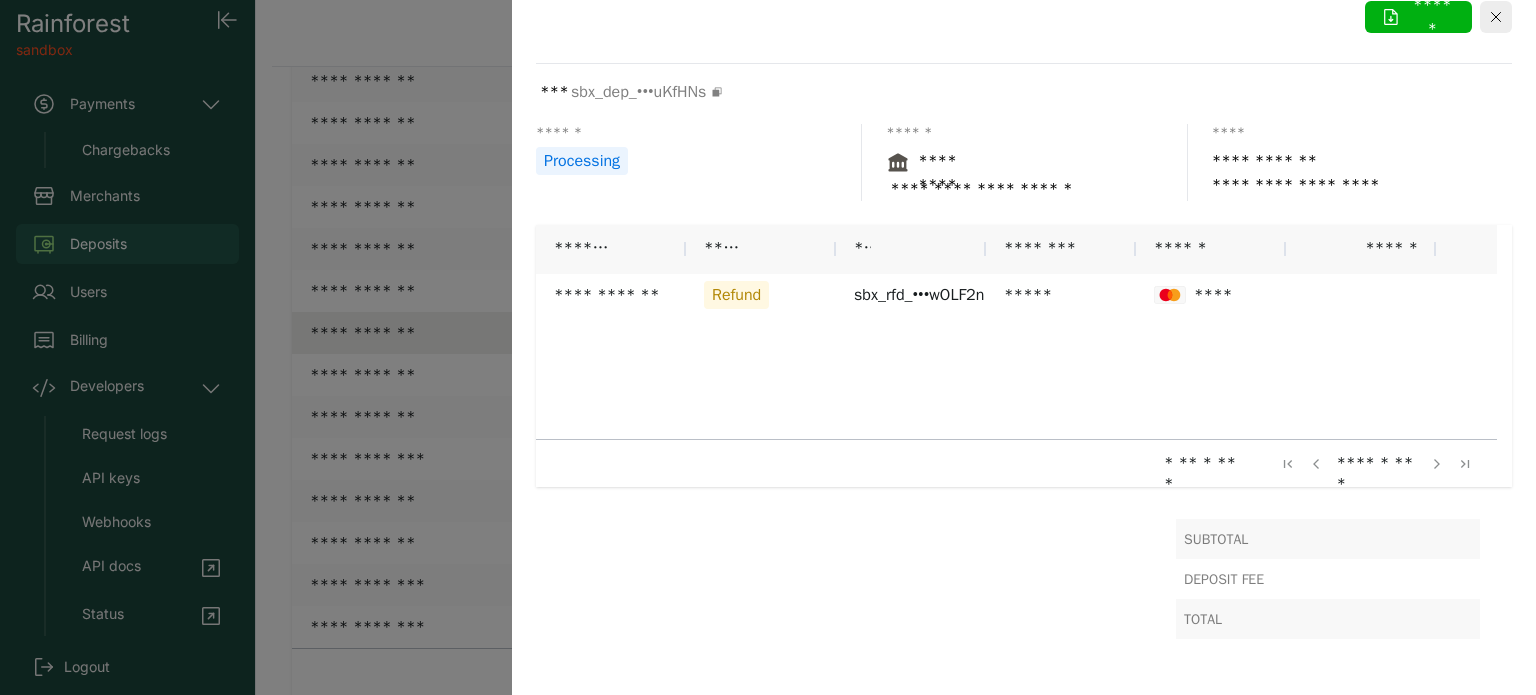 scroll, scrollTop: 0, scrollLeft: 0, axis: both 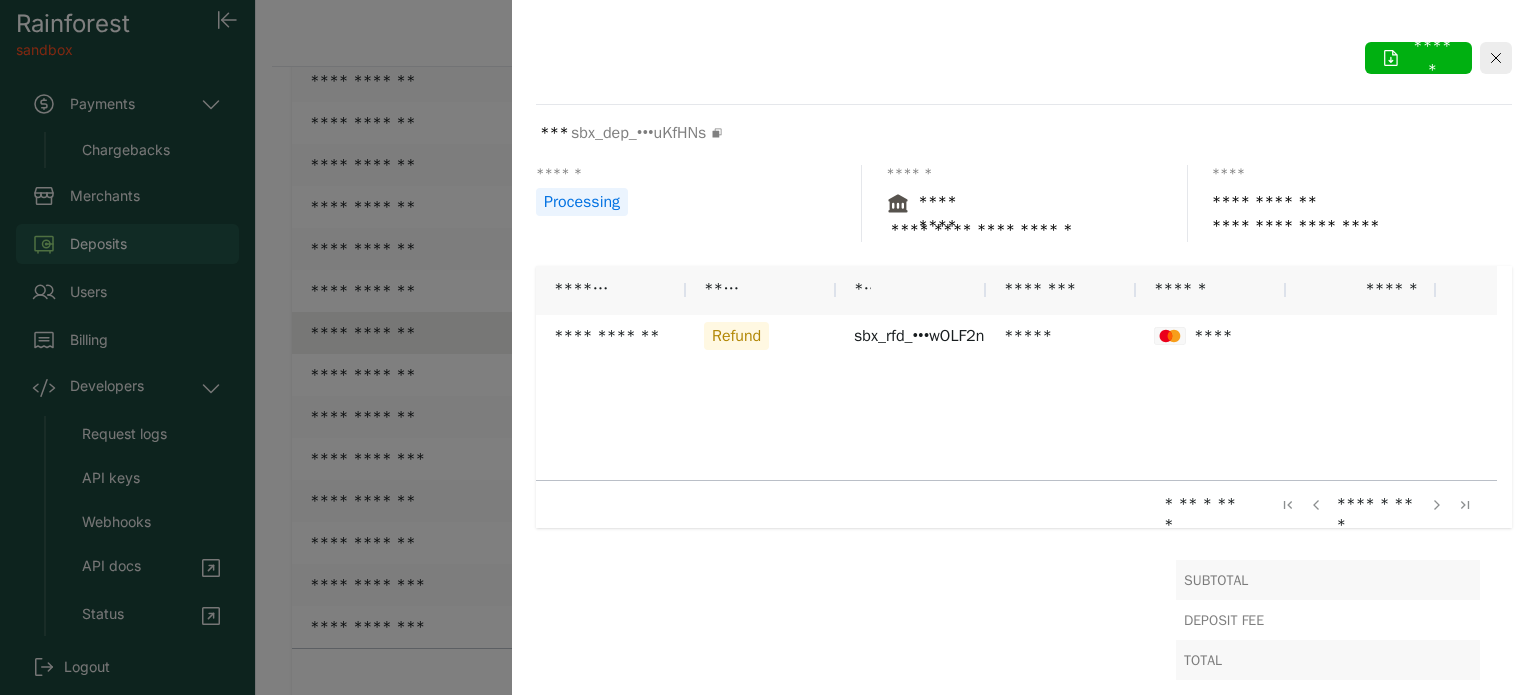 drag, startPoint x: 1481, startPoint y: 58, endPoint x: 1463, endPoint y: 72, distance: 22.803509 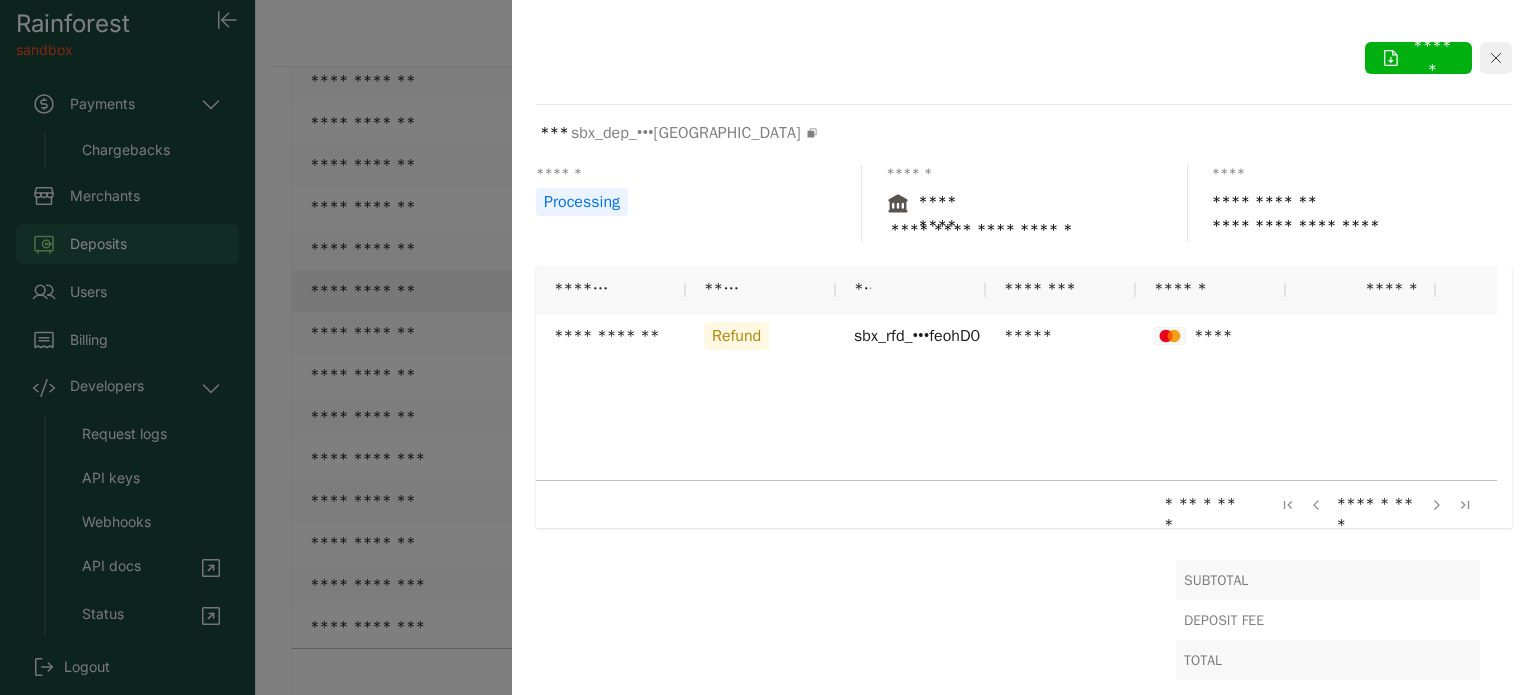 click 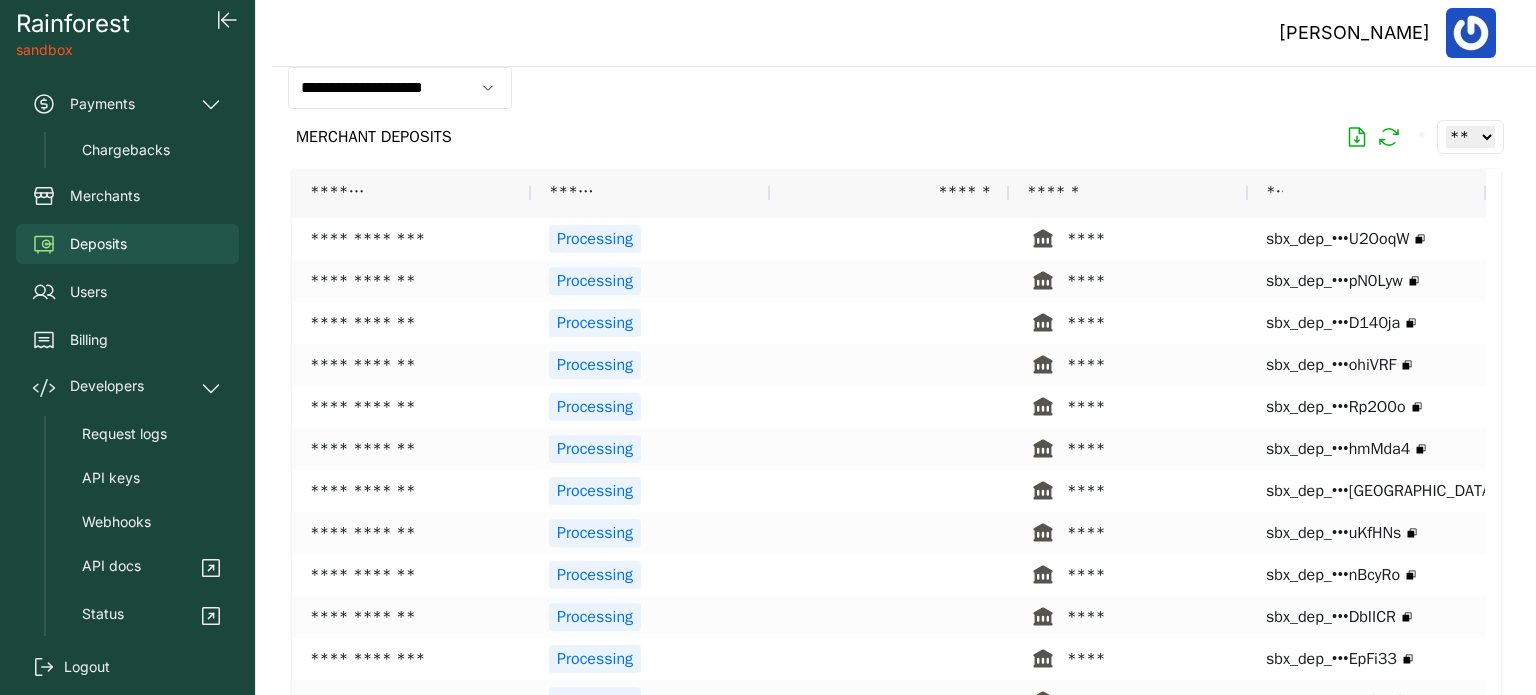 scroll, scrollTop: 0, scrollLeft: 0, axis: both 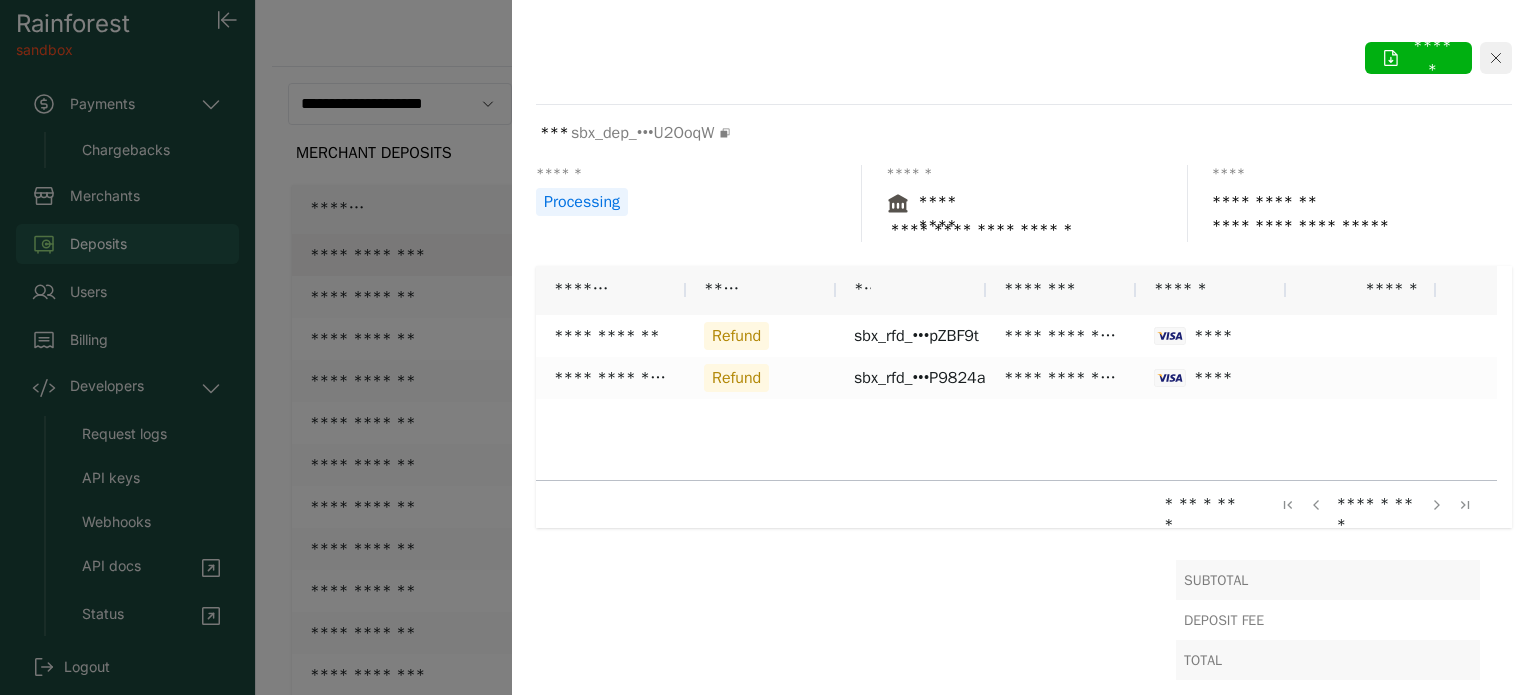 click at bounding box center (1496, 58) 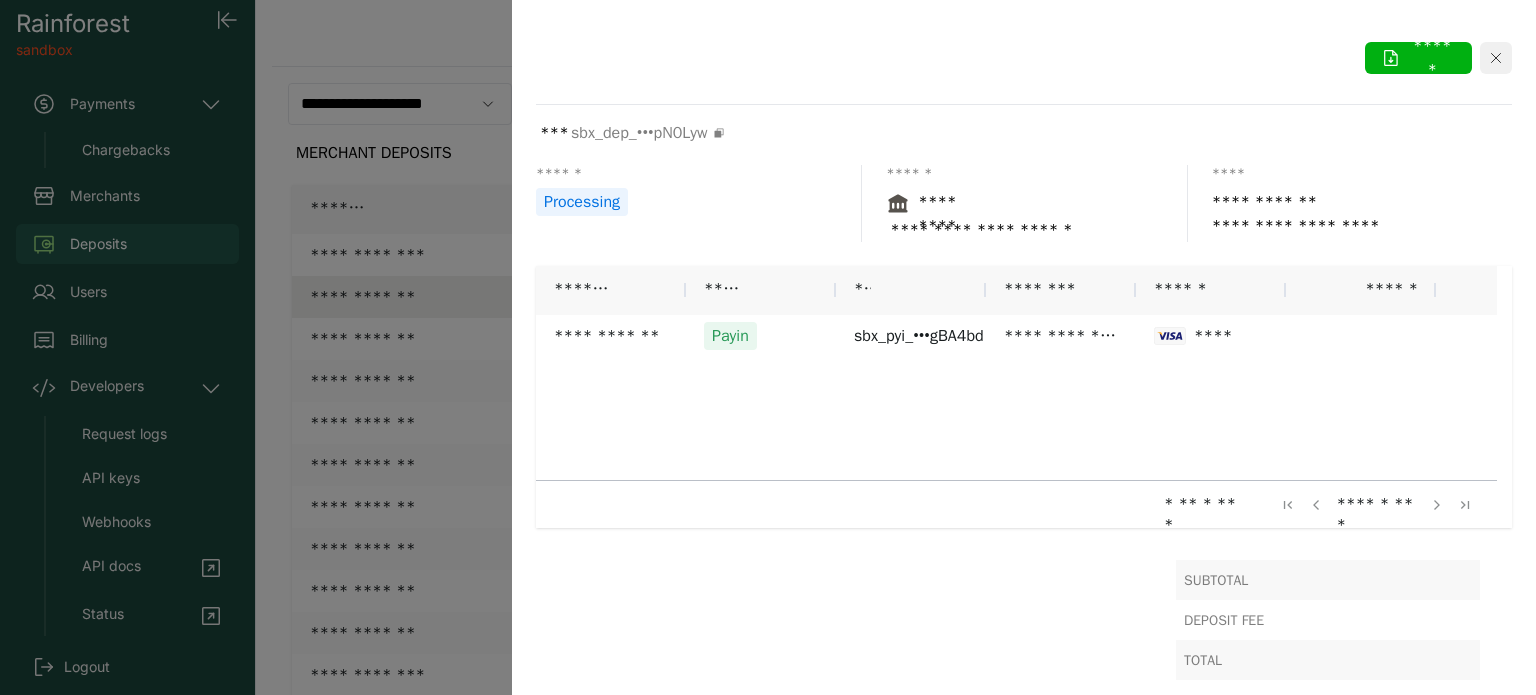 click at bounding box center (1496, 58) 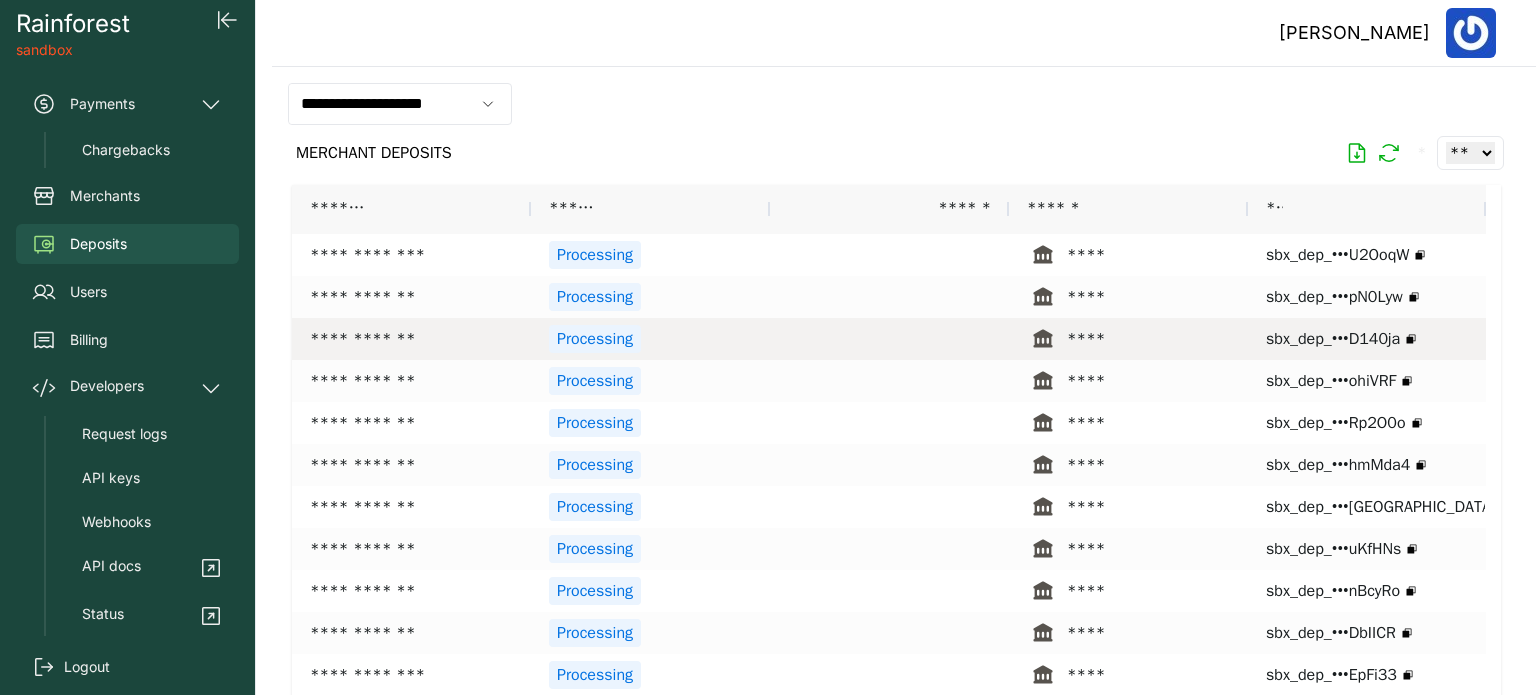 click on "Processing" at bounding box center (650, 339) 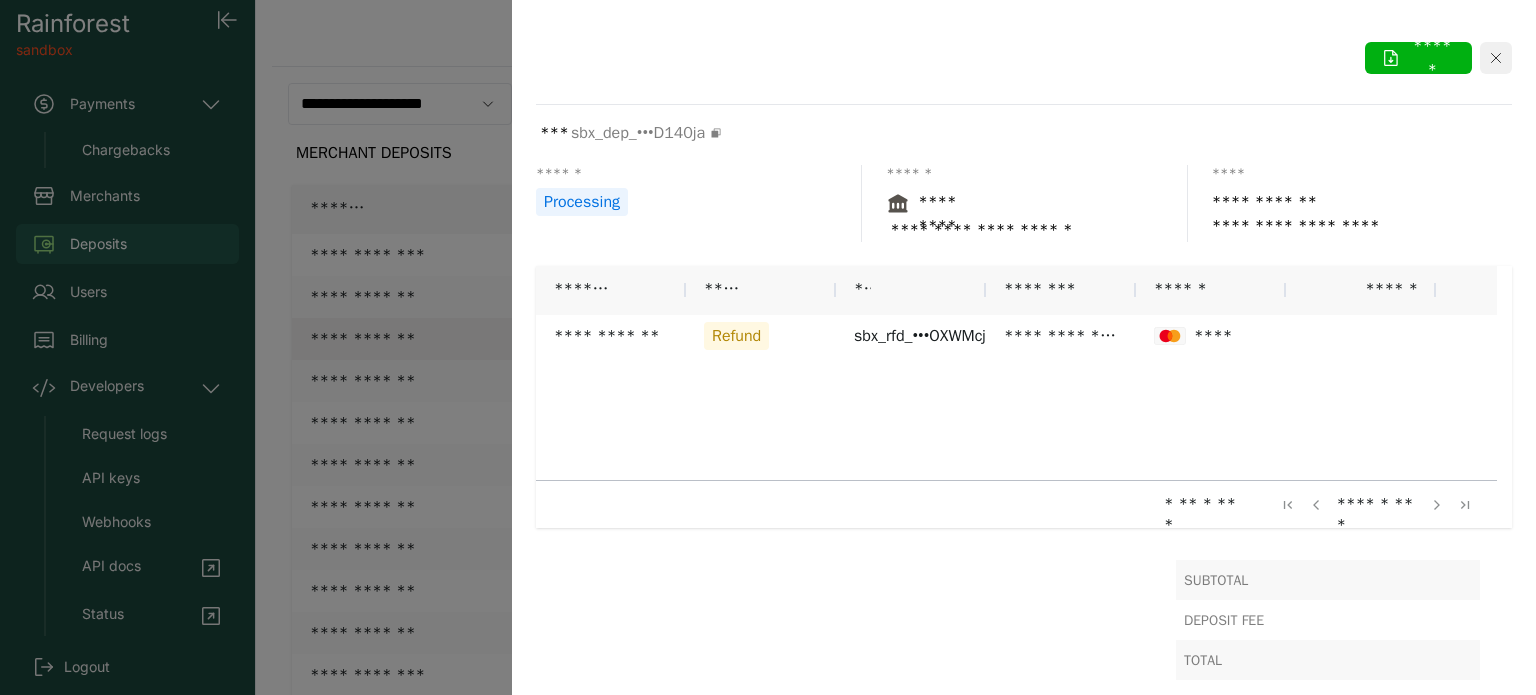 click at bounding box center [1496, 58] 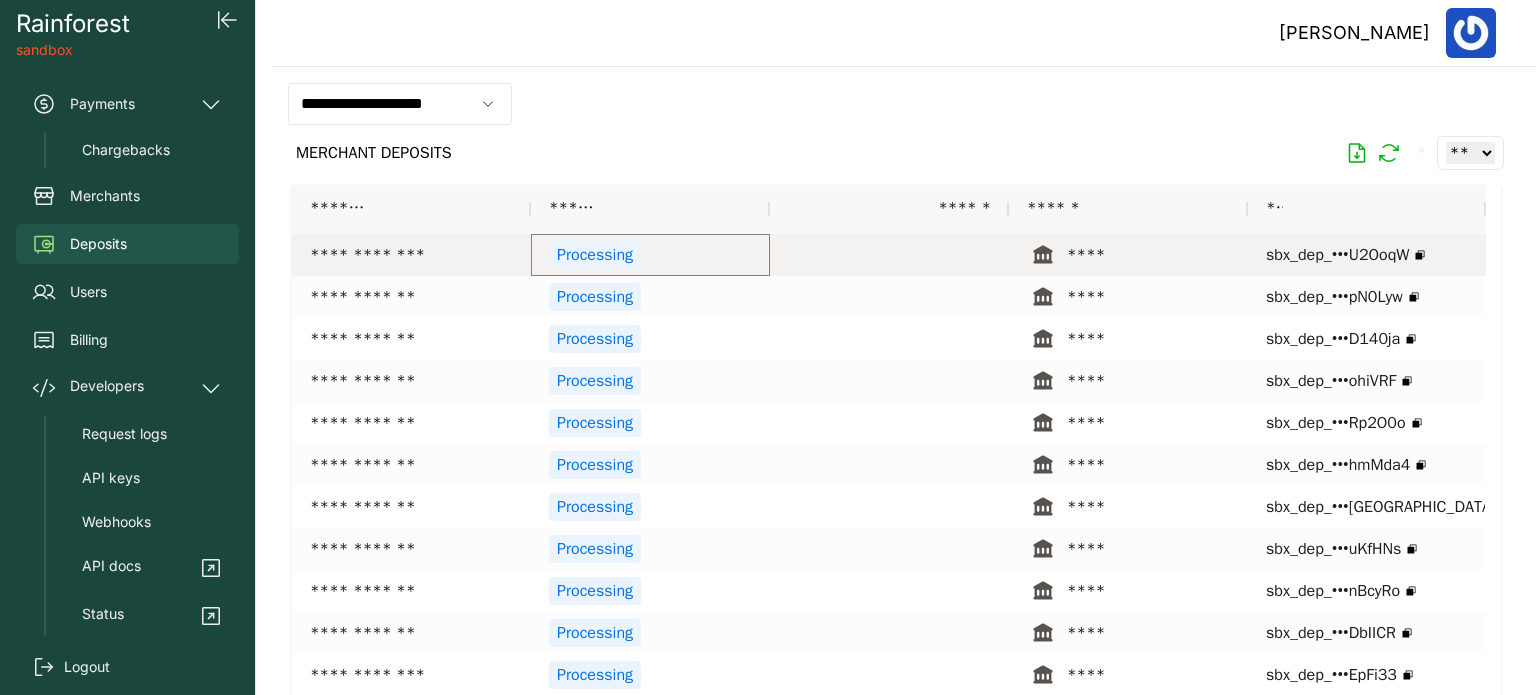 click on "Processing" at bounding box center [650, 255] 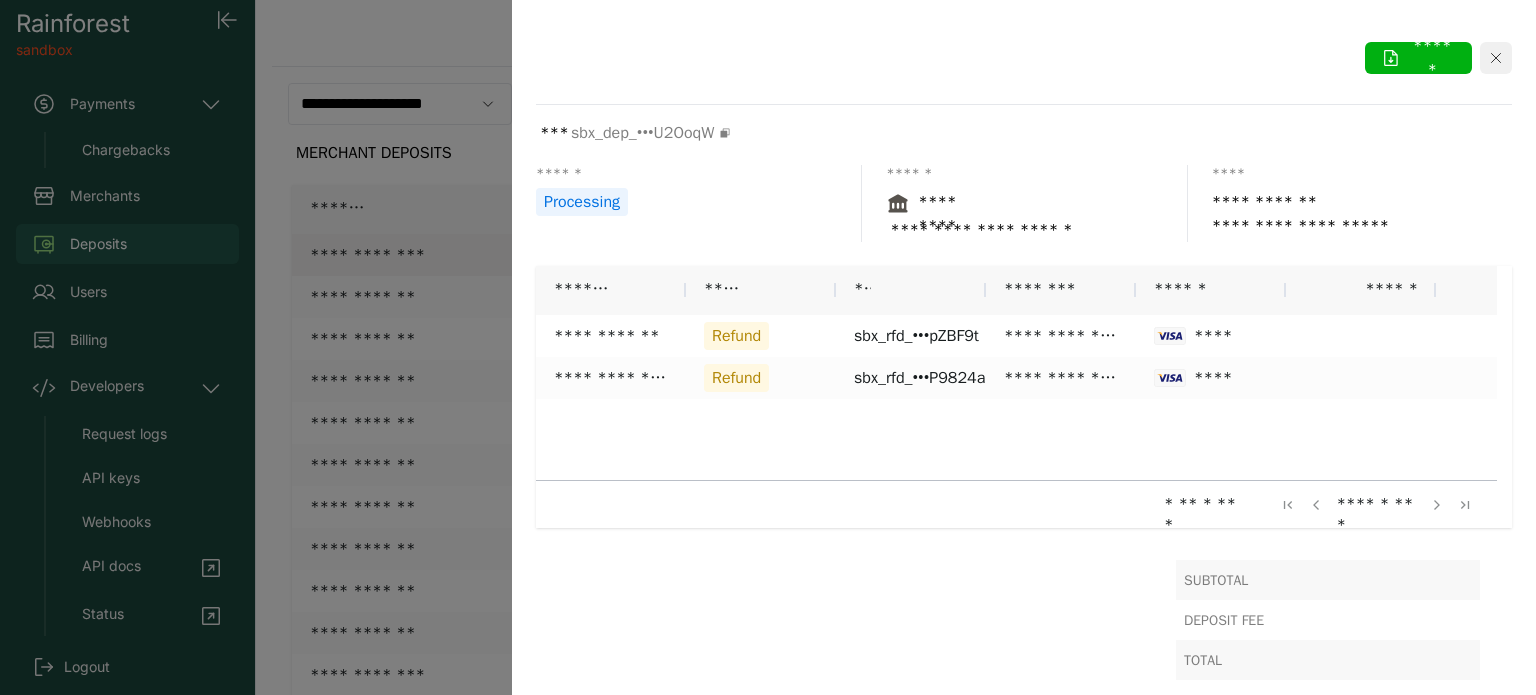 click at bounding box center (1496, 58) 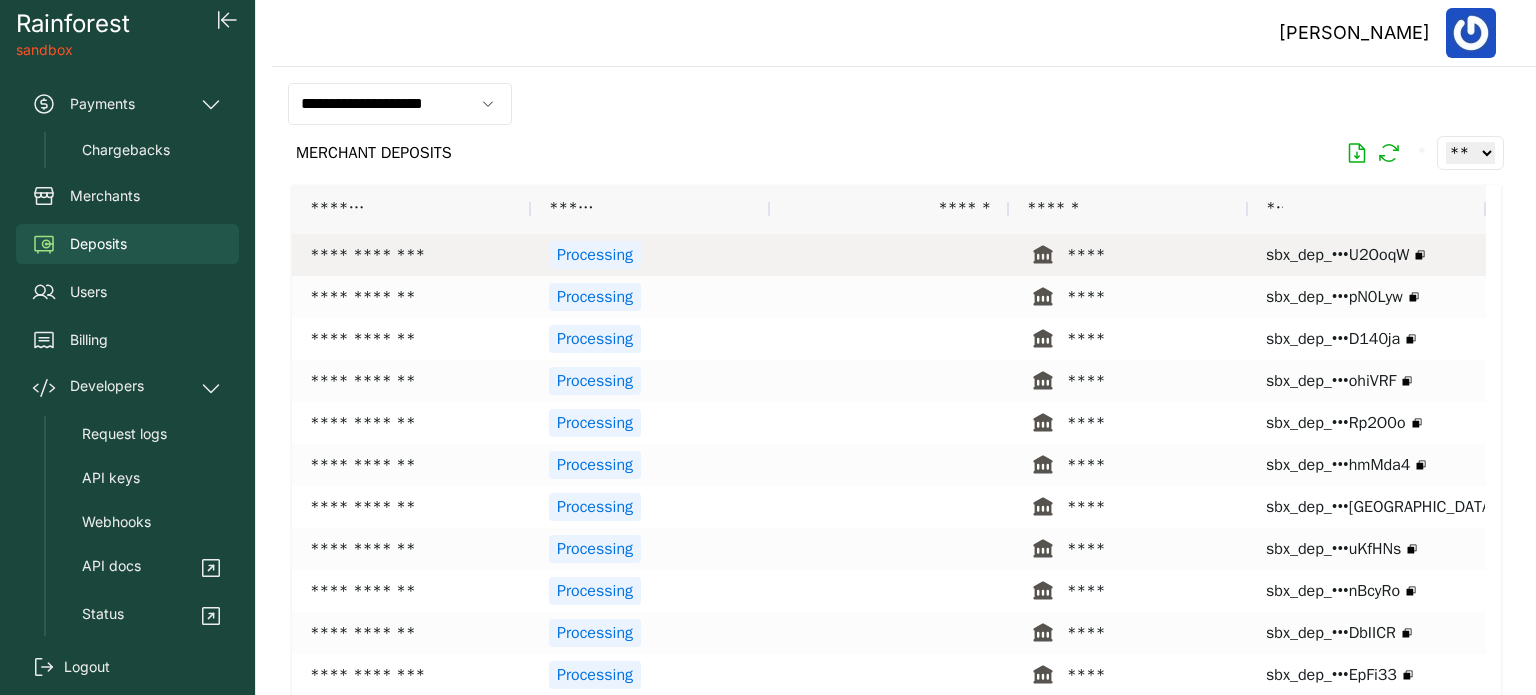 click on "**********" at bounding box center [411, 255] 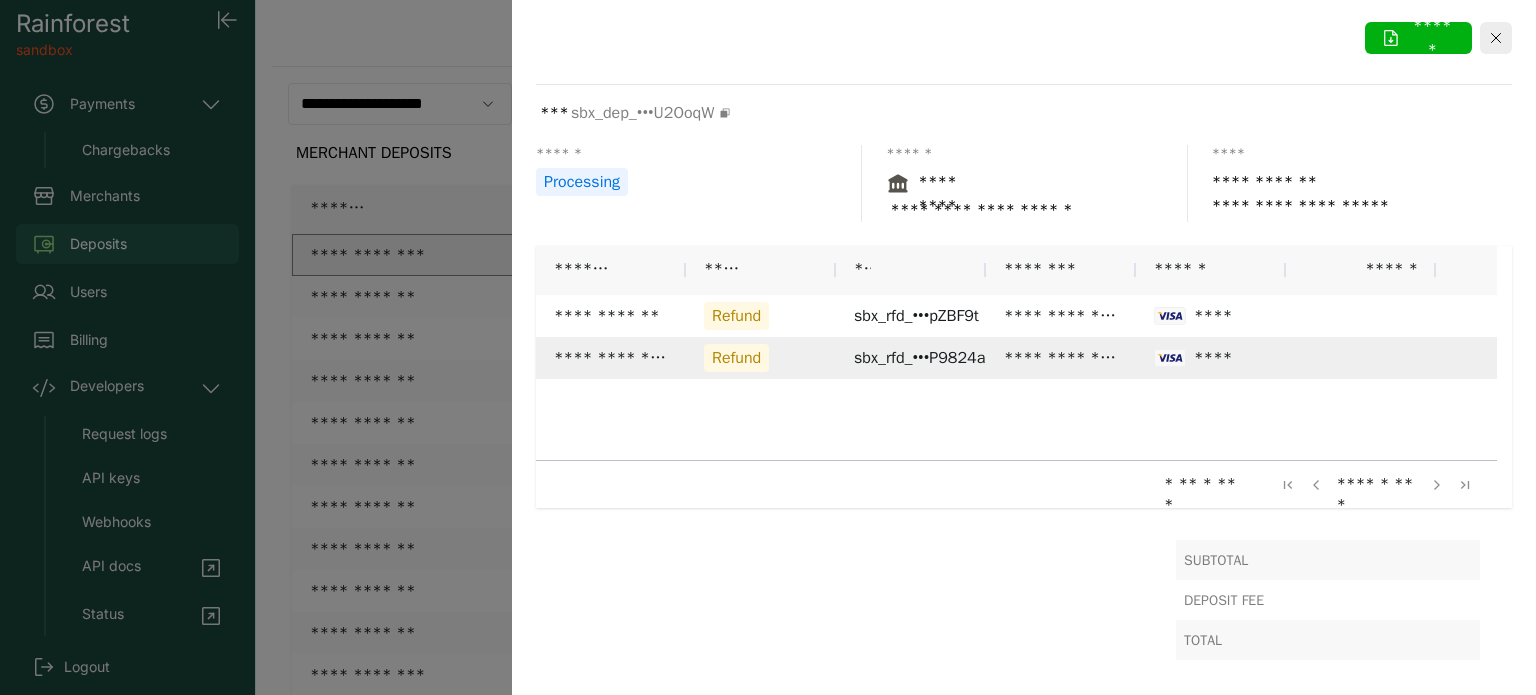 scroll, scrollTop: 0, scrollLeft: 0, axis: both 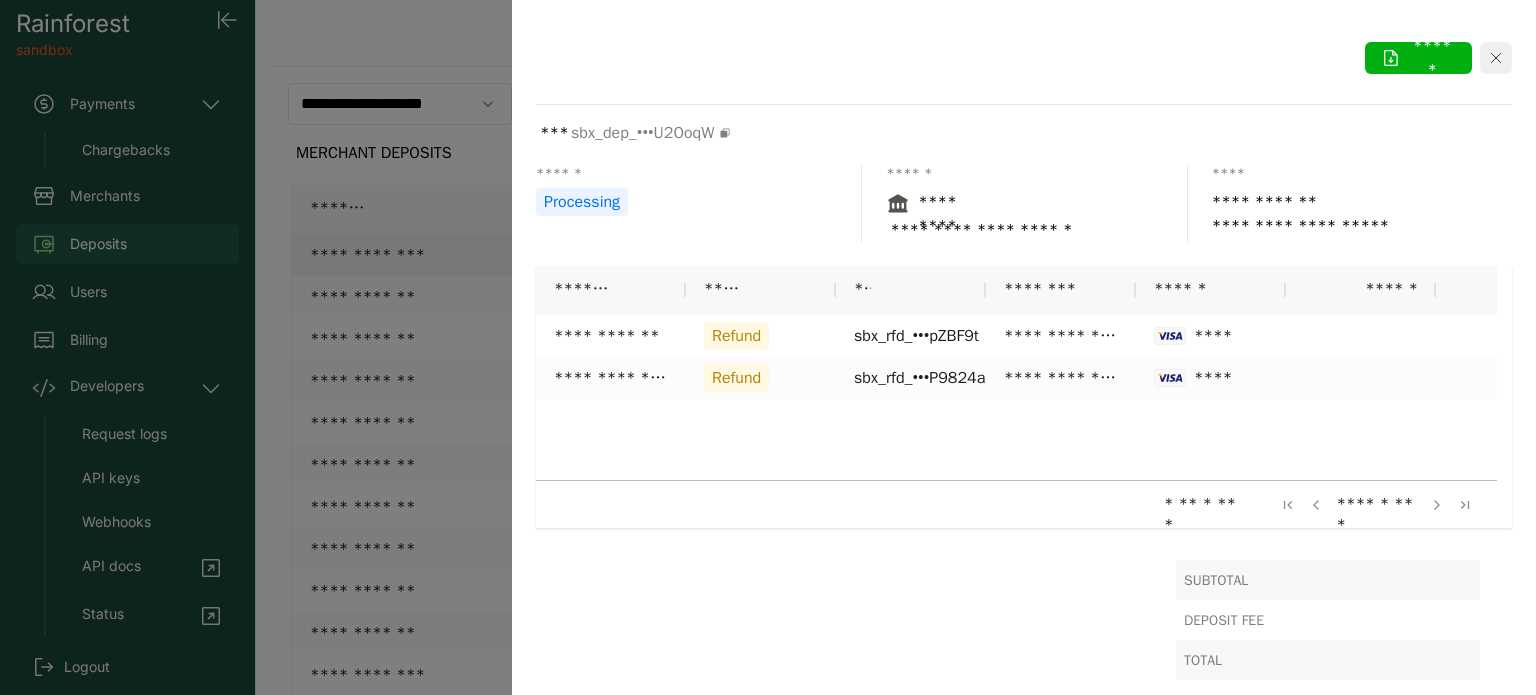 click 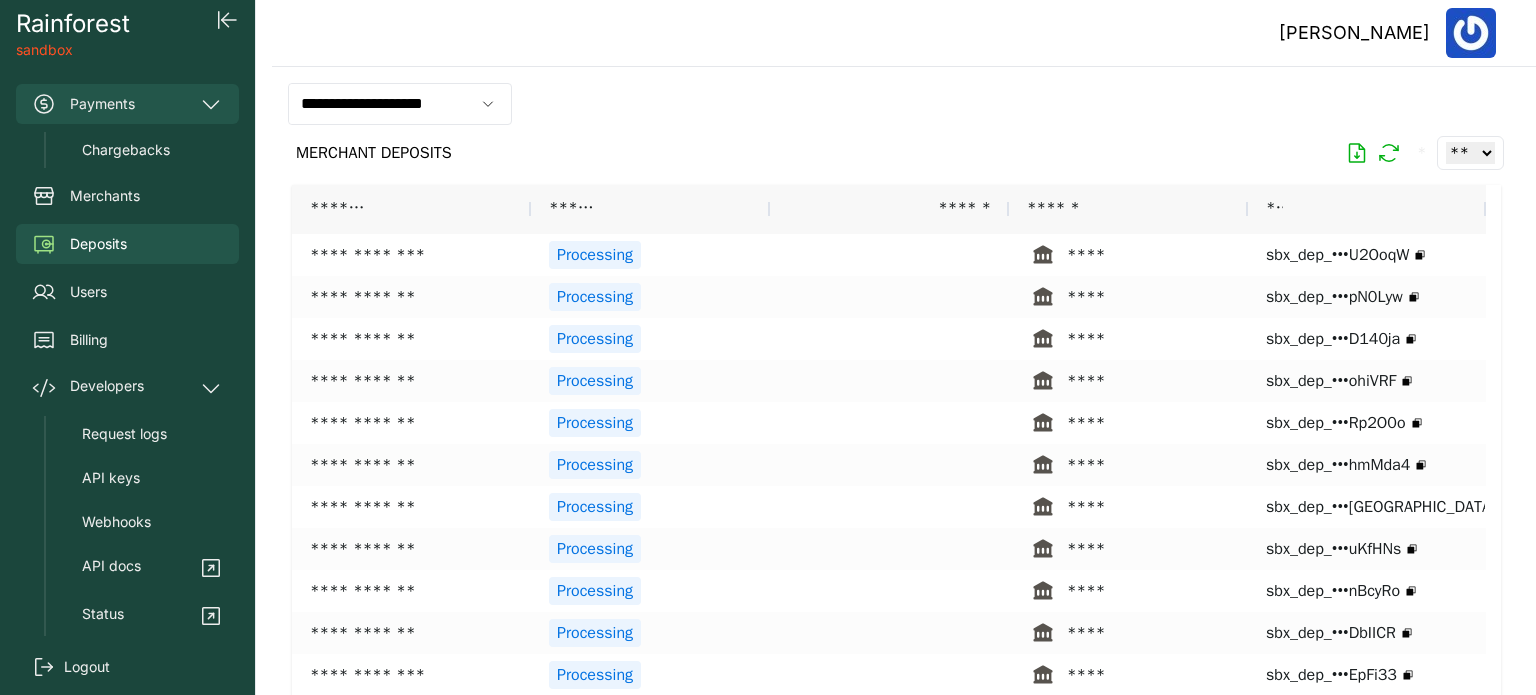click on "Payments" at bounding box center (127, 104) 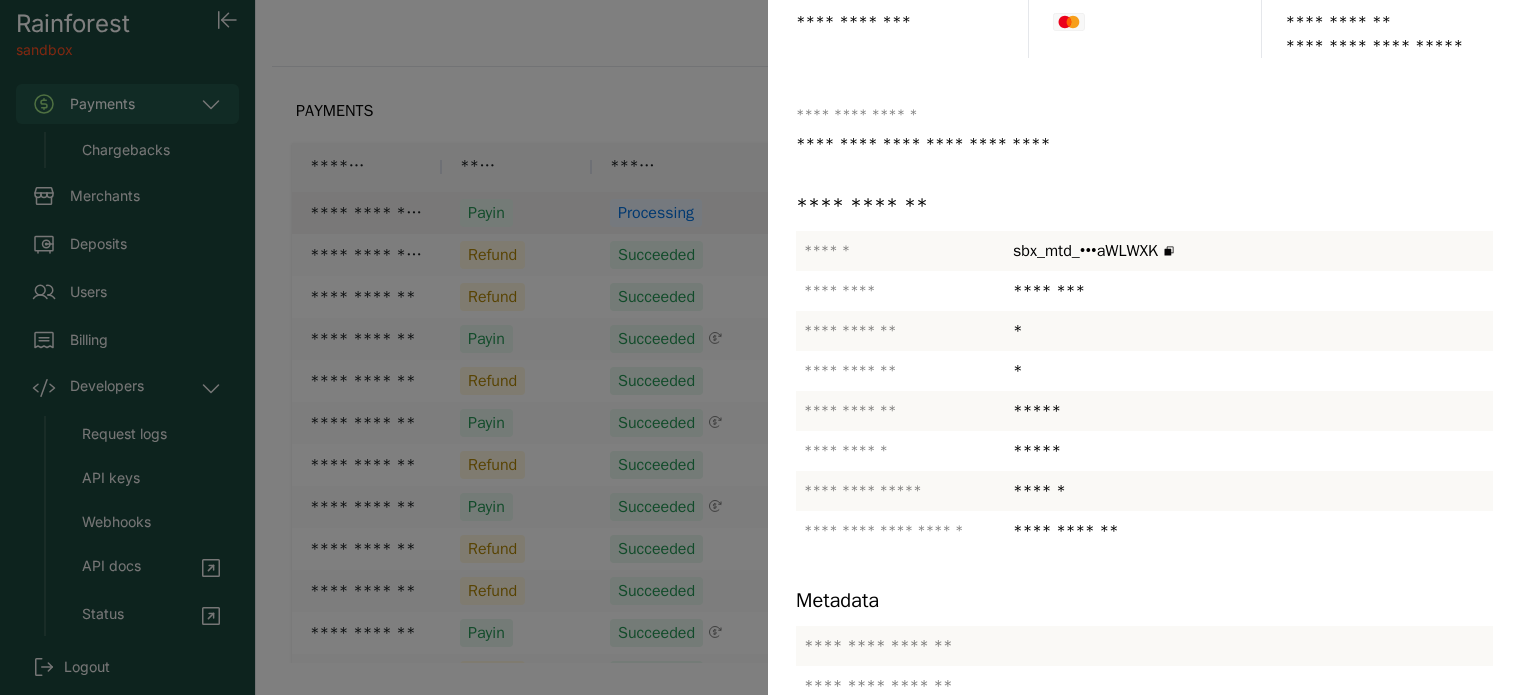 scroll, scrollTop: 0, scrollLeft: 0, axis: both 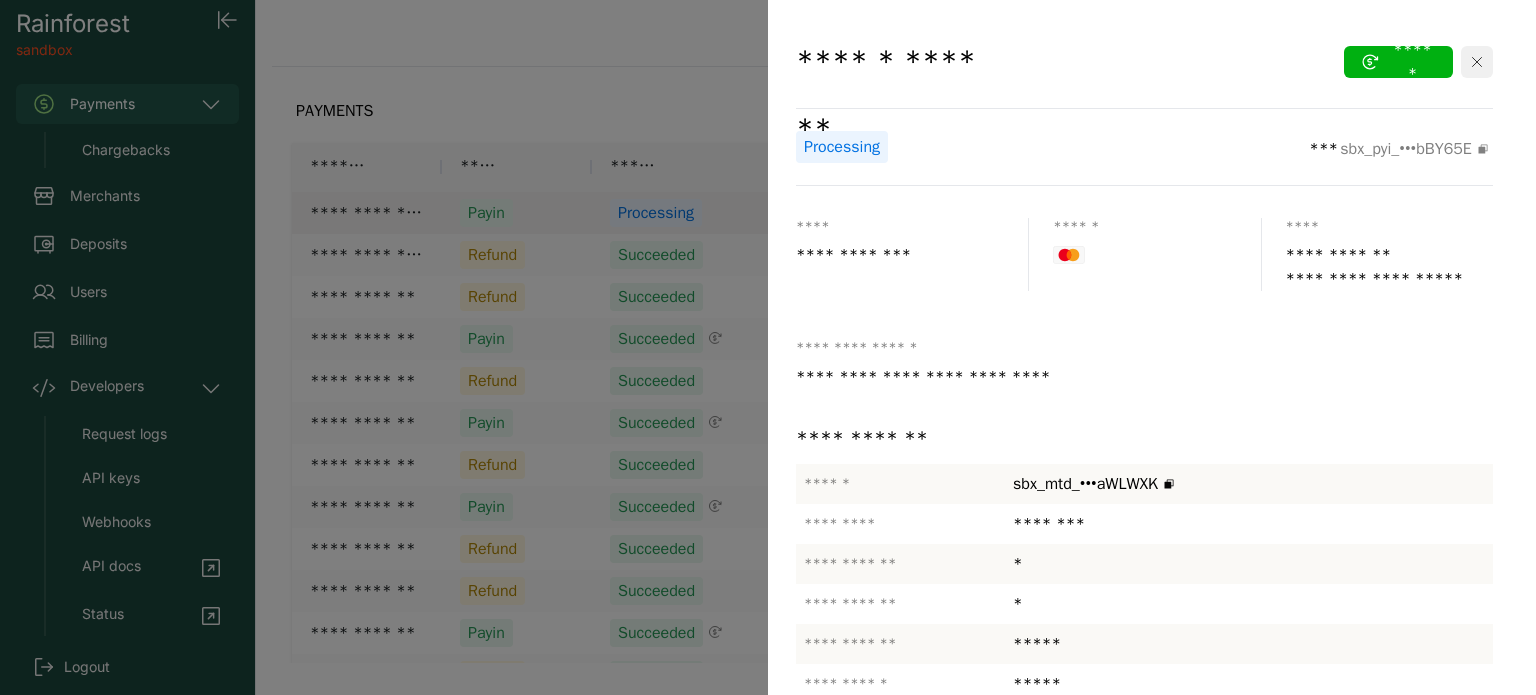 click 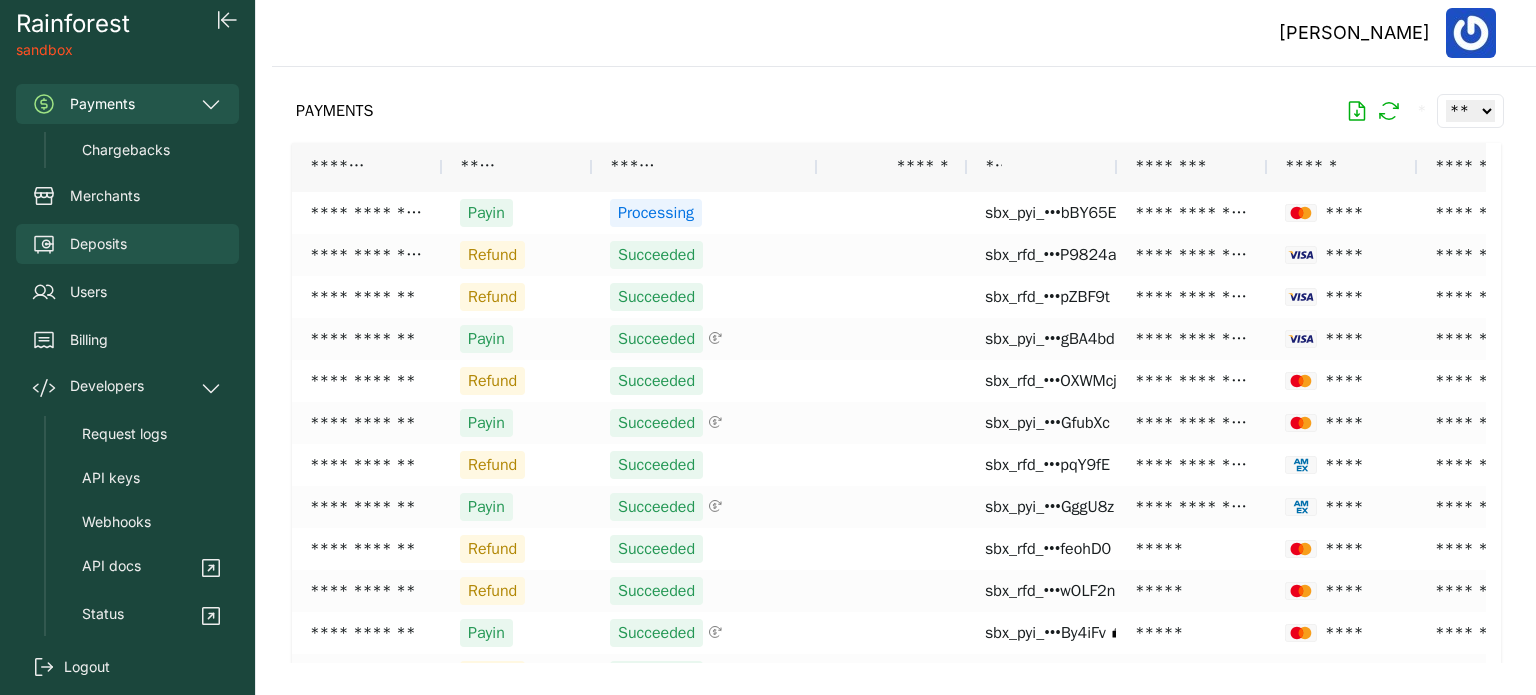 click on "Deposits" at bounding box center (127, 244) 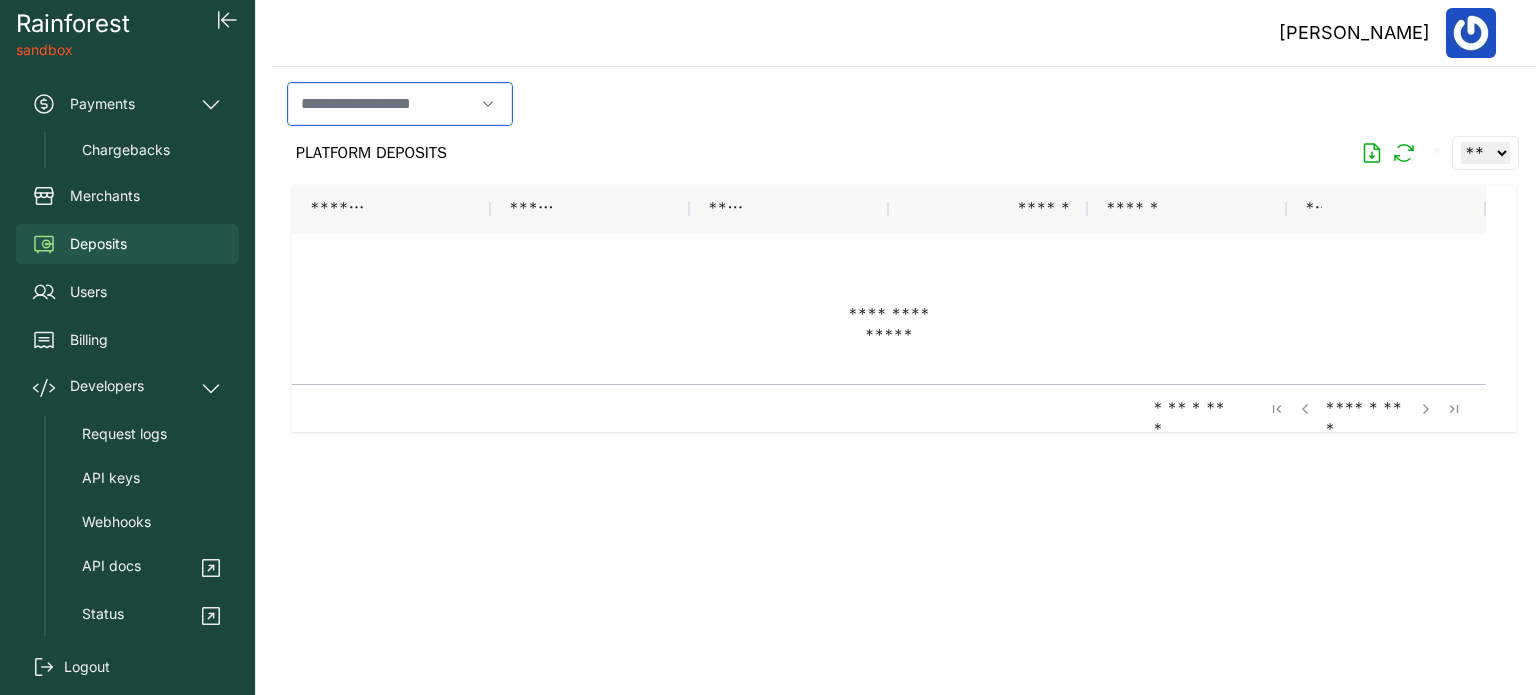click at bounding box center [381, 104] 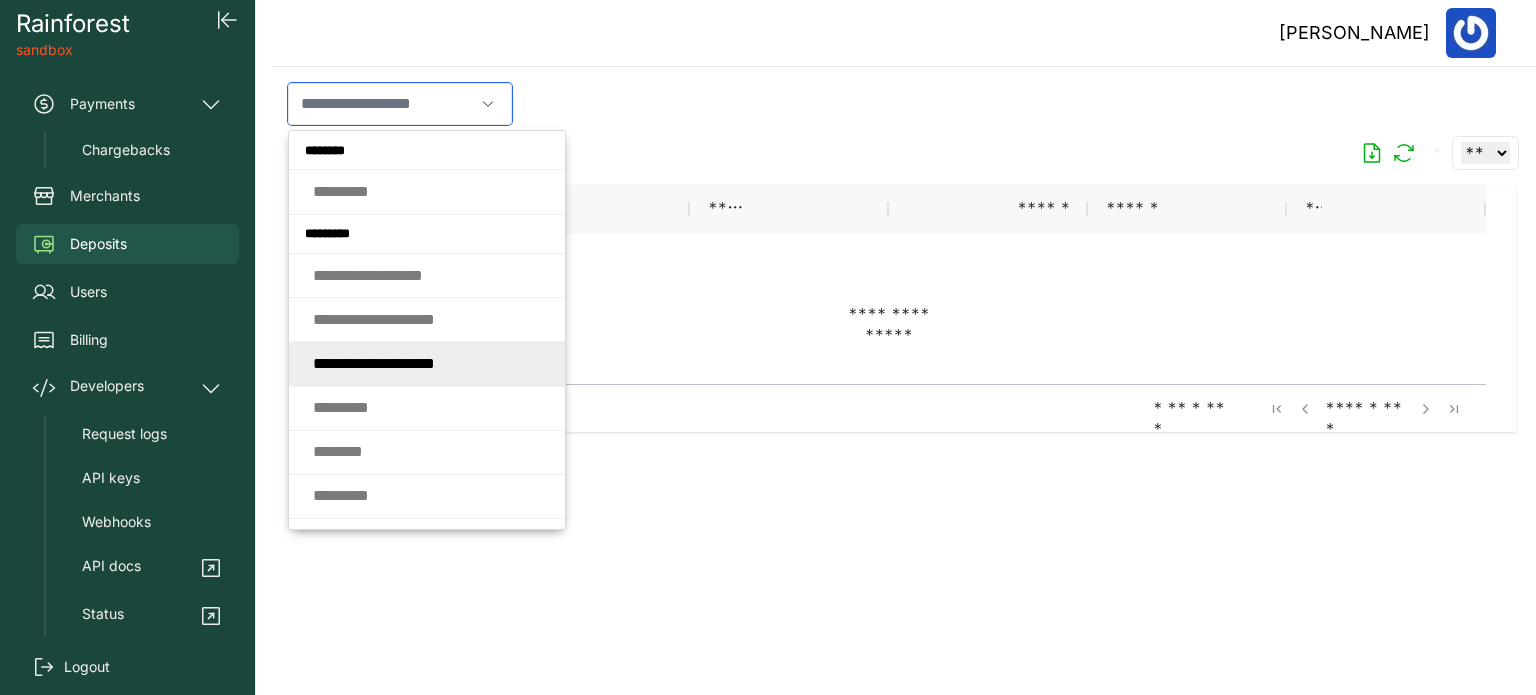 click on "* * * * * * * * *   * * * * * * * *   *" at bounding box center [374, 363] 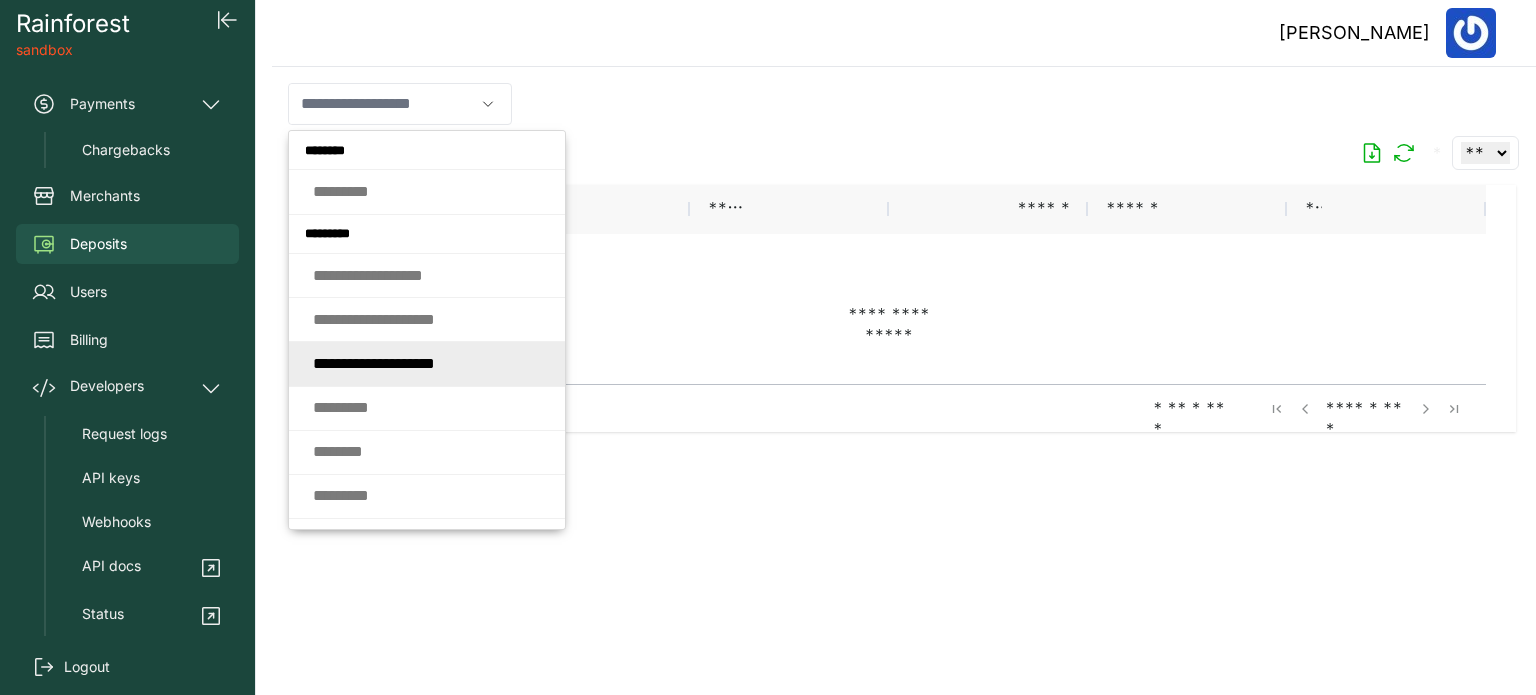 type on "**********" 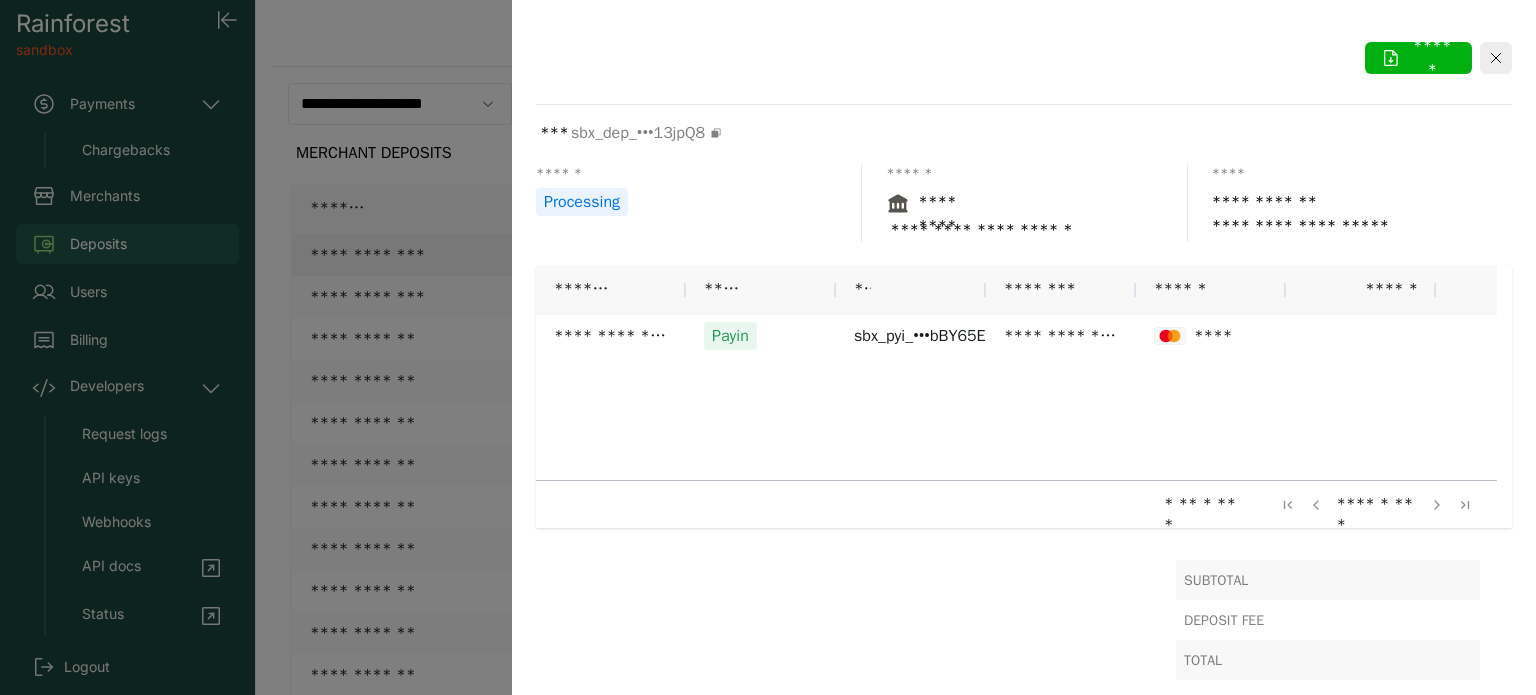 scroll, scrollTop: 56, scrollLeft: 0, axis: vertical 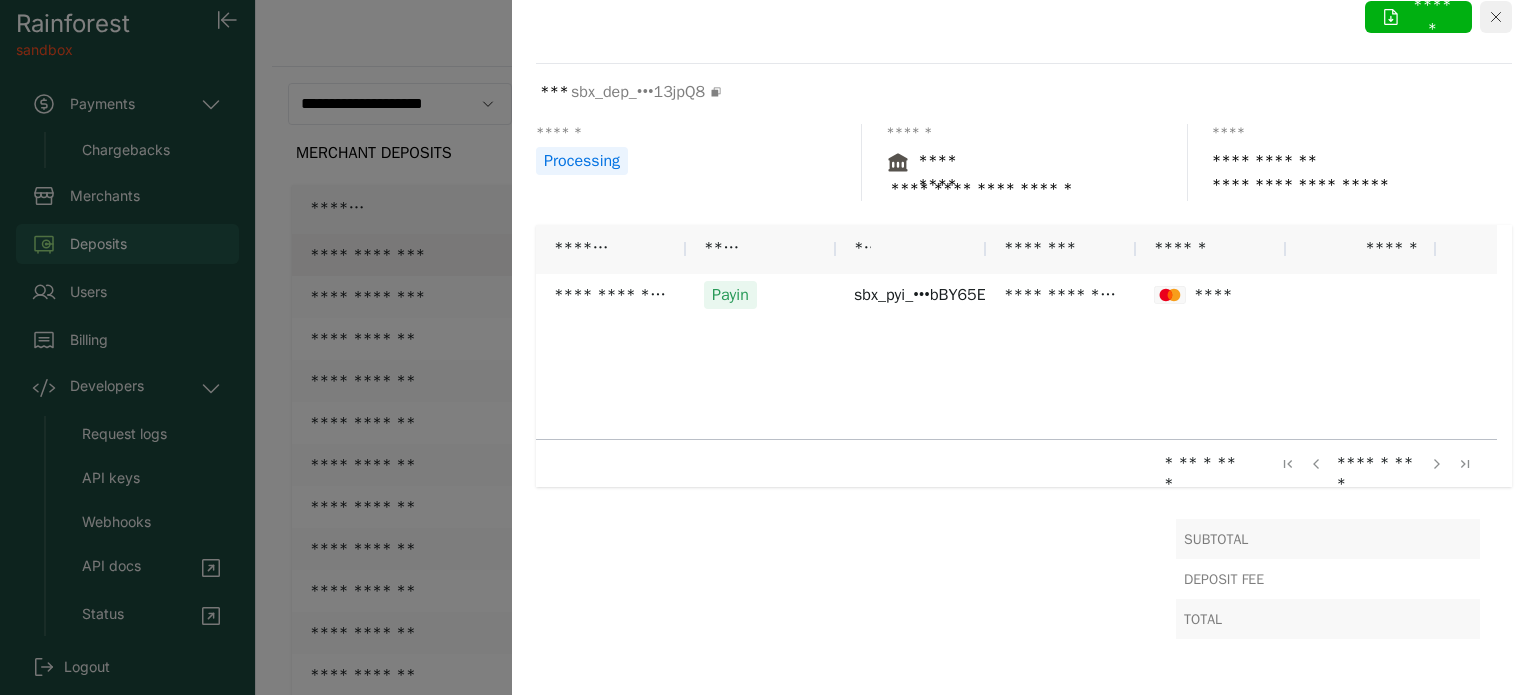 click at bounding box center [1496, 17] 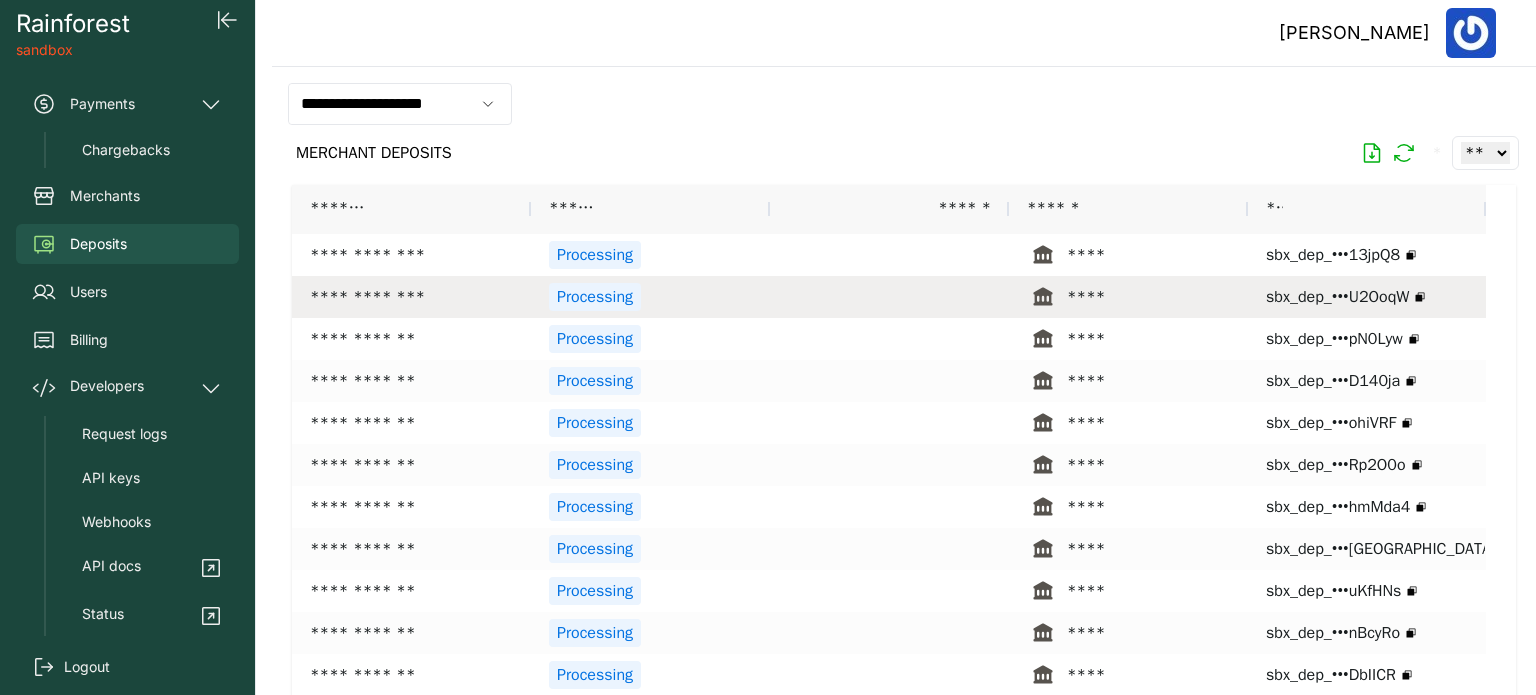 click on "Processing" at bounding box center (650, 297) 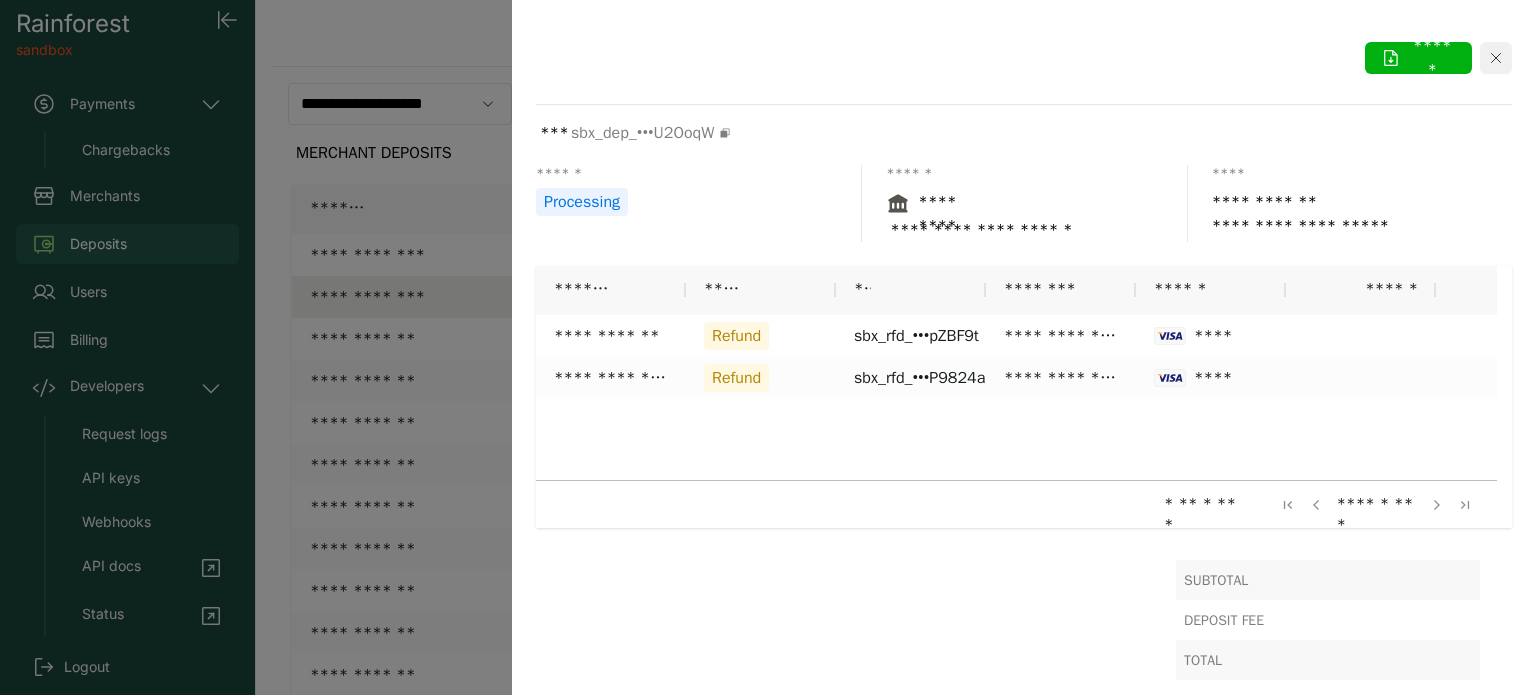 click 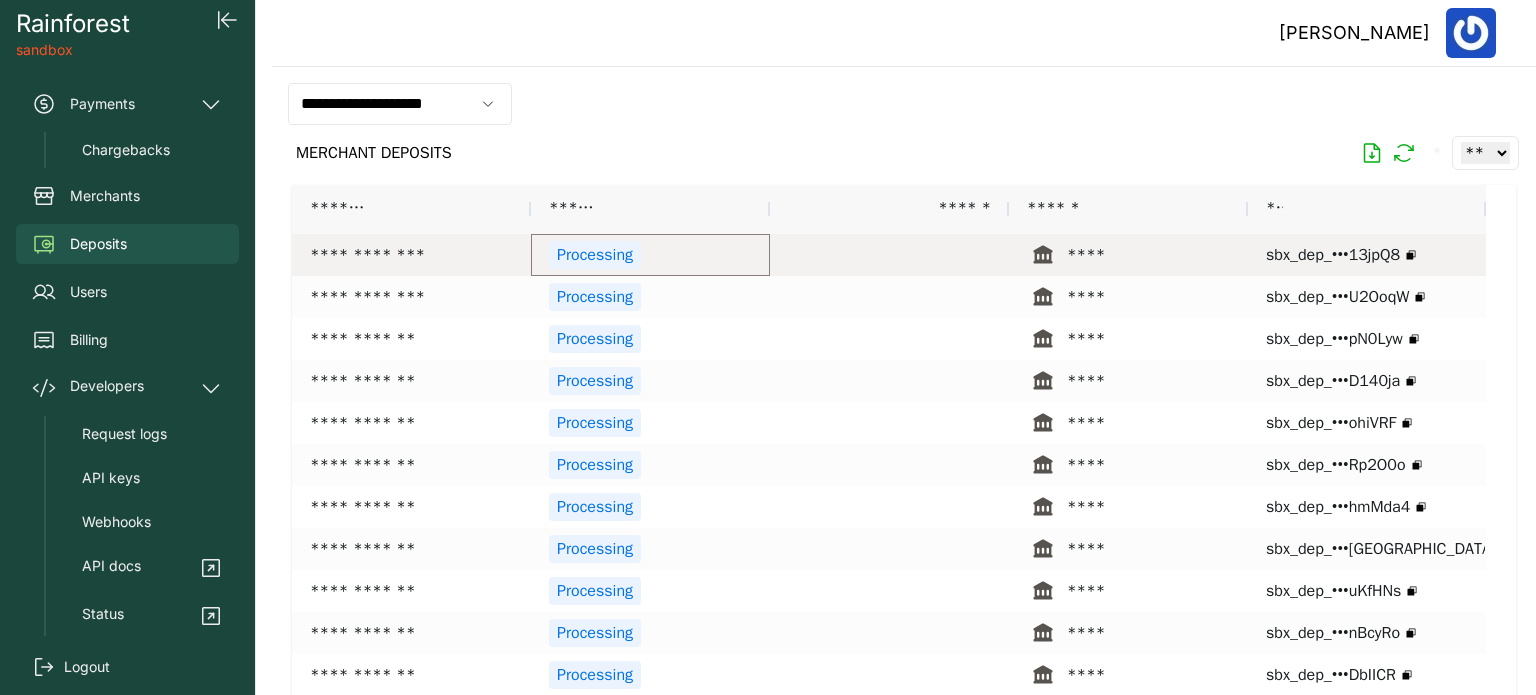click on "Processing" at bounding box center [650, 255] 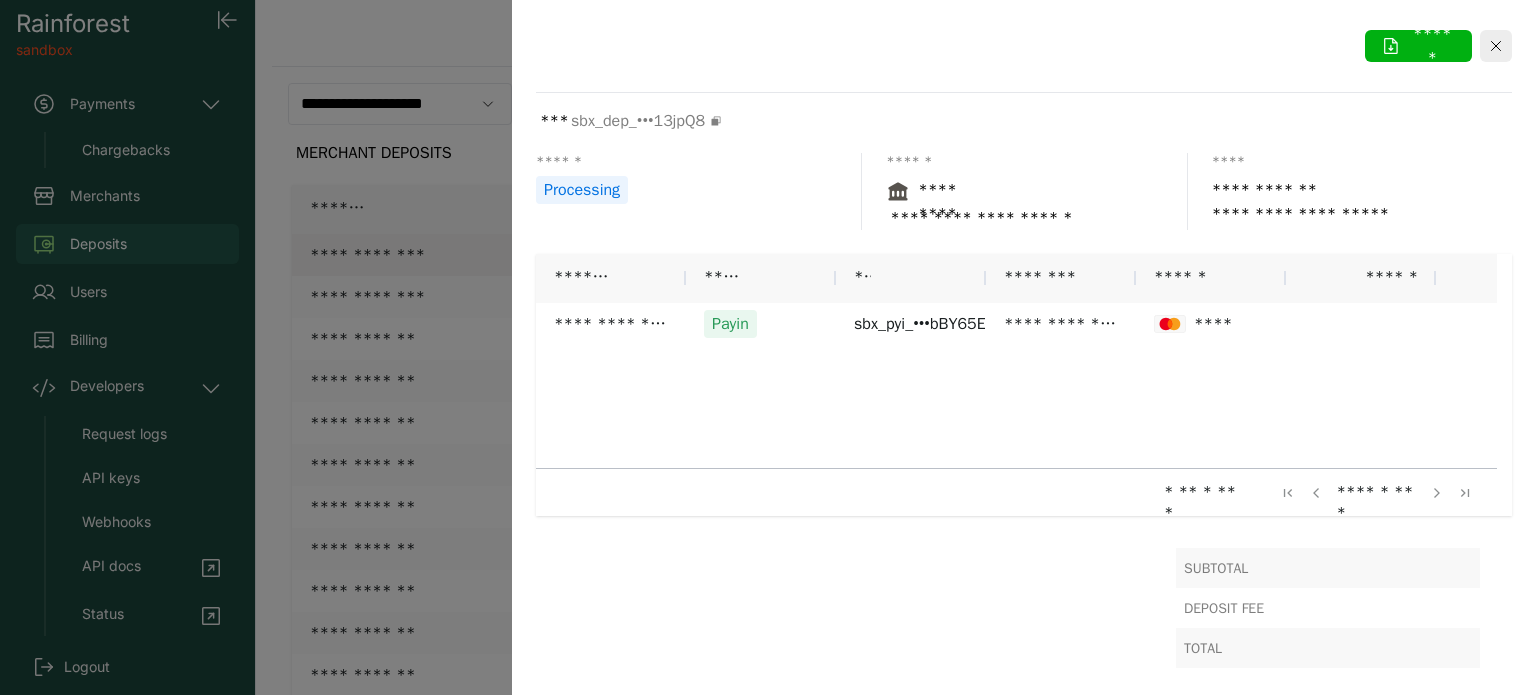 scroll, scrollTop: 0, scrollLeft: 0, axis: both 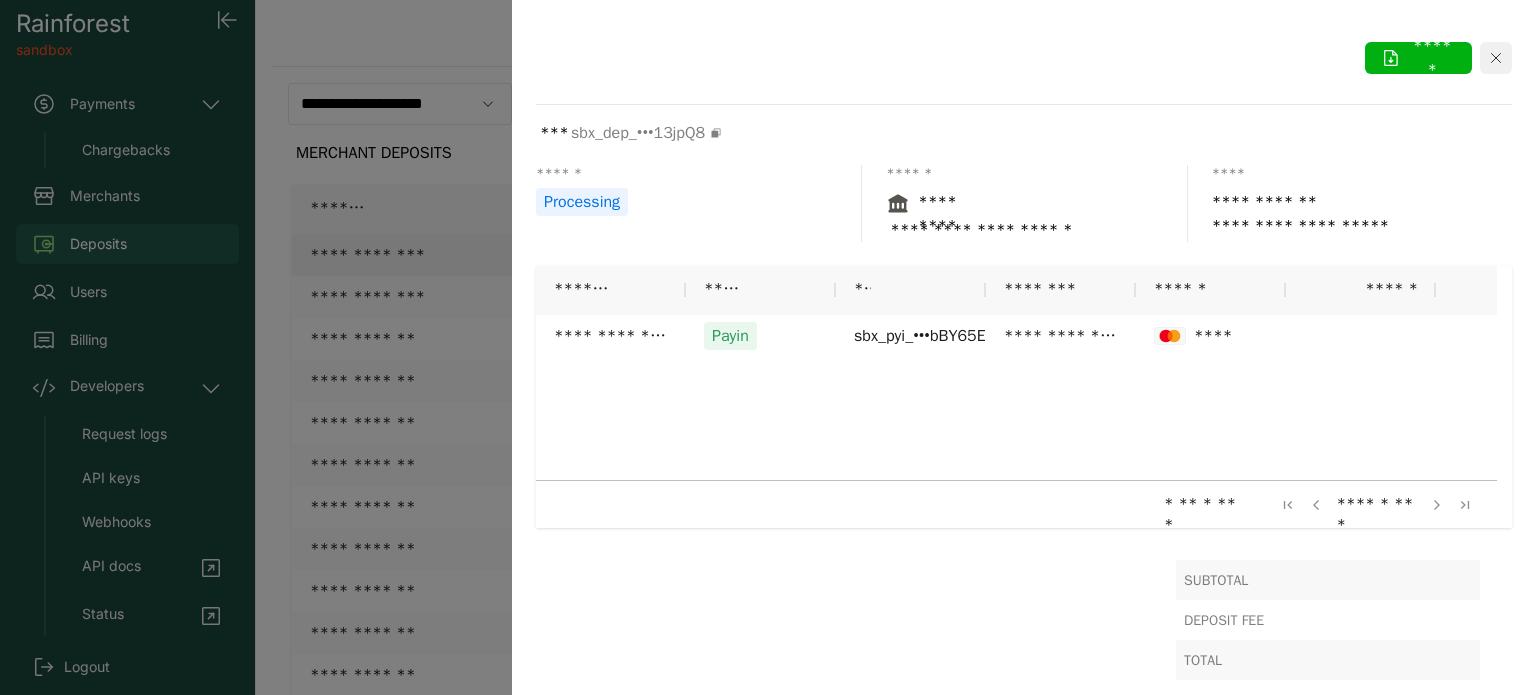 click at bounding box center (1496, 58) 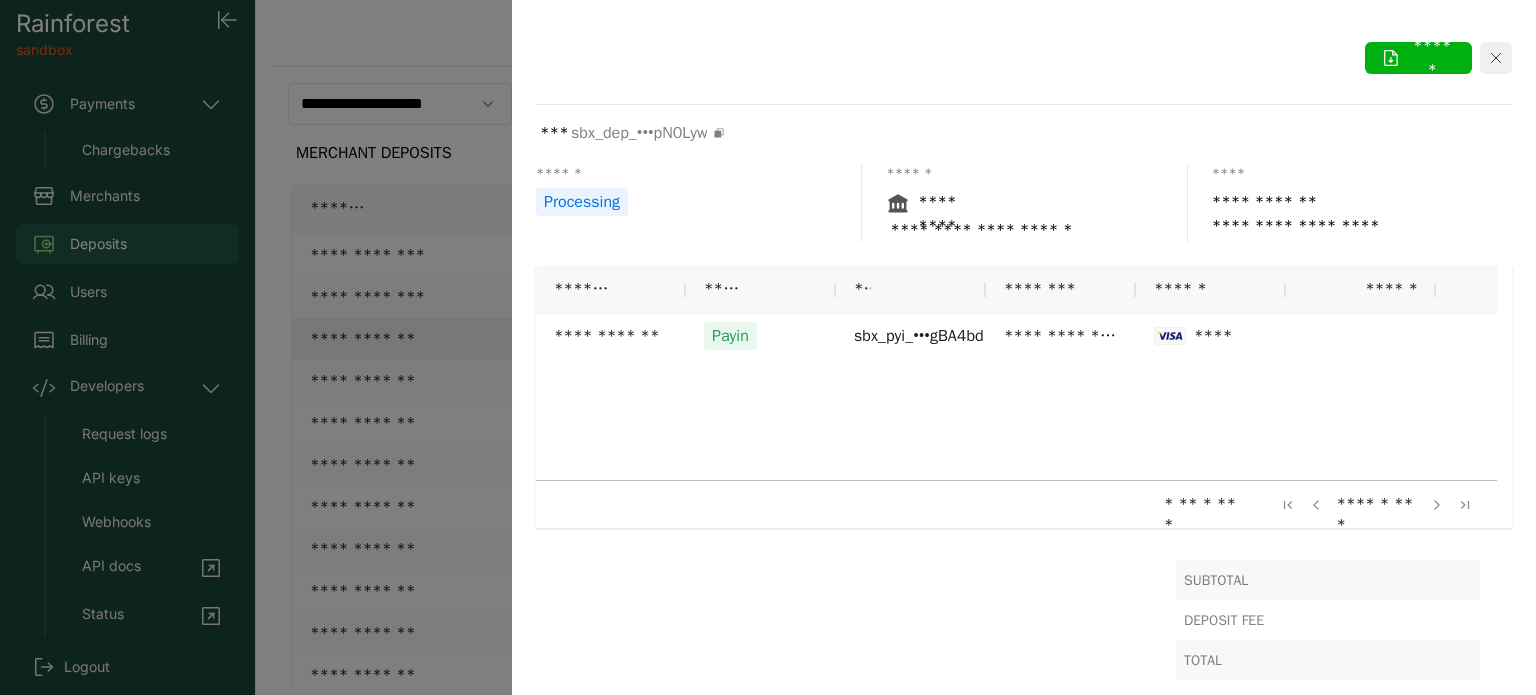 click 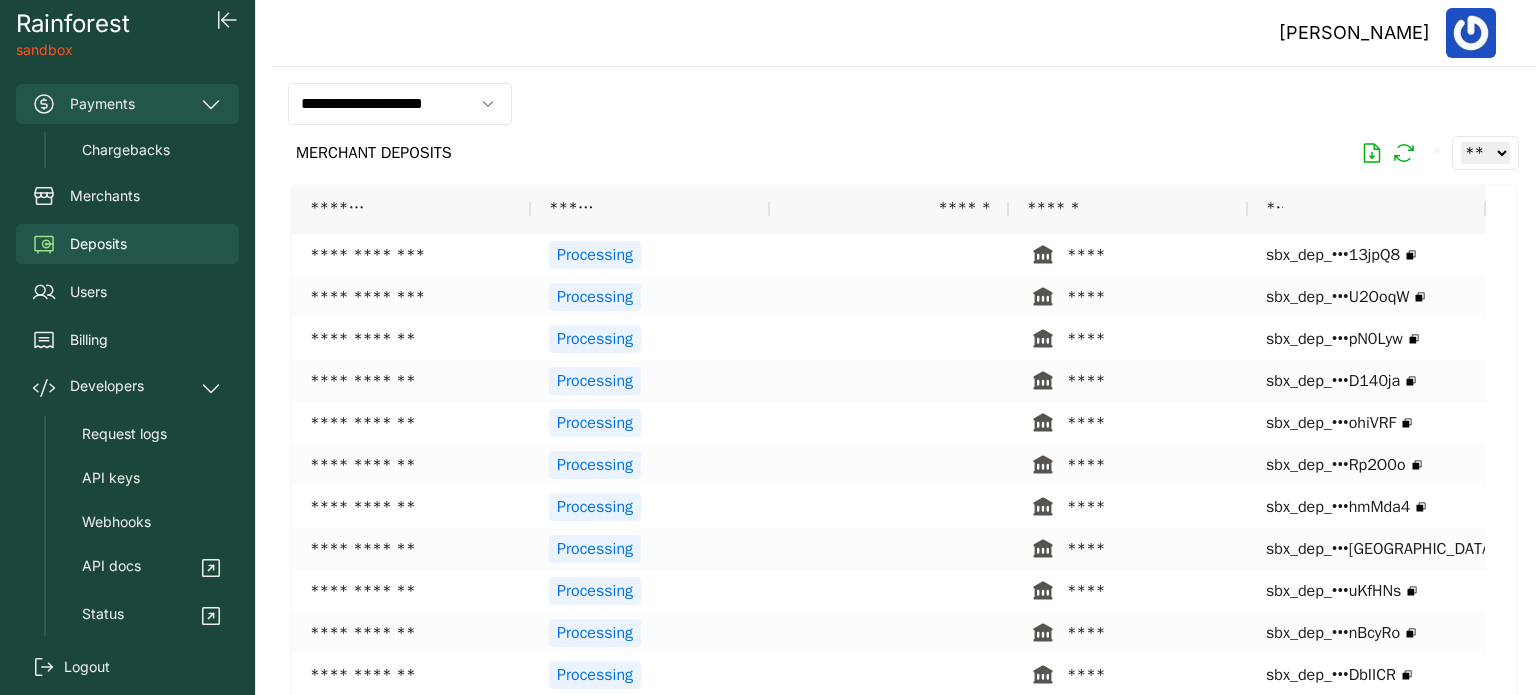 click on "Payments" at bounding box center (127, 104) 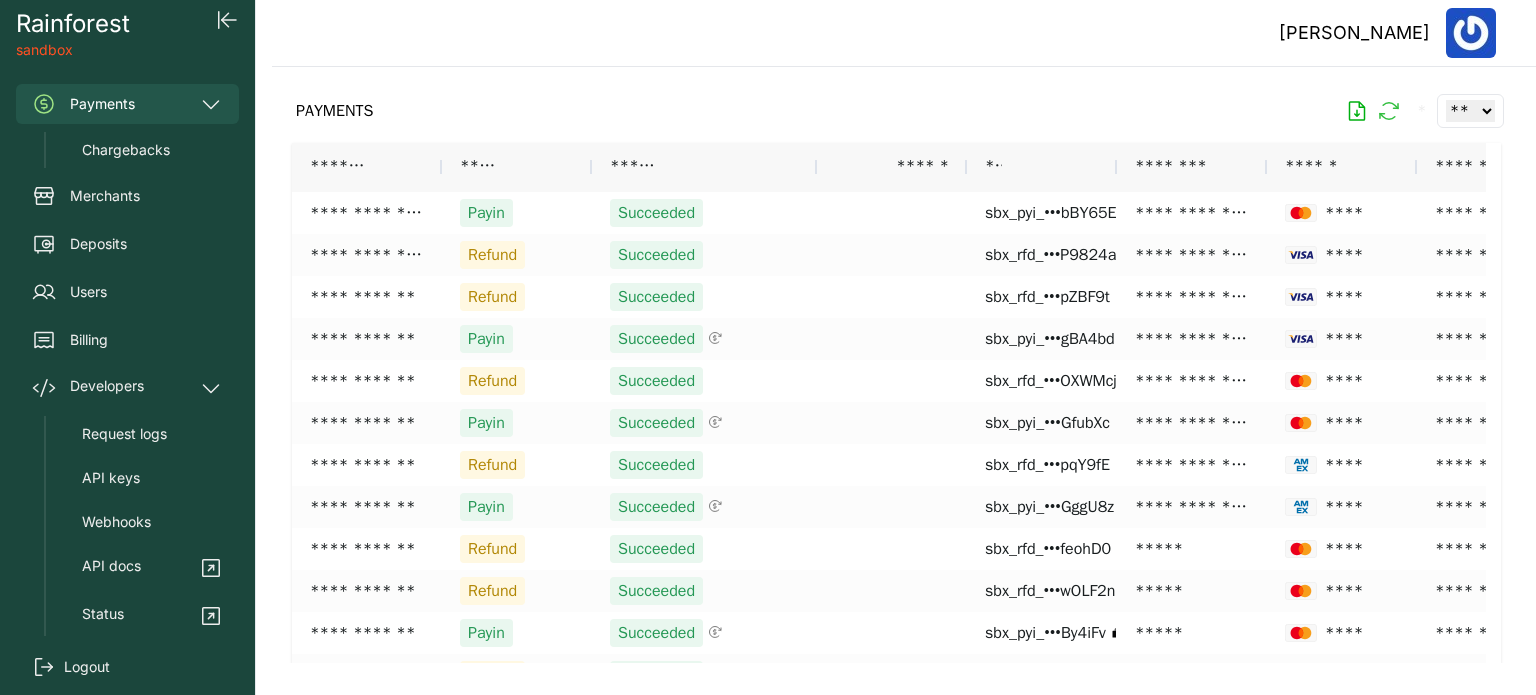click 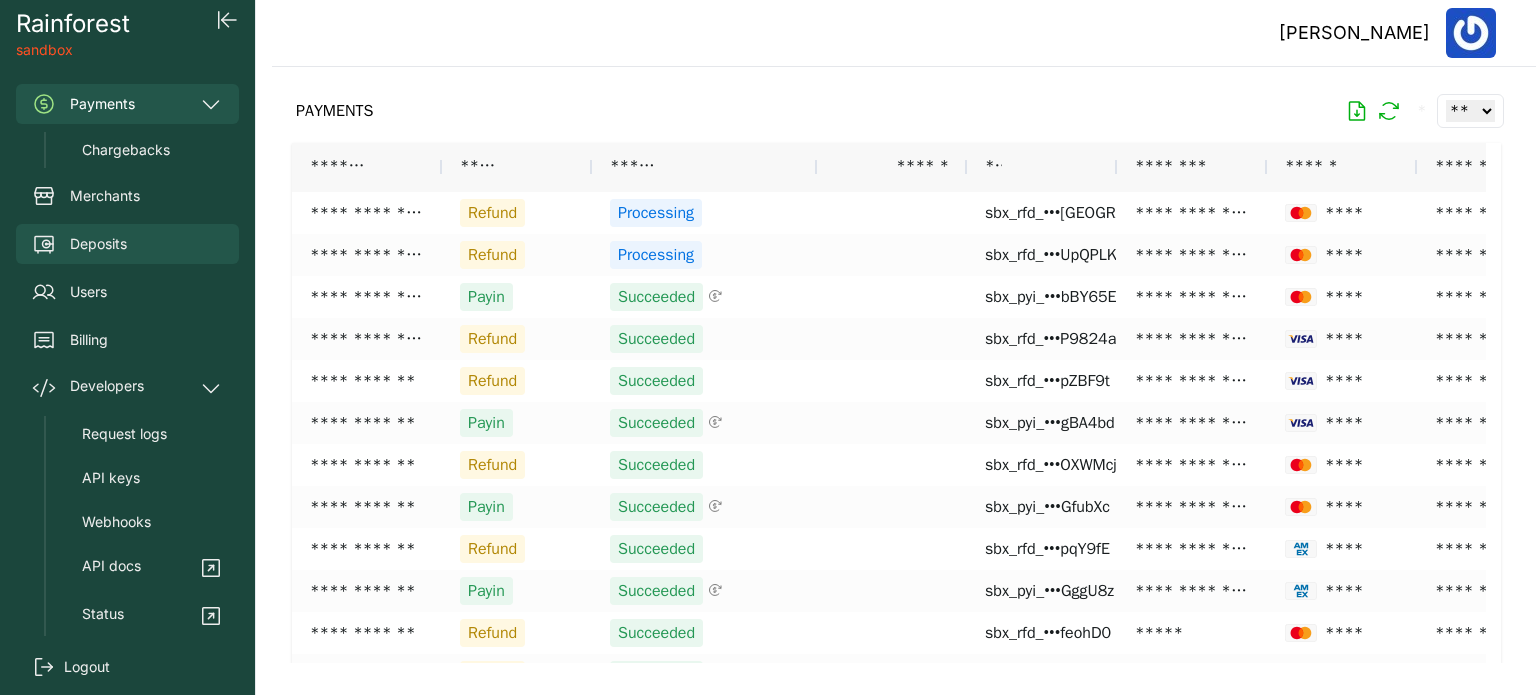 click on "Deposits" at bounding box center [127, 244] 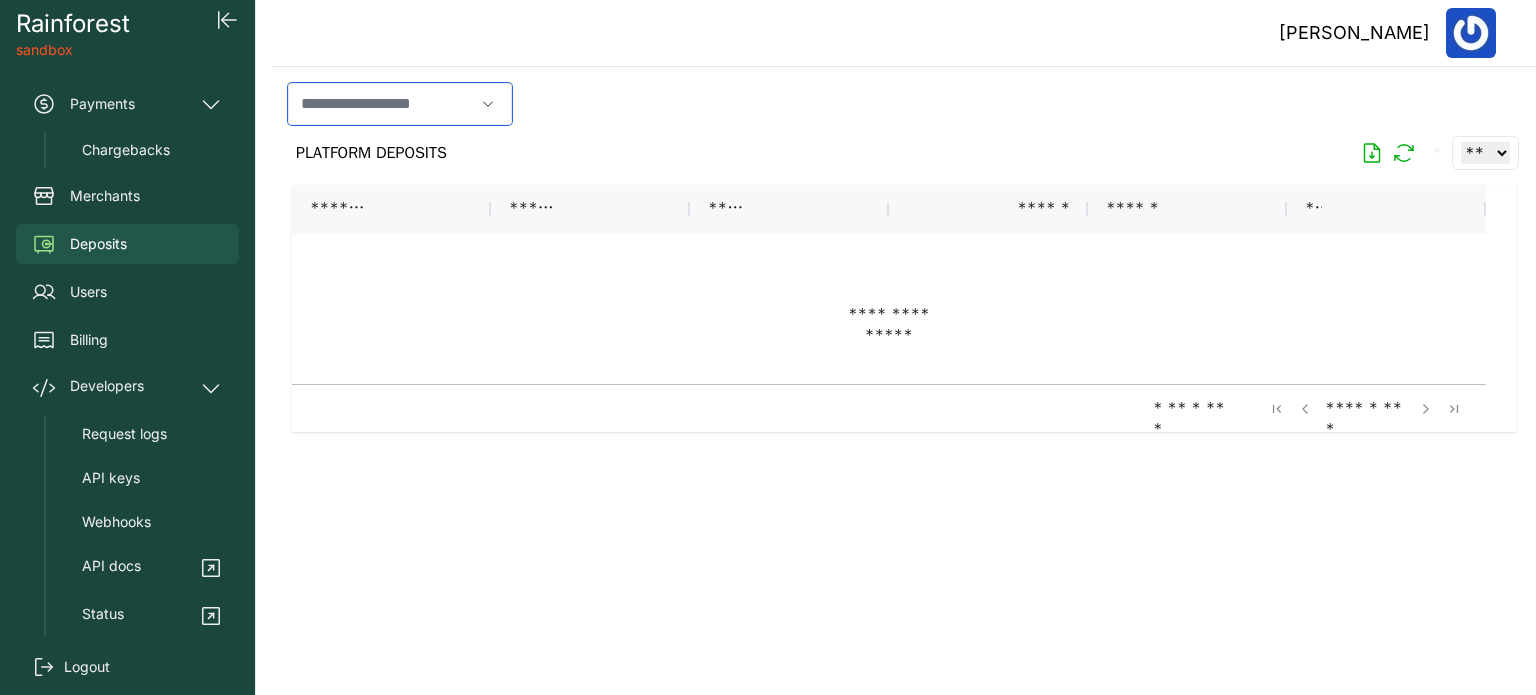 click at bounding box center [381, 104] 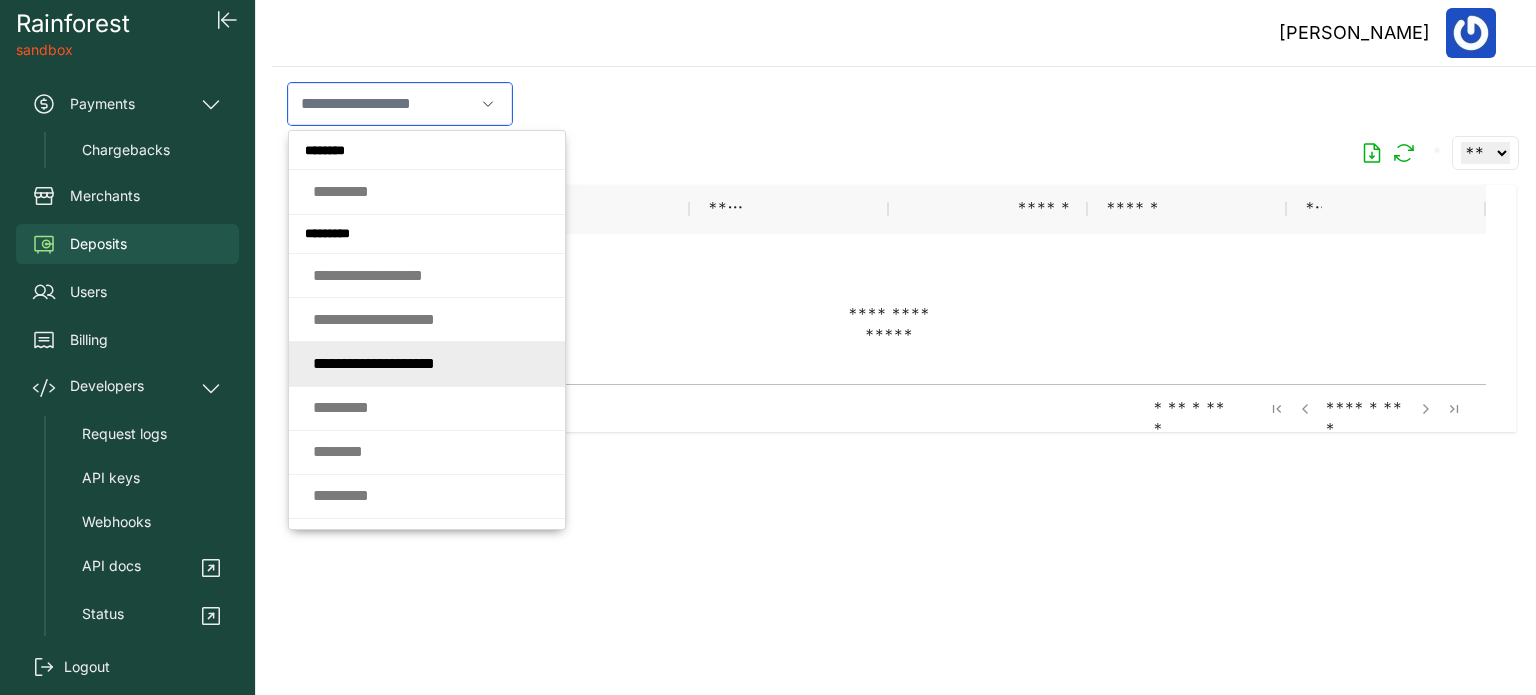 click on "* * * * * * * * *   * * * * * * * *   *" at bounding box center [374, 363] 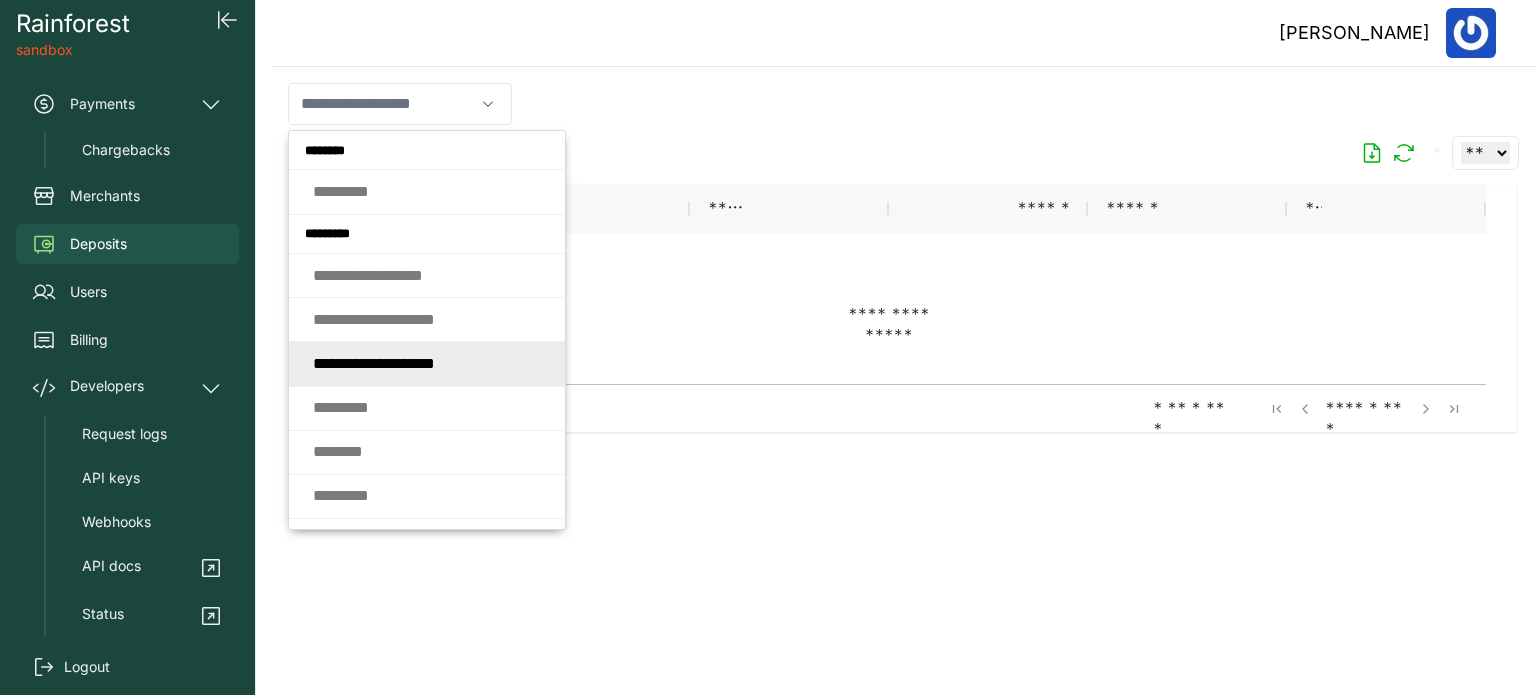 type on "**********" 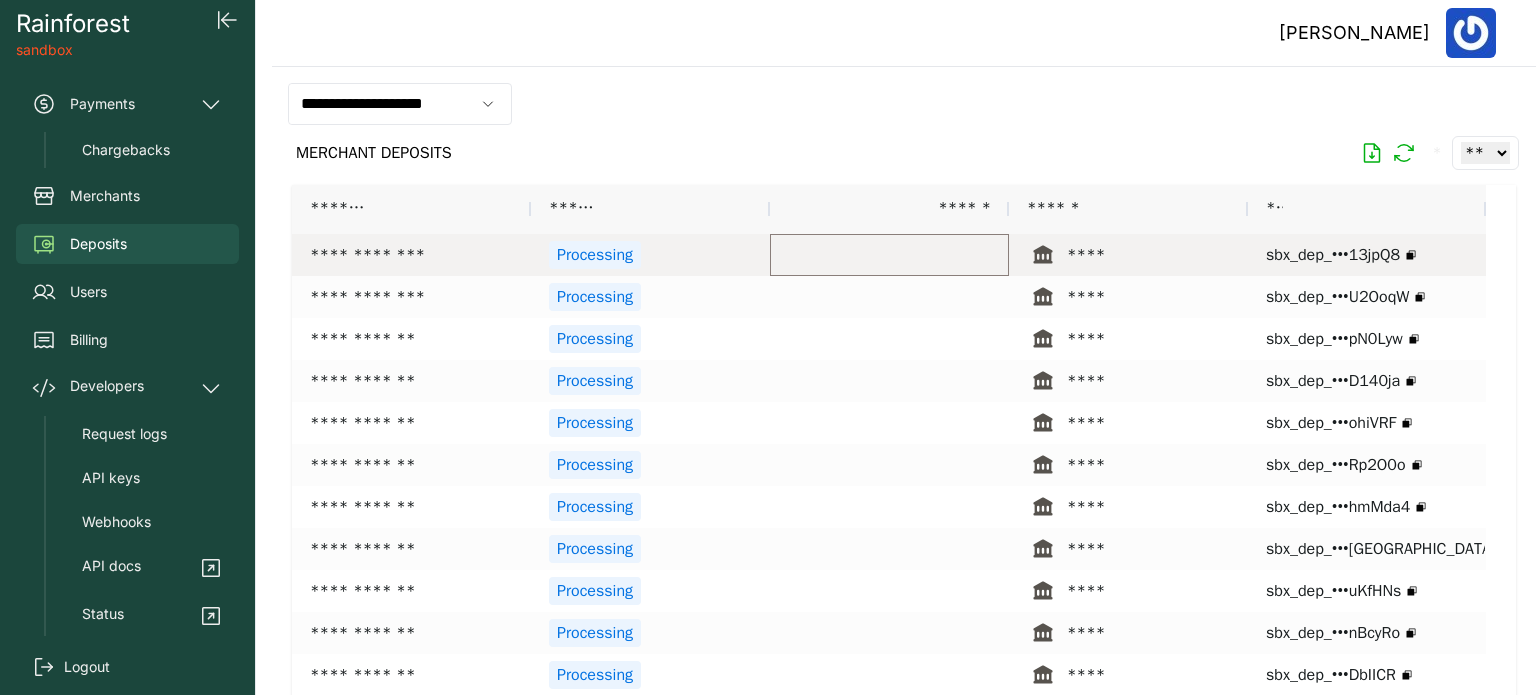 click at bounding box center (889, 255) 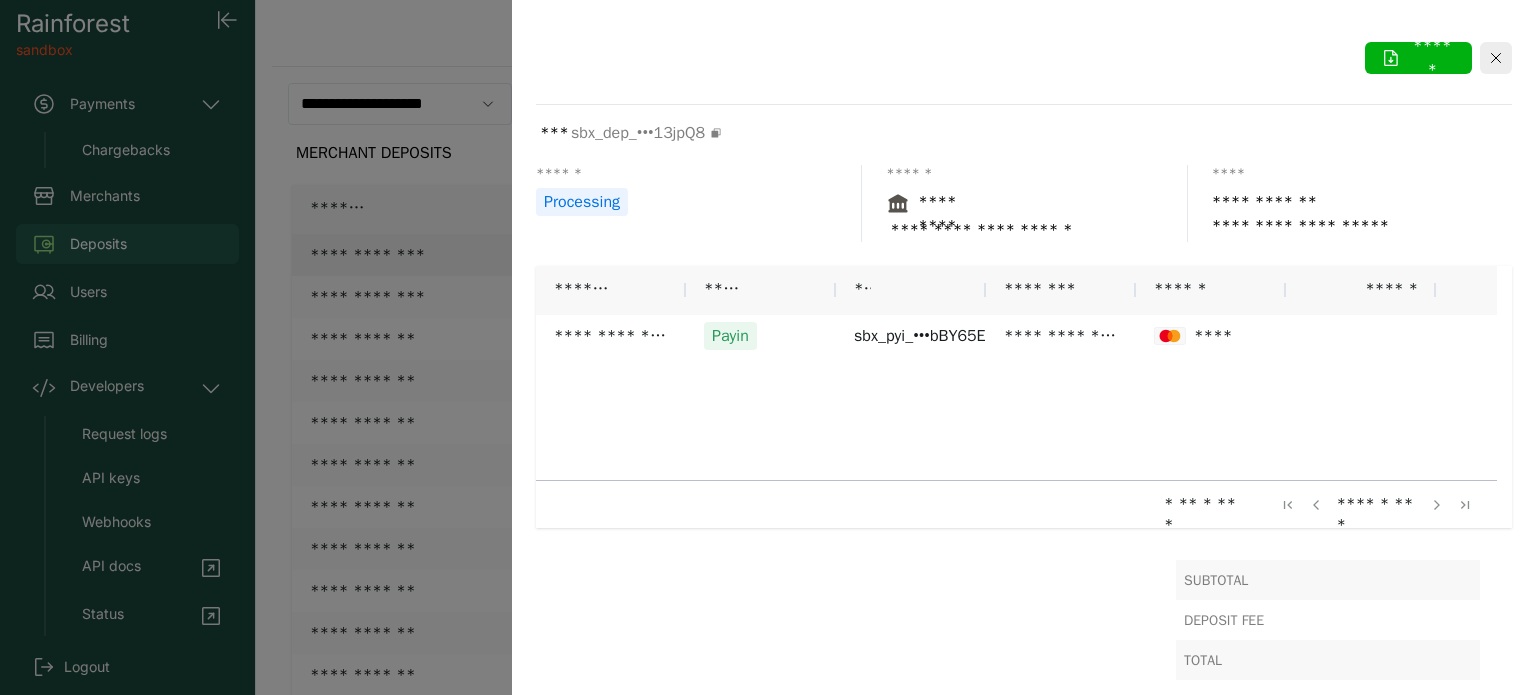 scroll, scrollTop: 0, scrollLeft: 0, axis: both 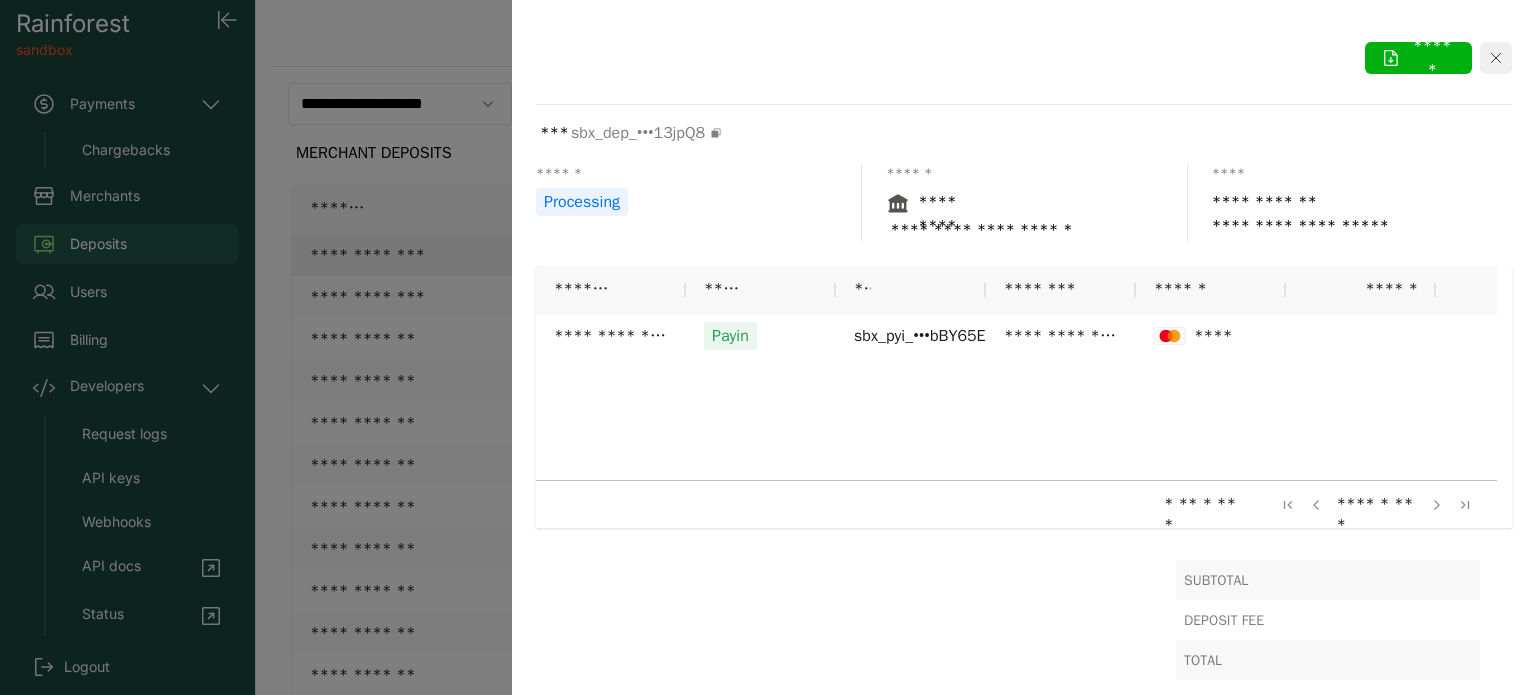 click 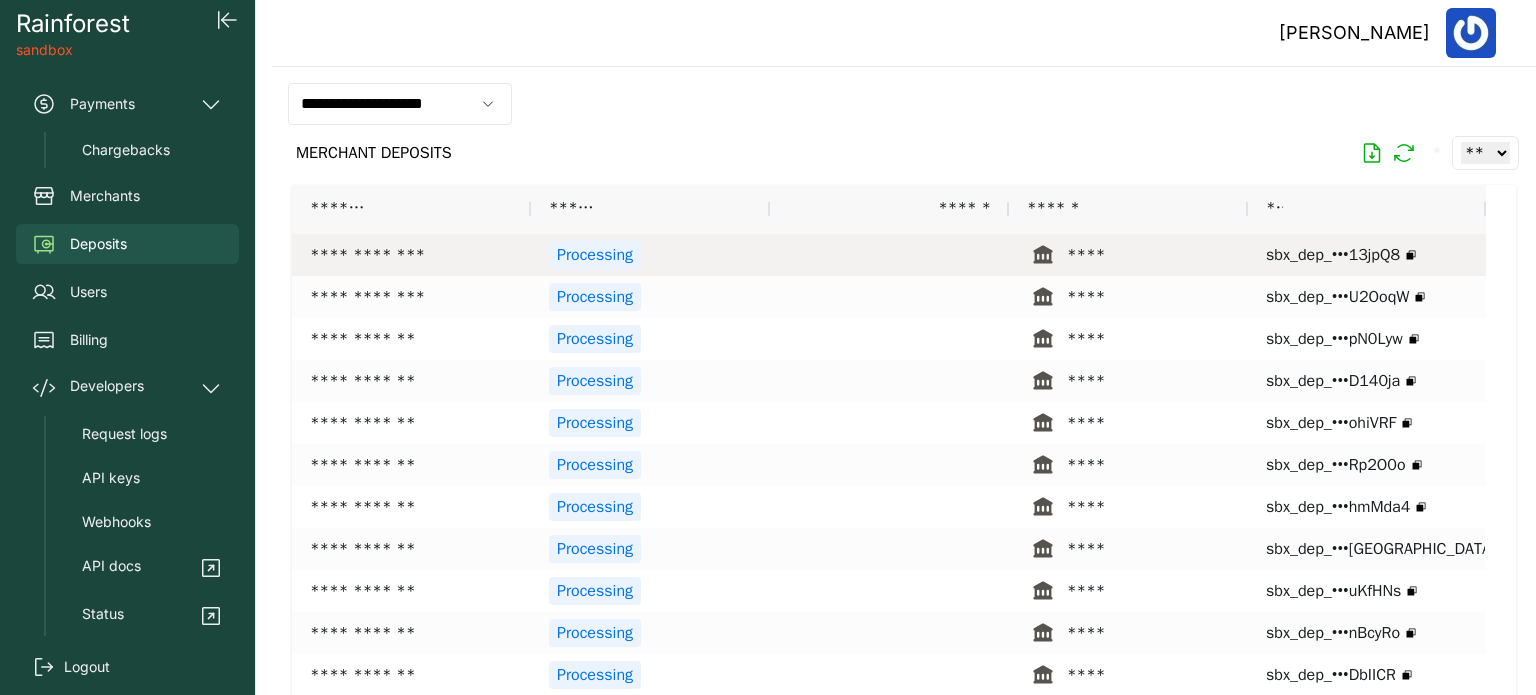 click on "Processing" at bounding box center [595, 255] 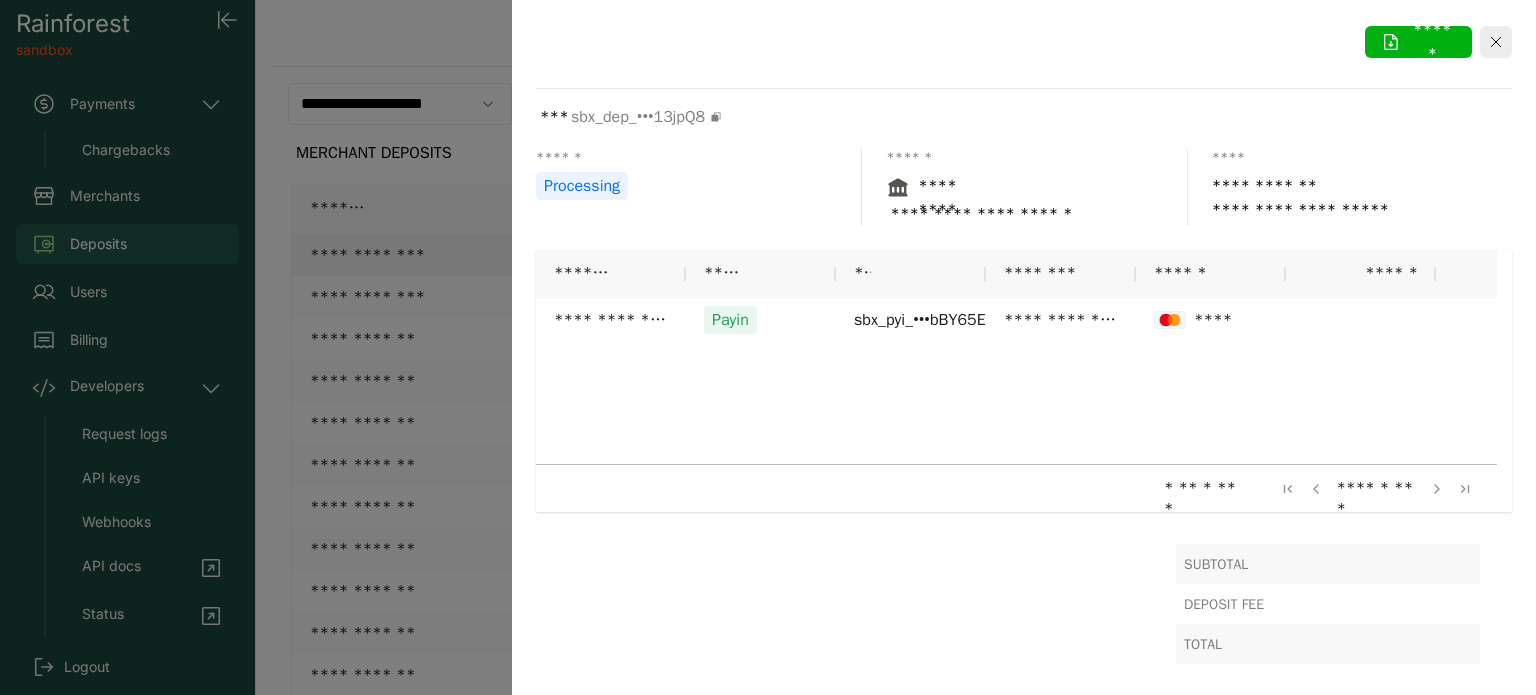 scroll, scrollTop: 0, scrollLeft: 0, axis: both 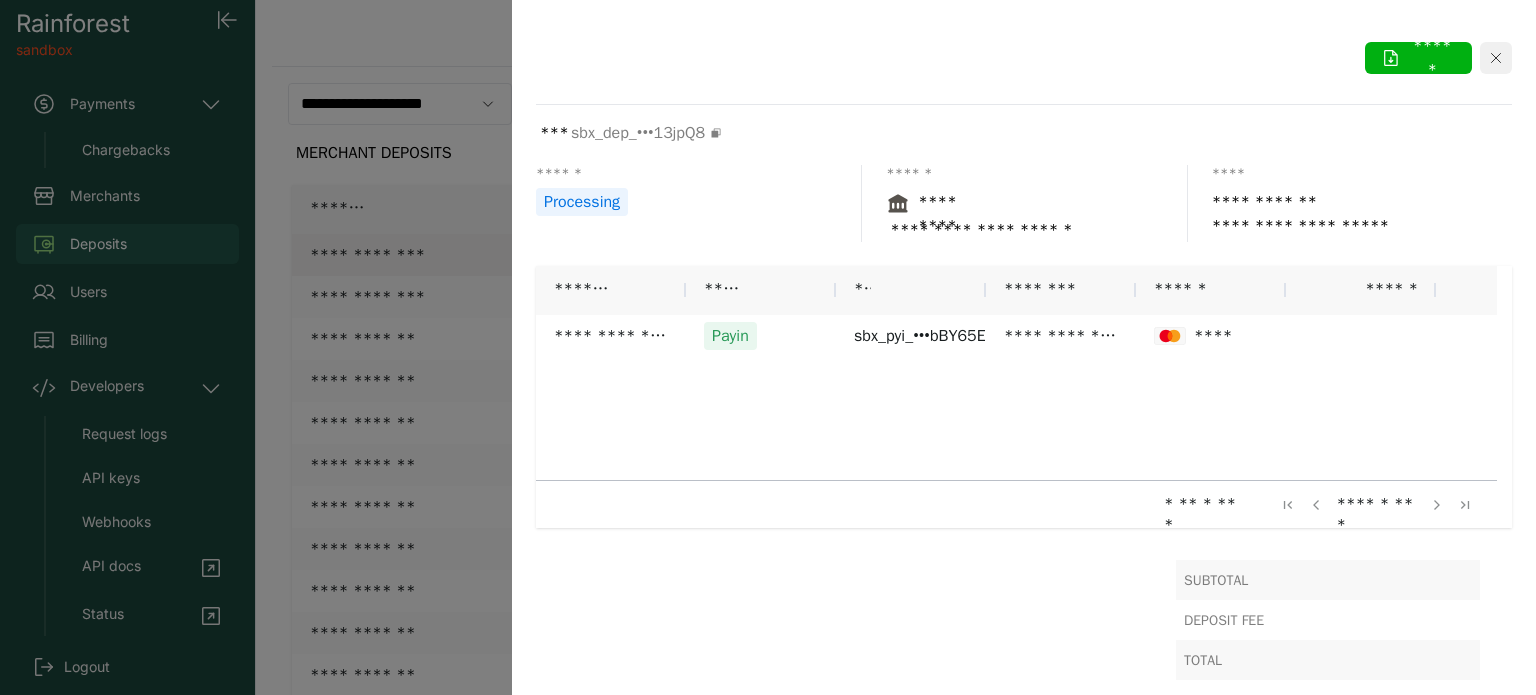 click 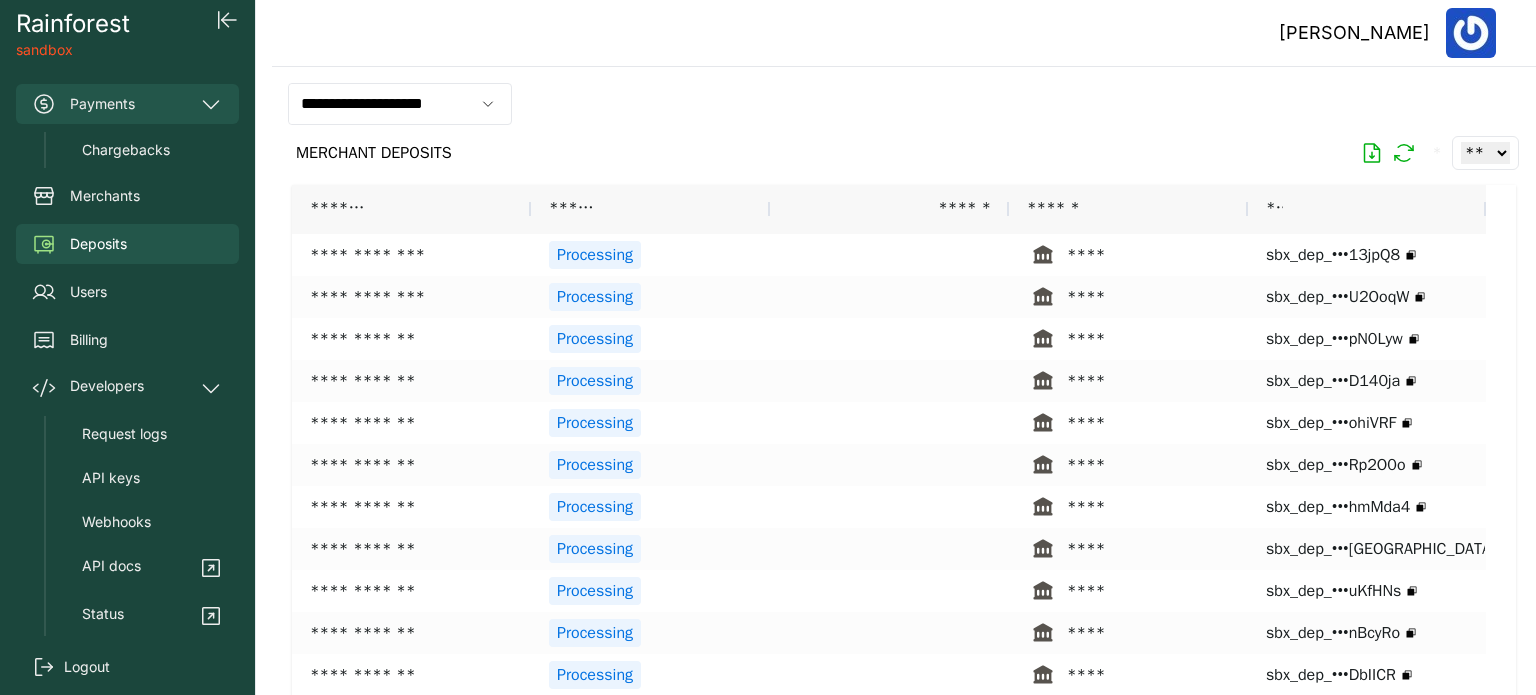 click on "Payments" at bounding box center [127, 104] 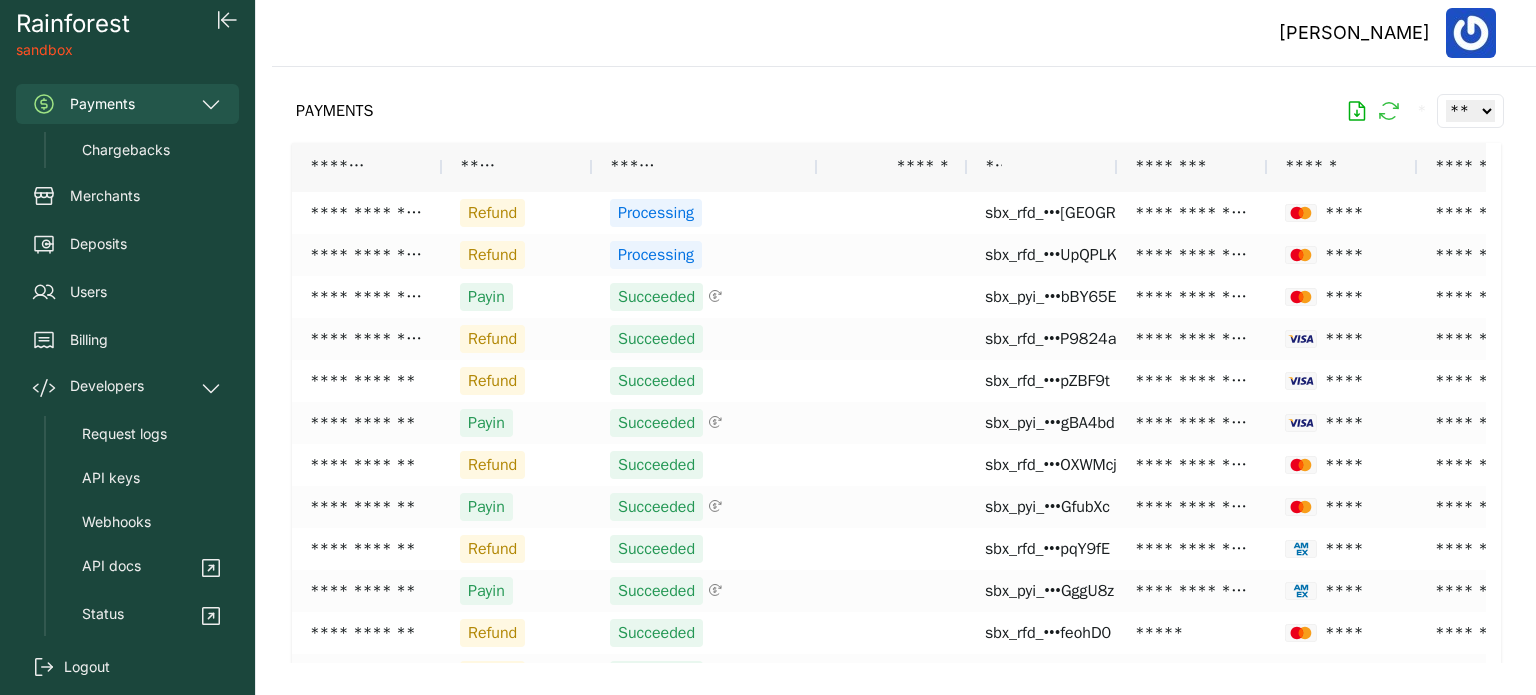 click 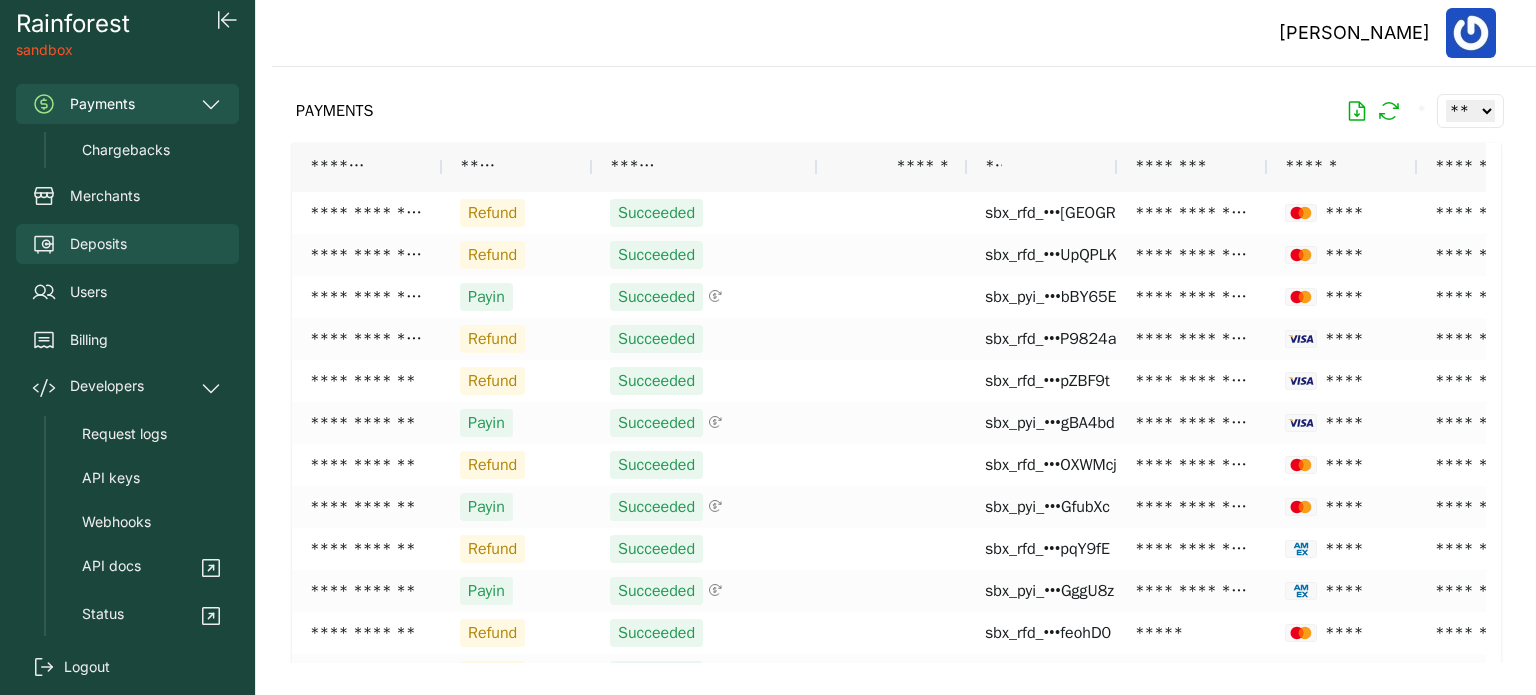 click on "Deposits" at bounding box center [98, 244] 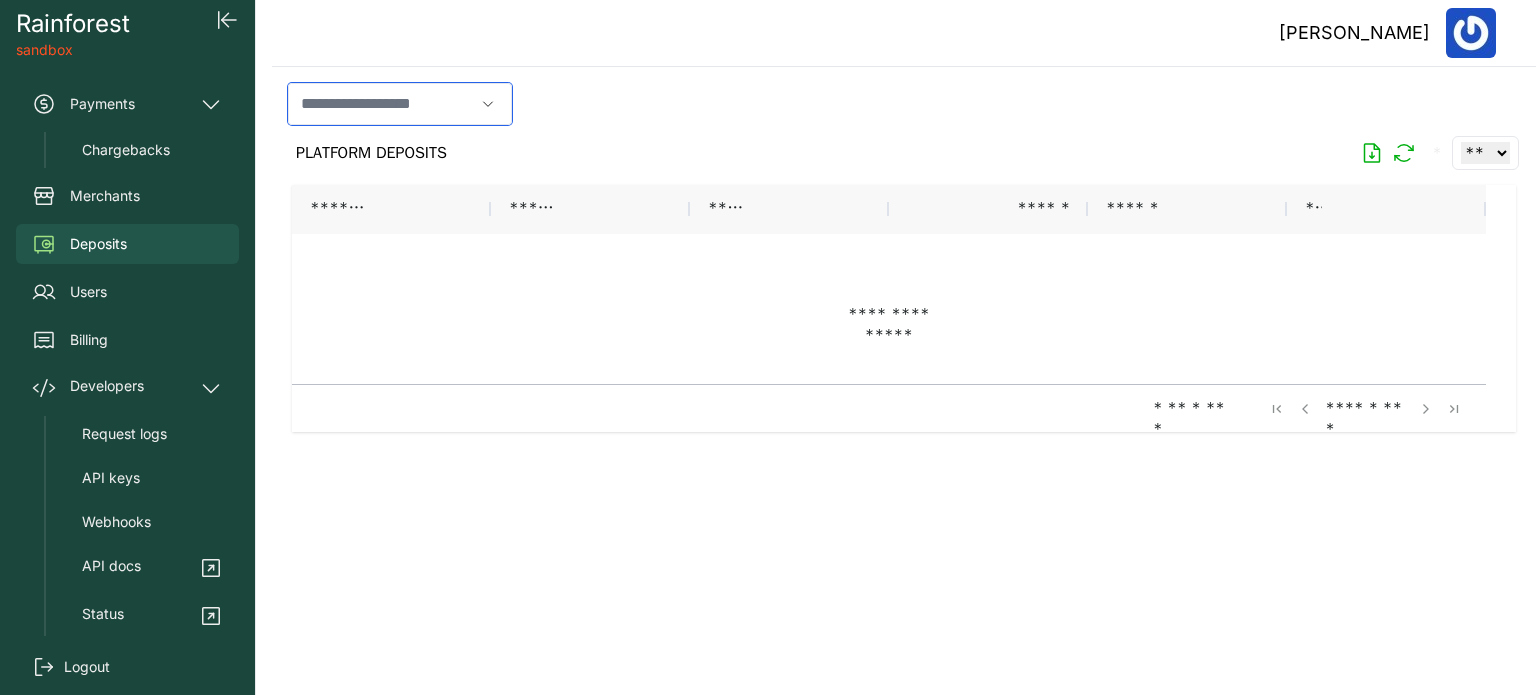 click at bounding box center (381, 104) 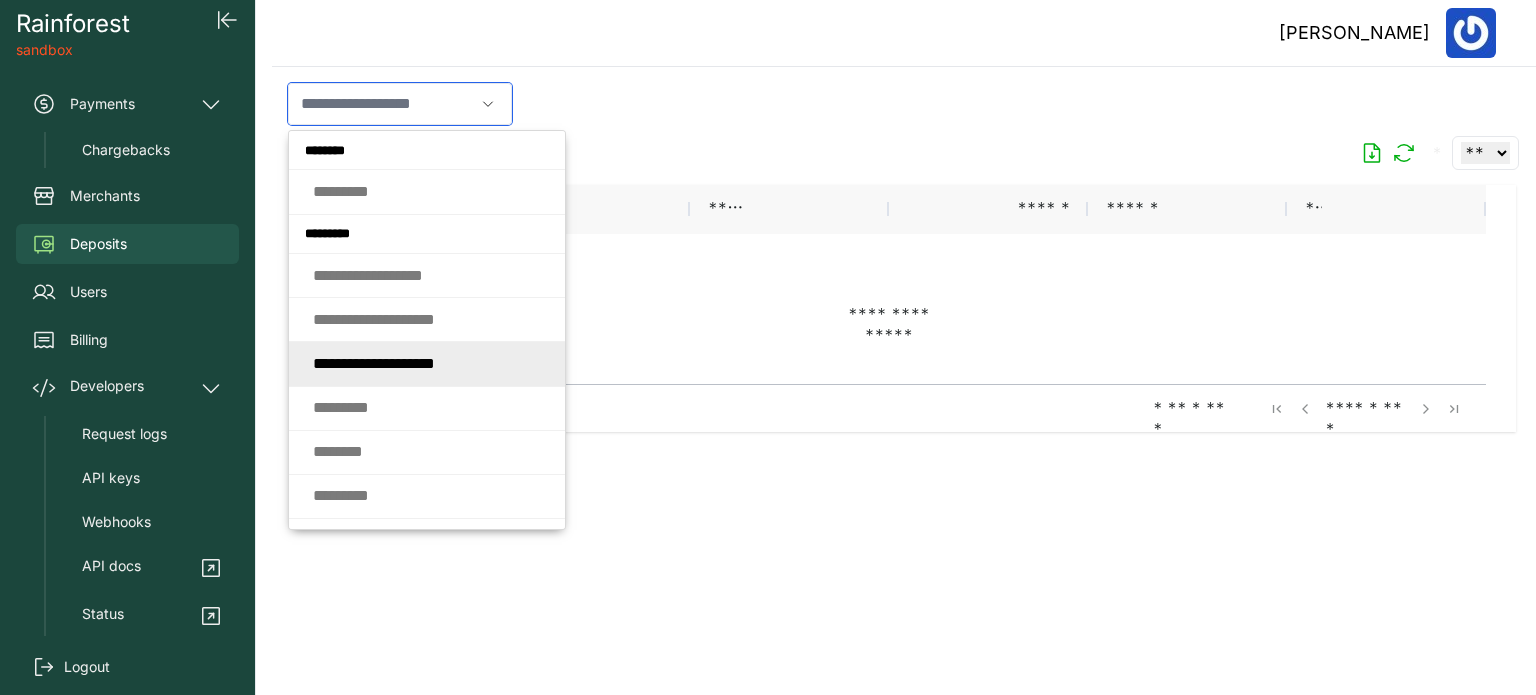 click on "* * * * * * * * *   * * * * * * * *   *" at bounding box center [374, 363] 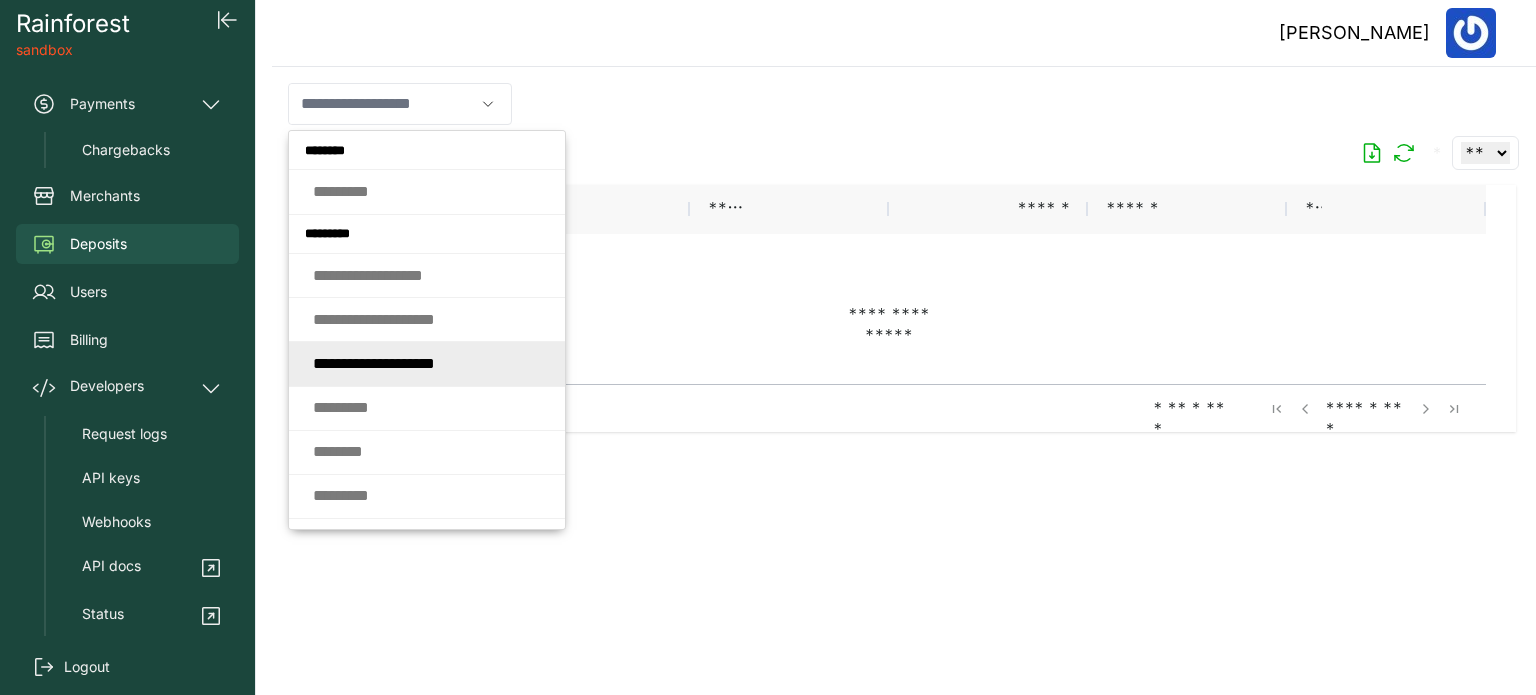 type on "**********" 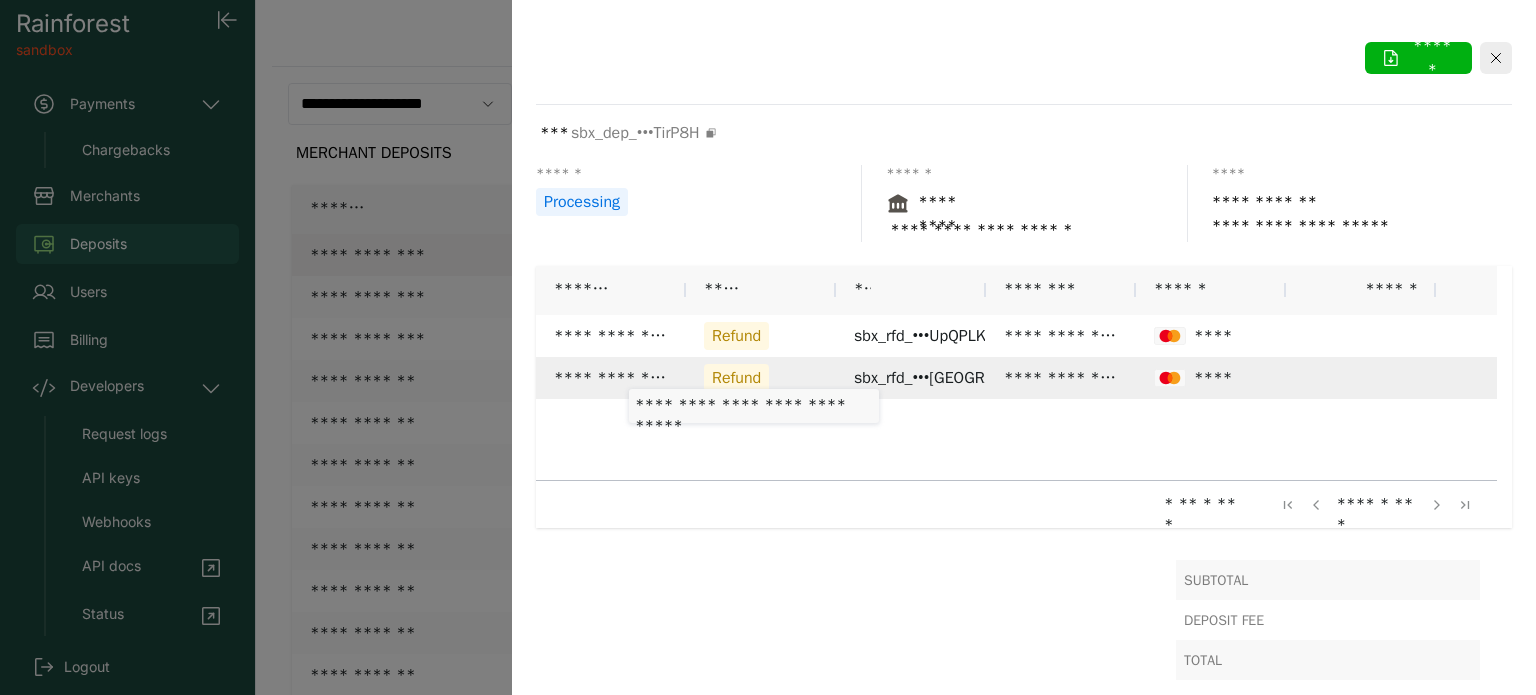 drag, startPoint x: 1440, startPoint y: 382, endPoint x: 629, endPoint y: 374, distance: 811.0394 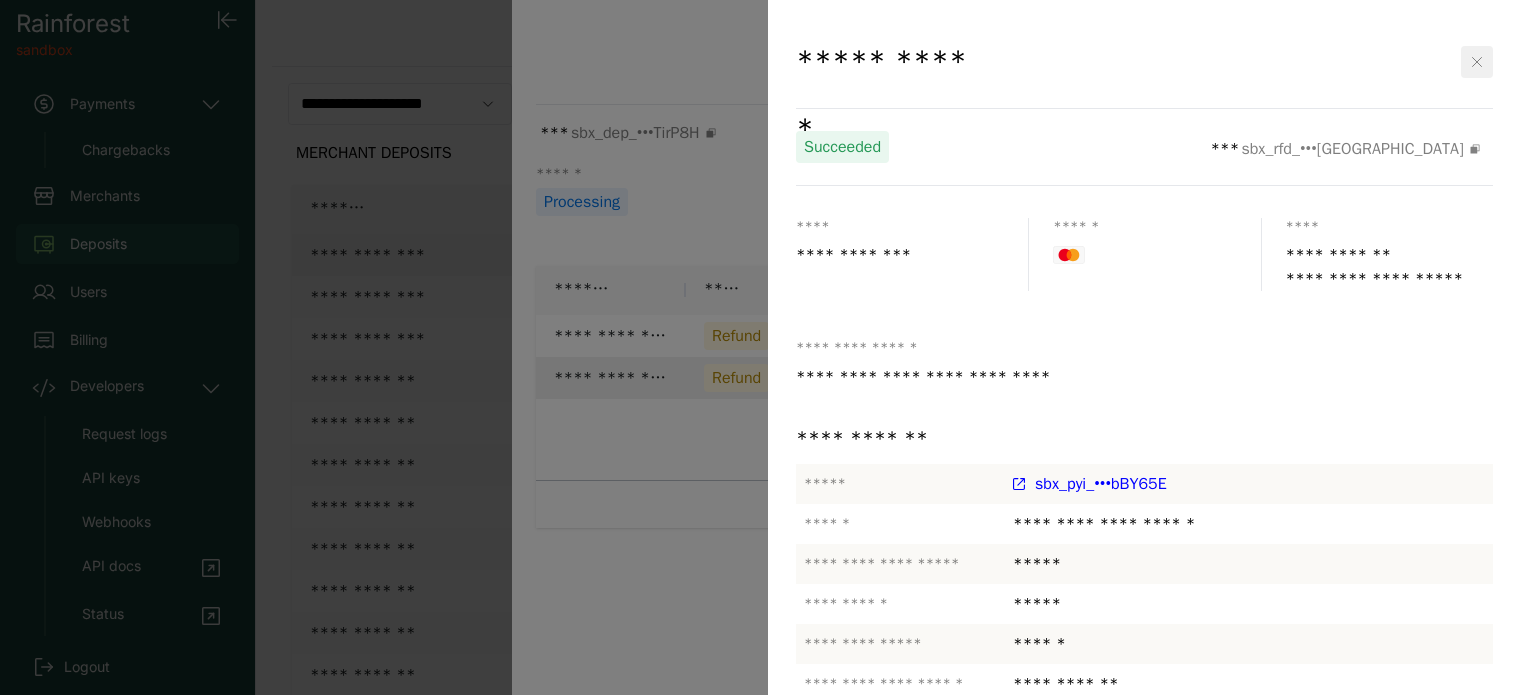 click at bounding box center (1477, 62) 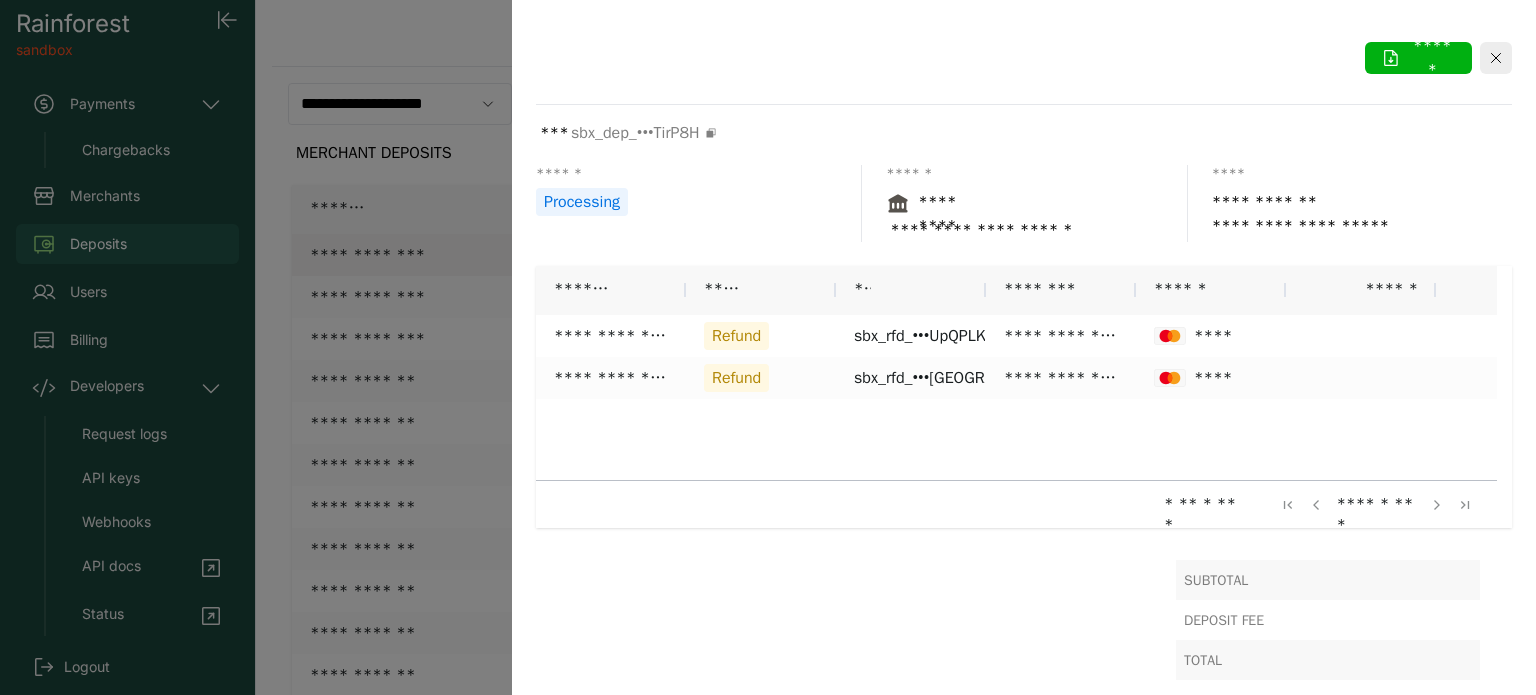 click at bounding box center (1496, 58) 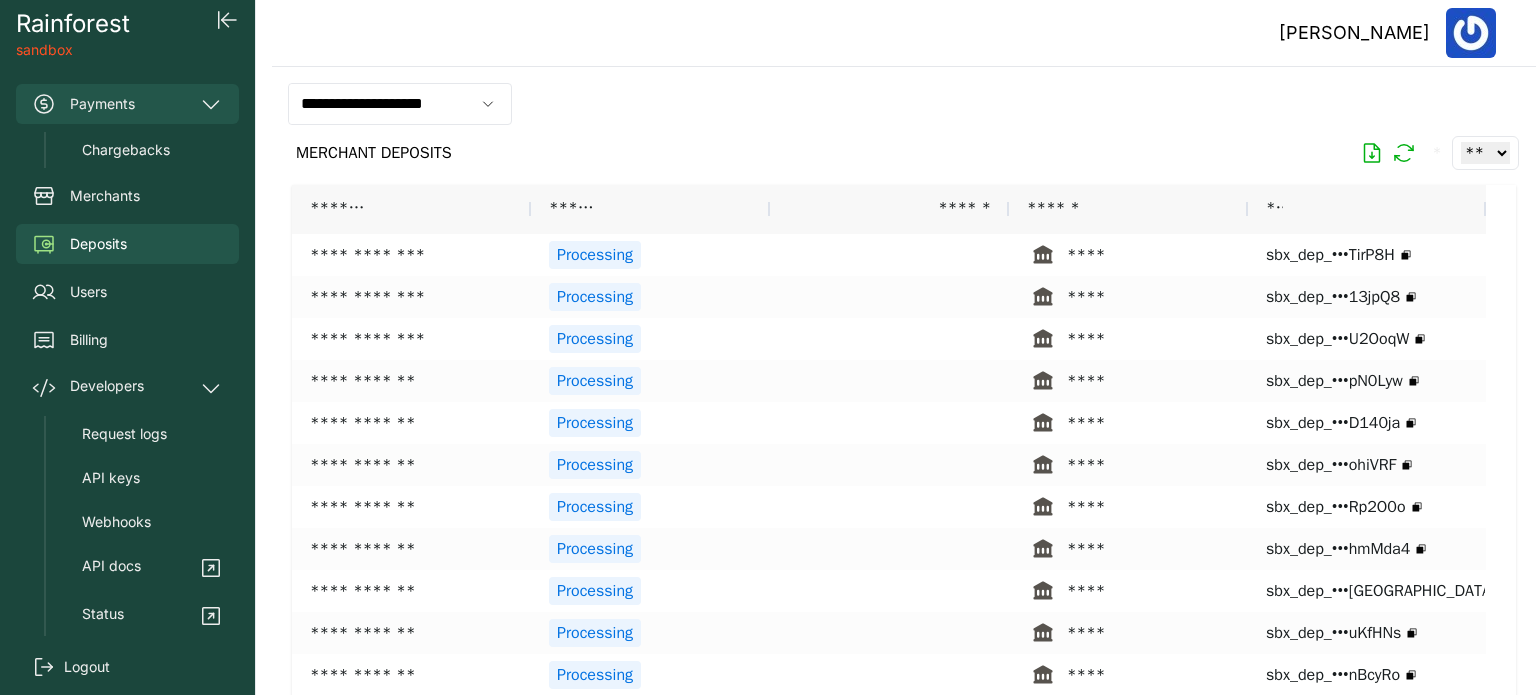 click on "Payments" at bounding box center [127, 104] 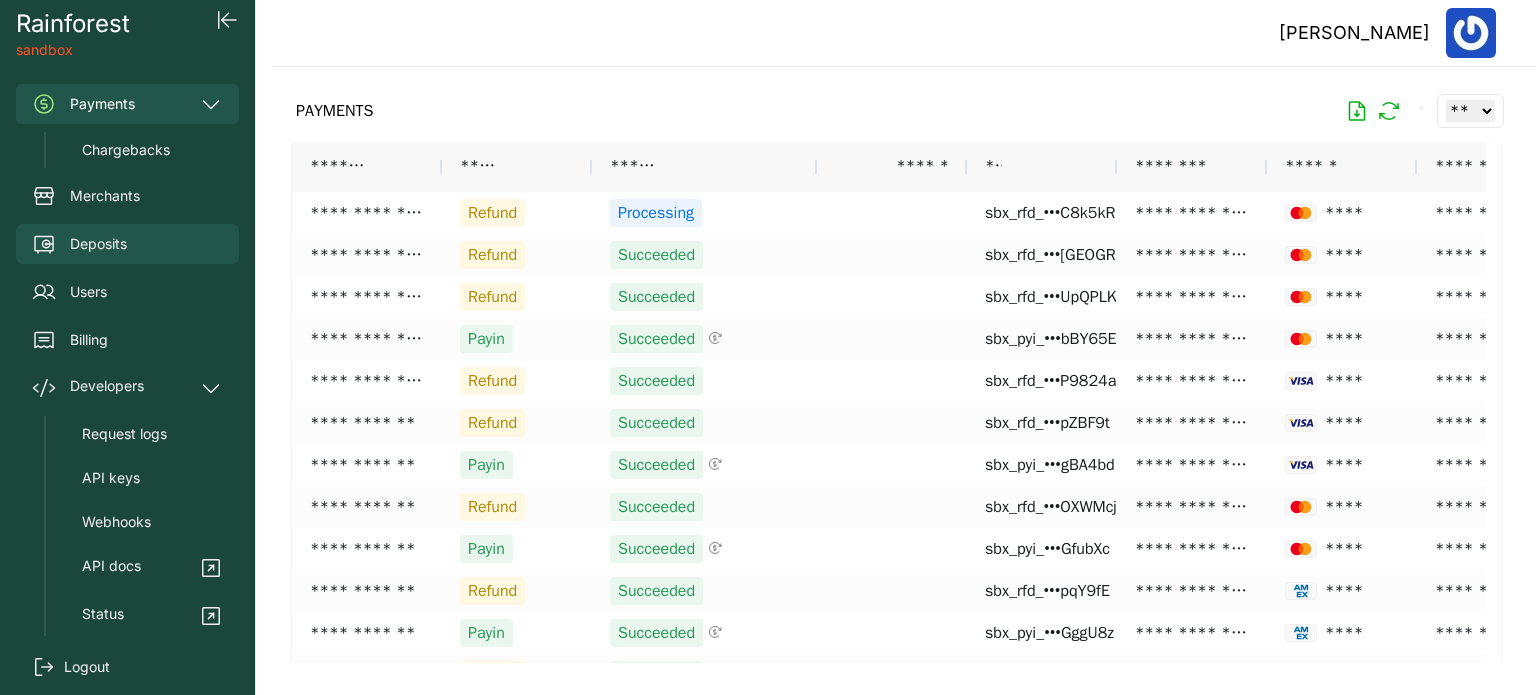click on "Deposits" at bounding box center (98, 244) 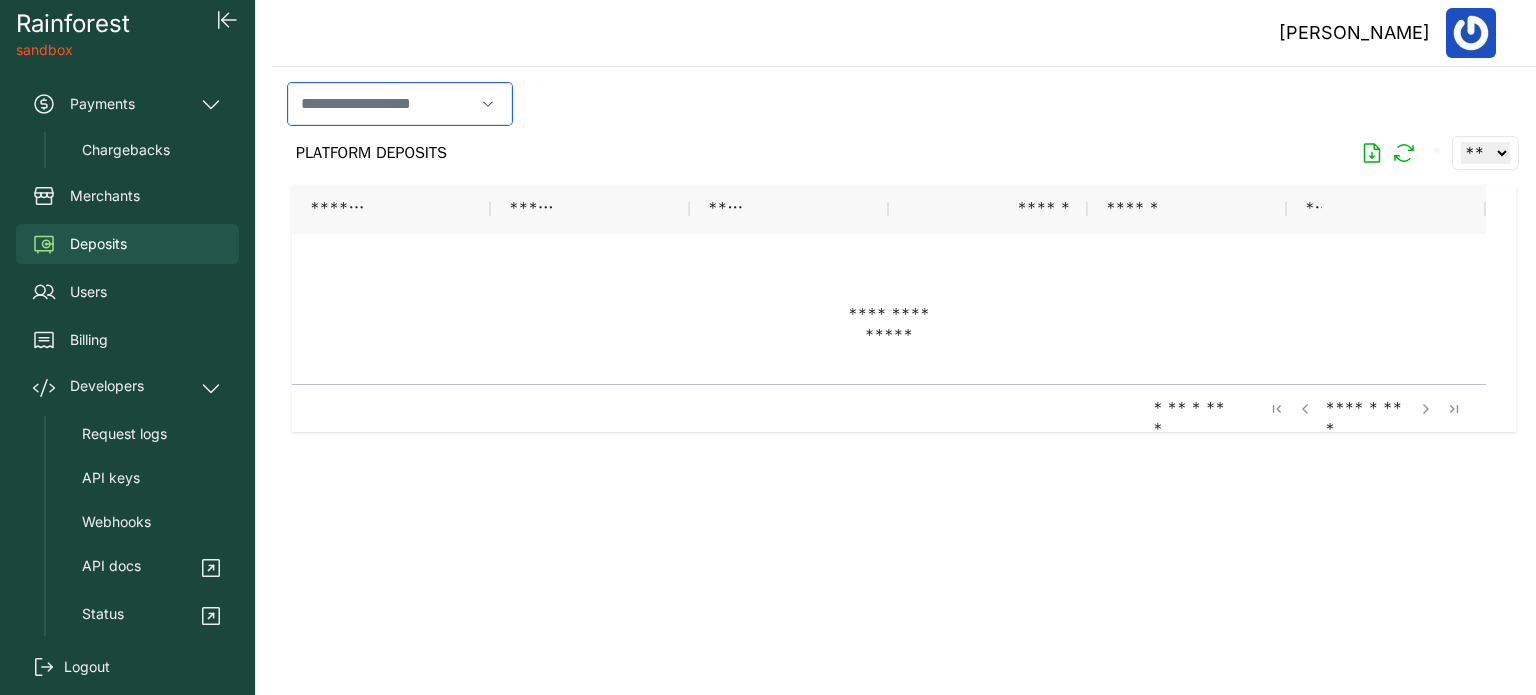 click at bounding box center [381, 104] 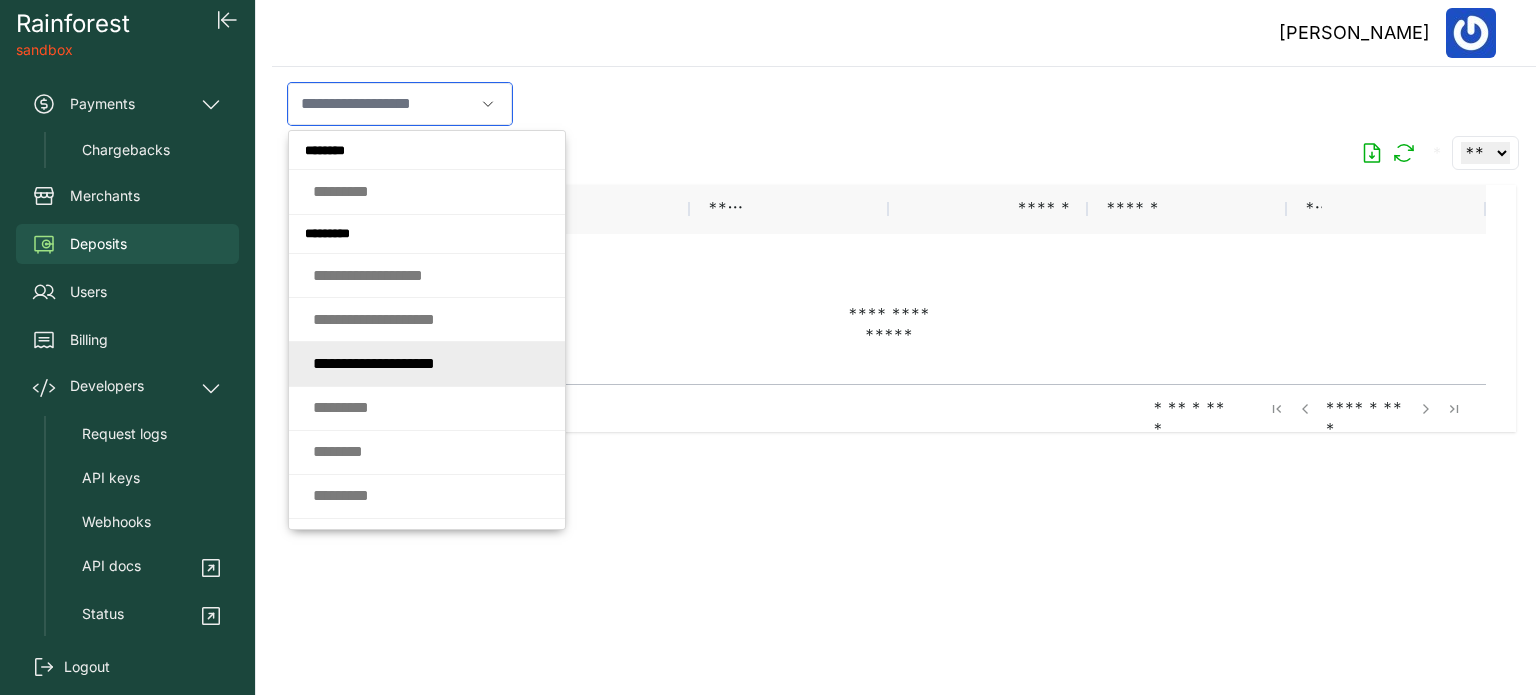 click on "* * * * * * * * *   * * * * * * * *   *" at bounding box center [374, 363] 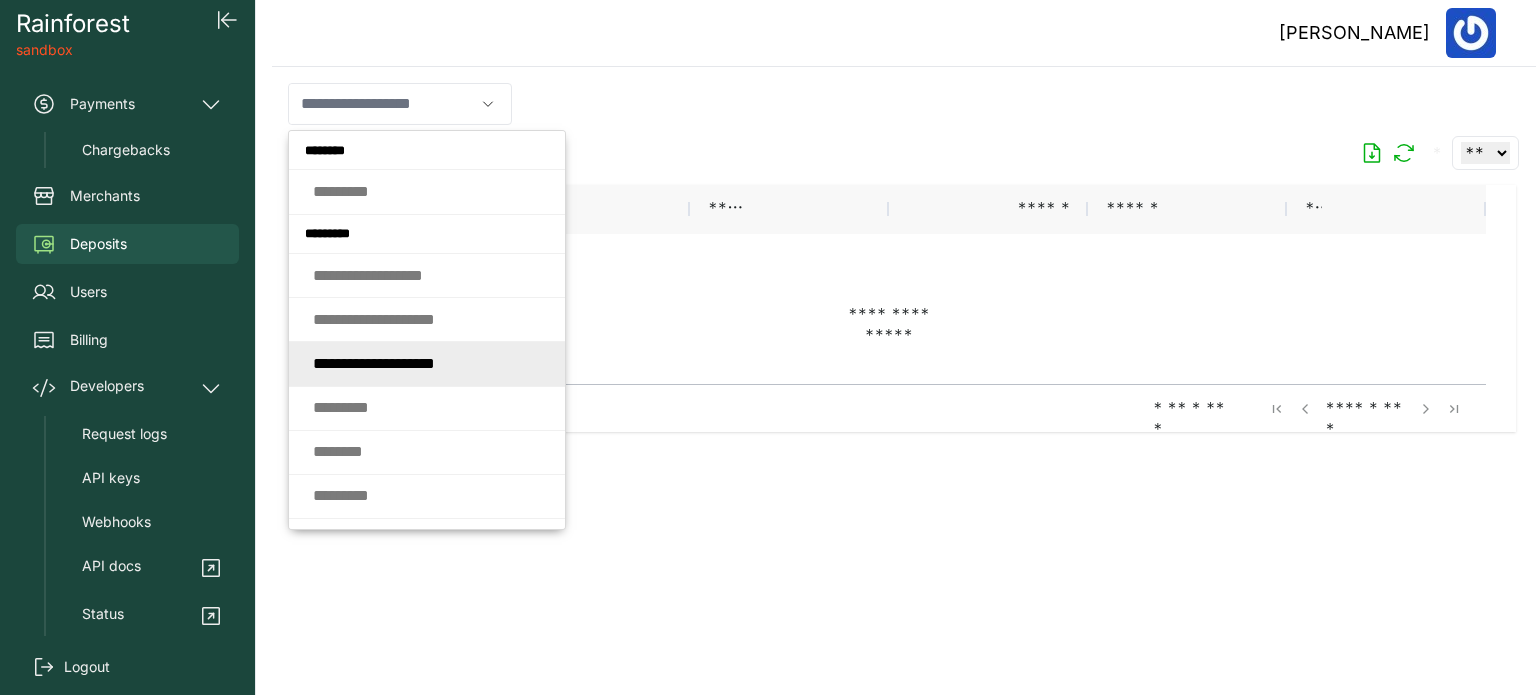 type on "**********" 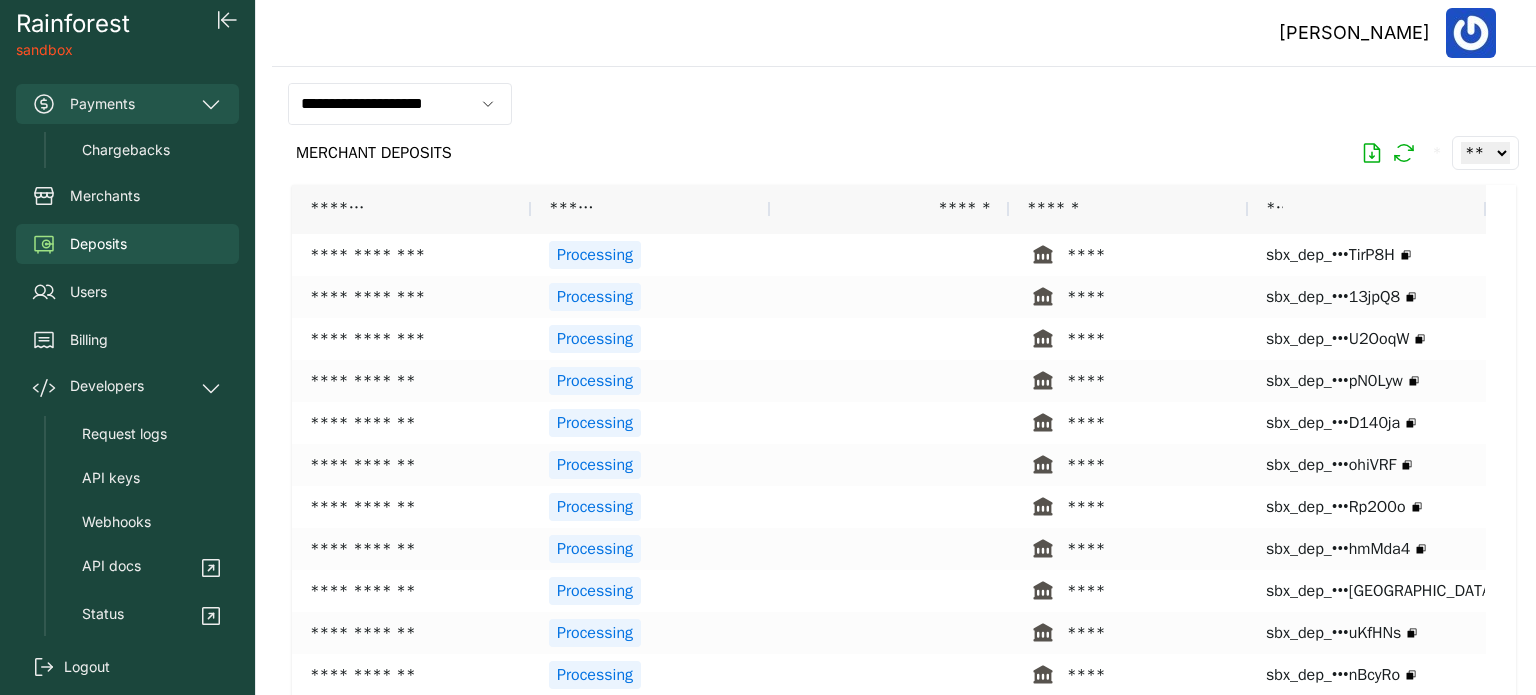 click on "Payments" at bounding box center [127, 104] 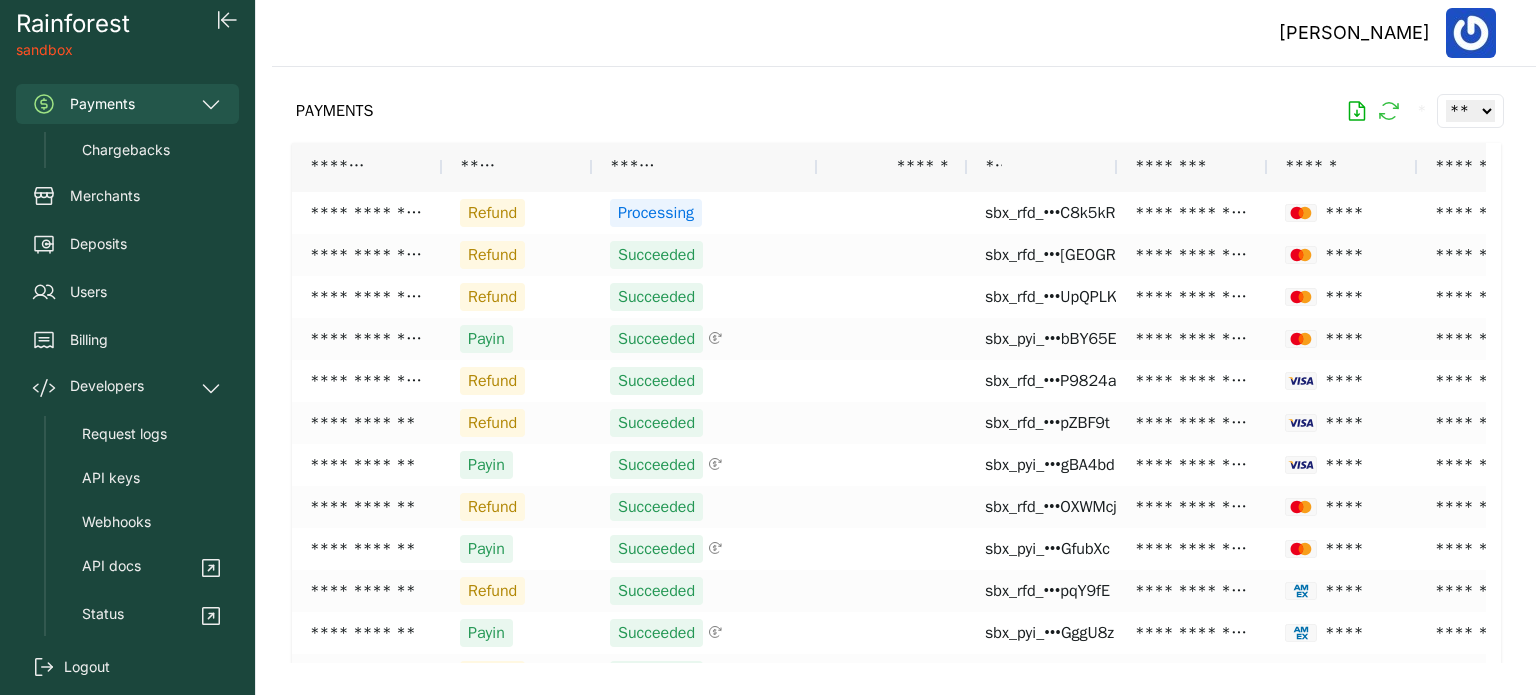 click 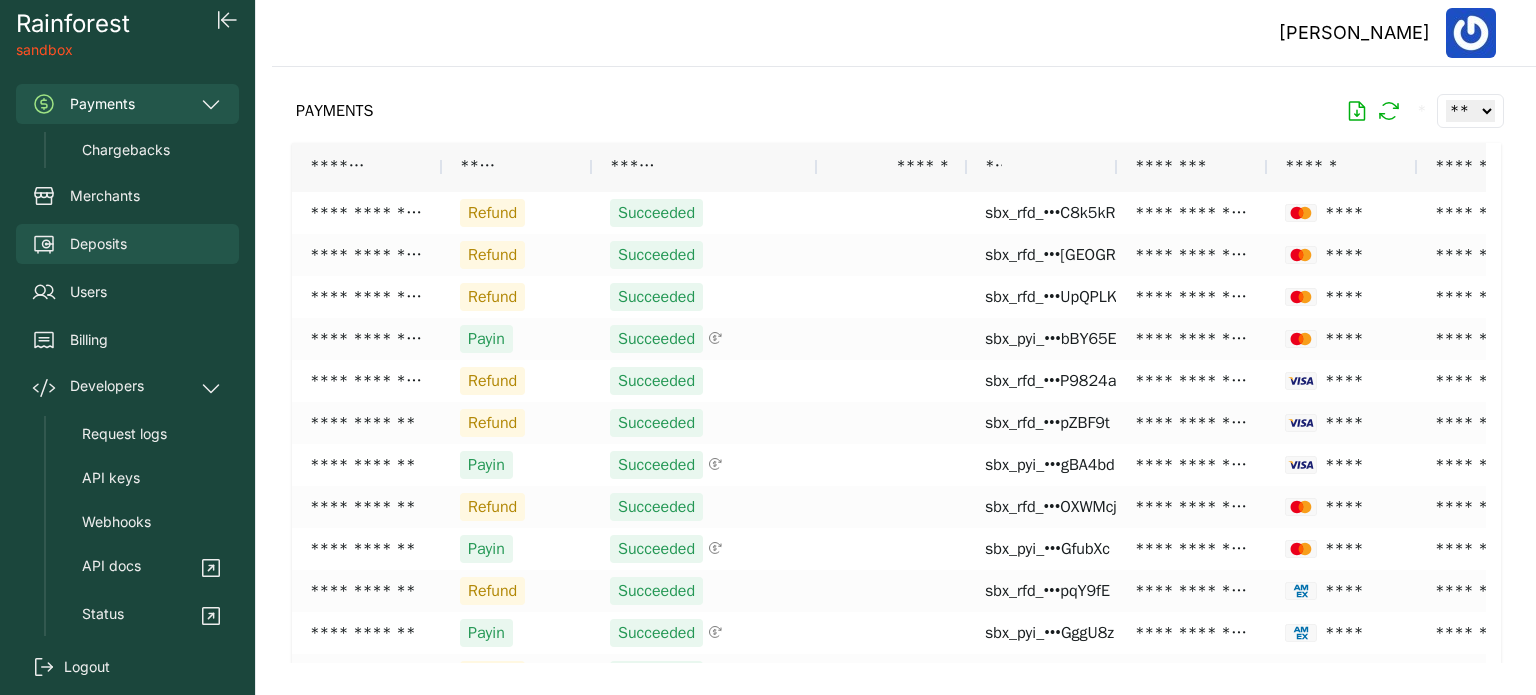 click on "Deposits" at bounding box center (98, 244) 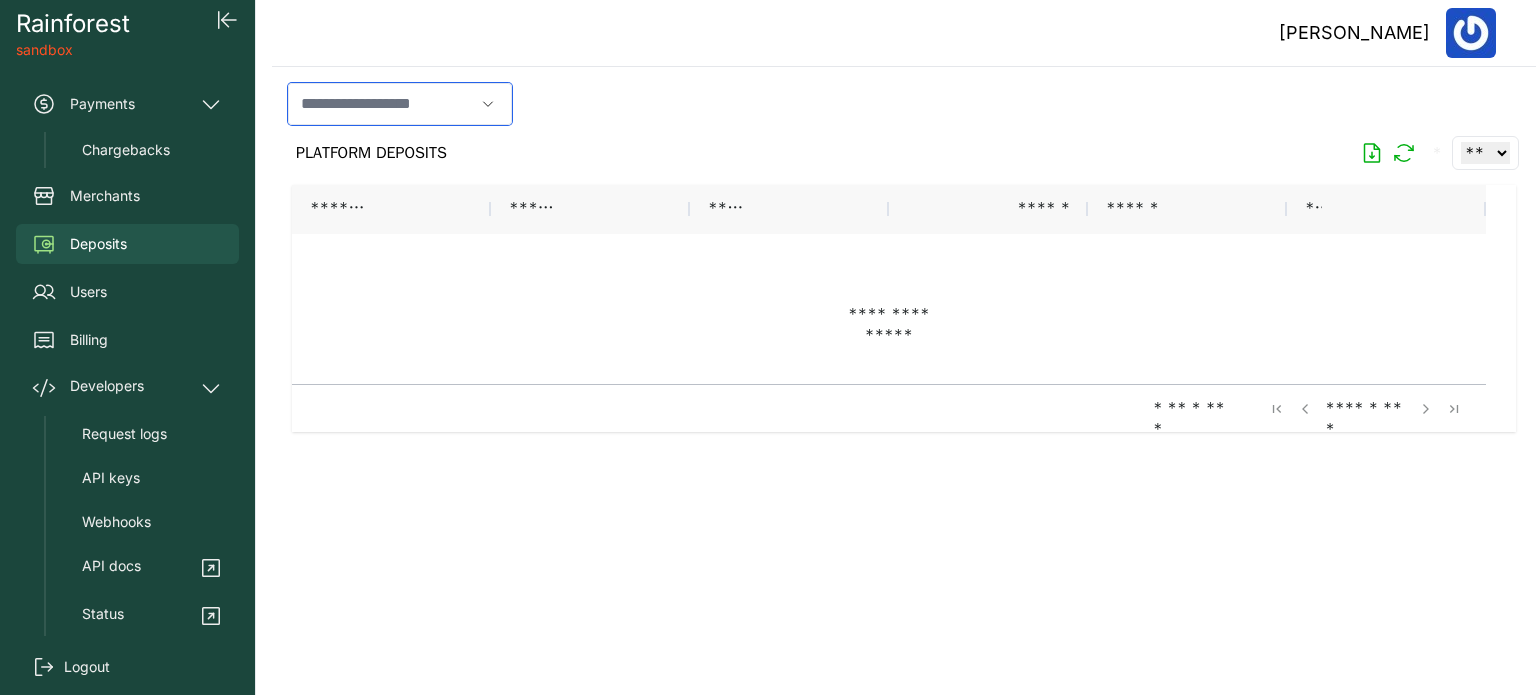 click at bounding box center [381, 104] 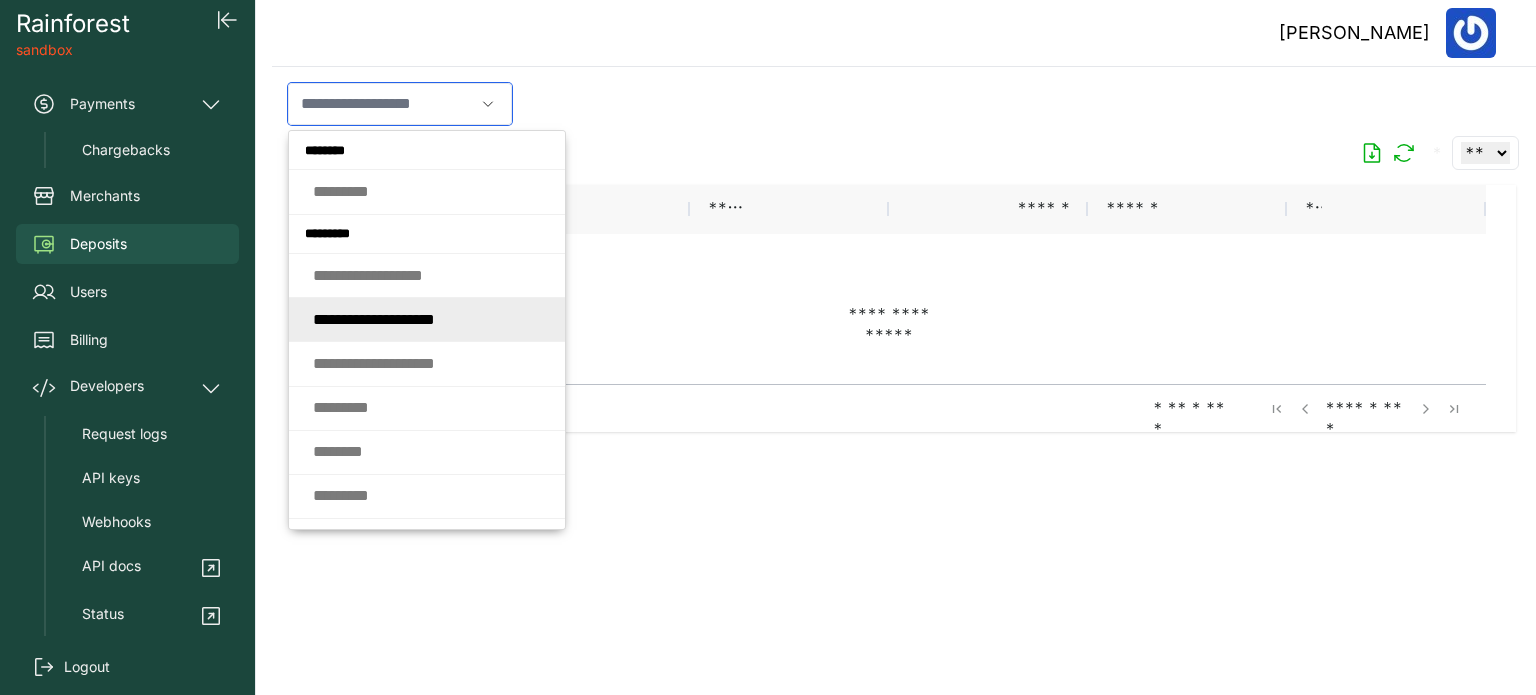 click on "* * * * * * * * *   * * * * * * * *   *" at bounding box center (374, 363) 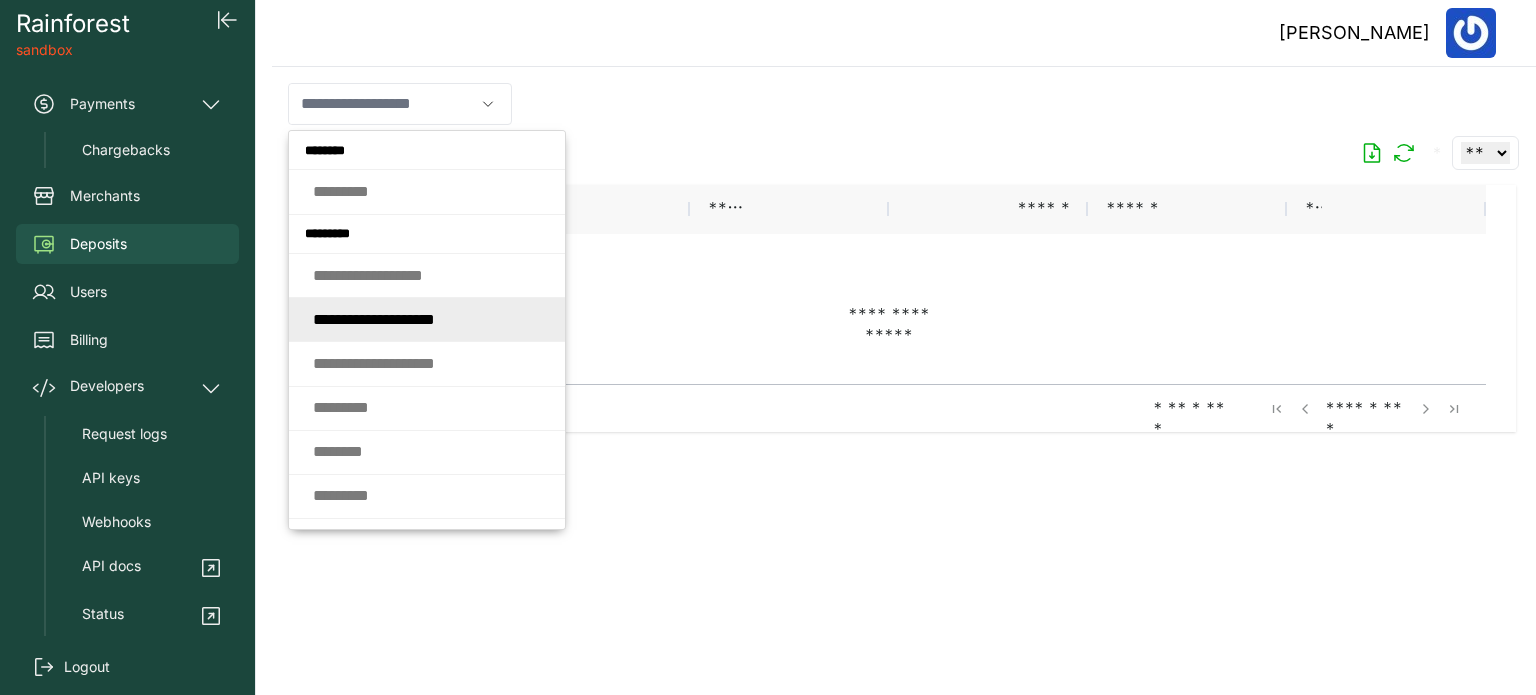 type on "**********" 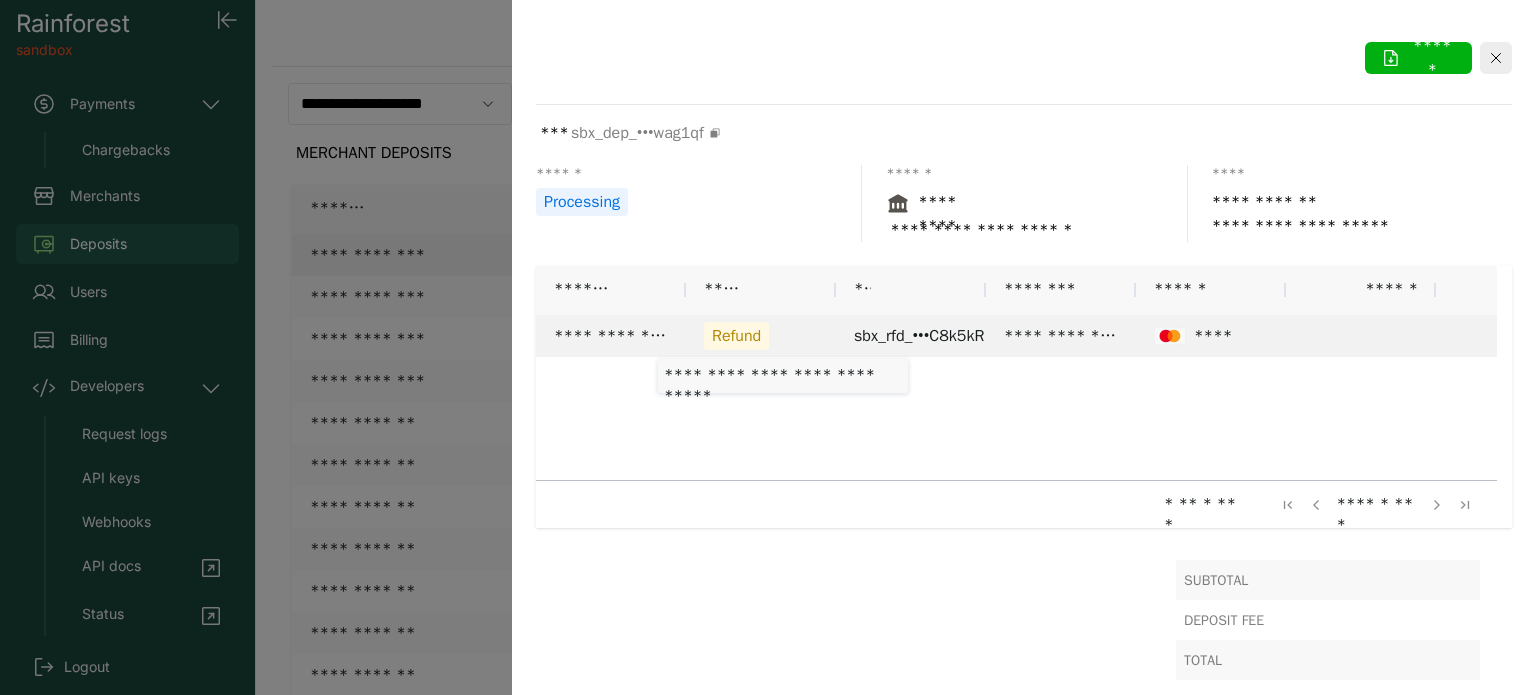 drag, startPoint x: 658, startPoint y: 340, endPoint x: 873, endPoint y: 275, distance: 224.61078 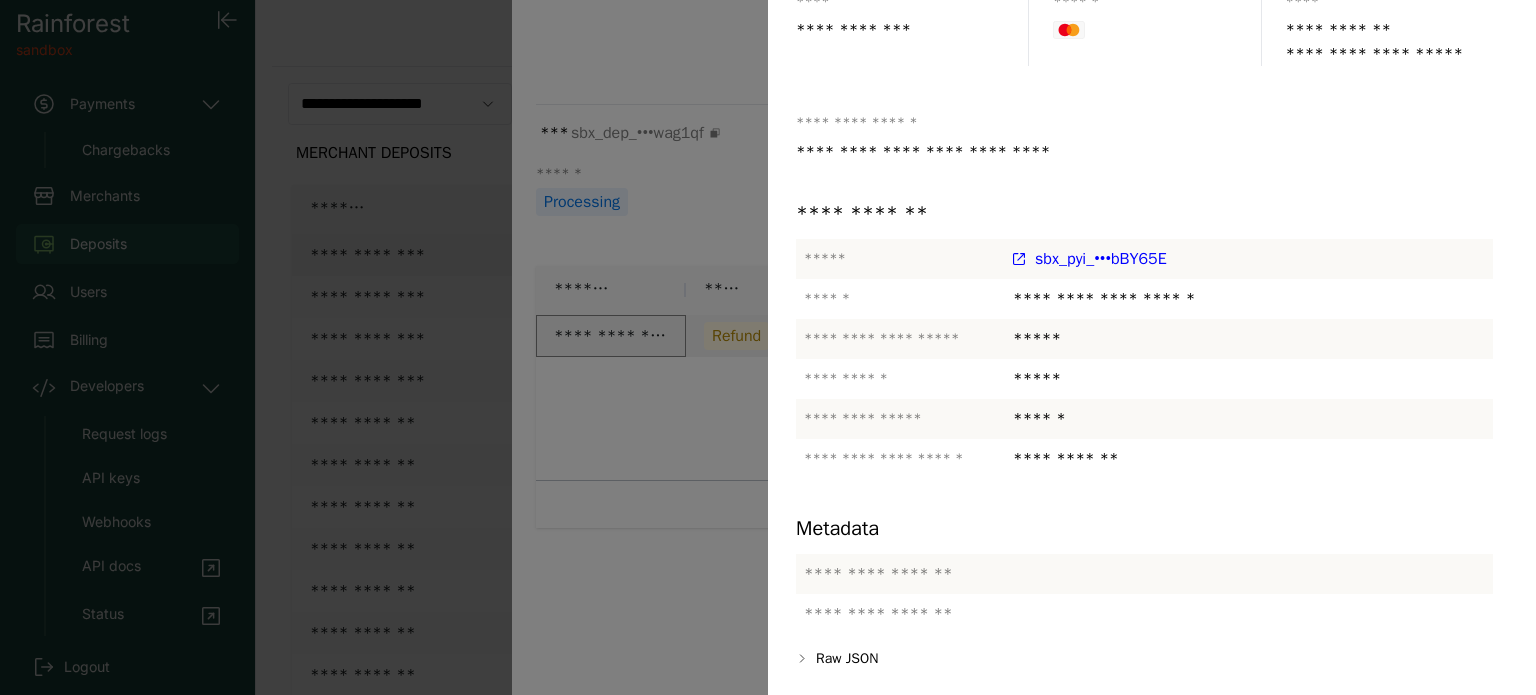 scroll, scrollTop: 0, scrollLeft: 0, axis: both 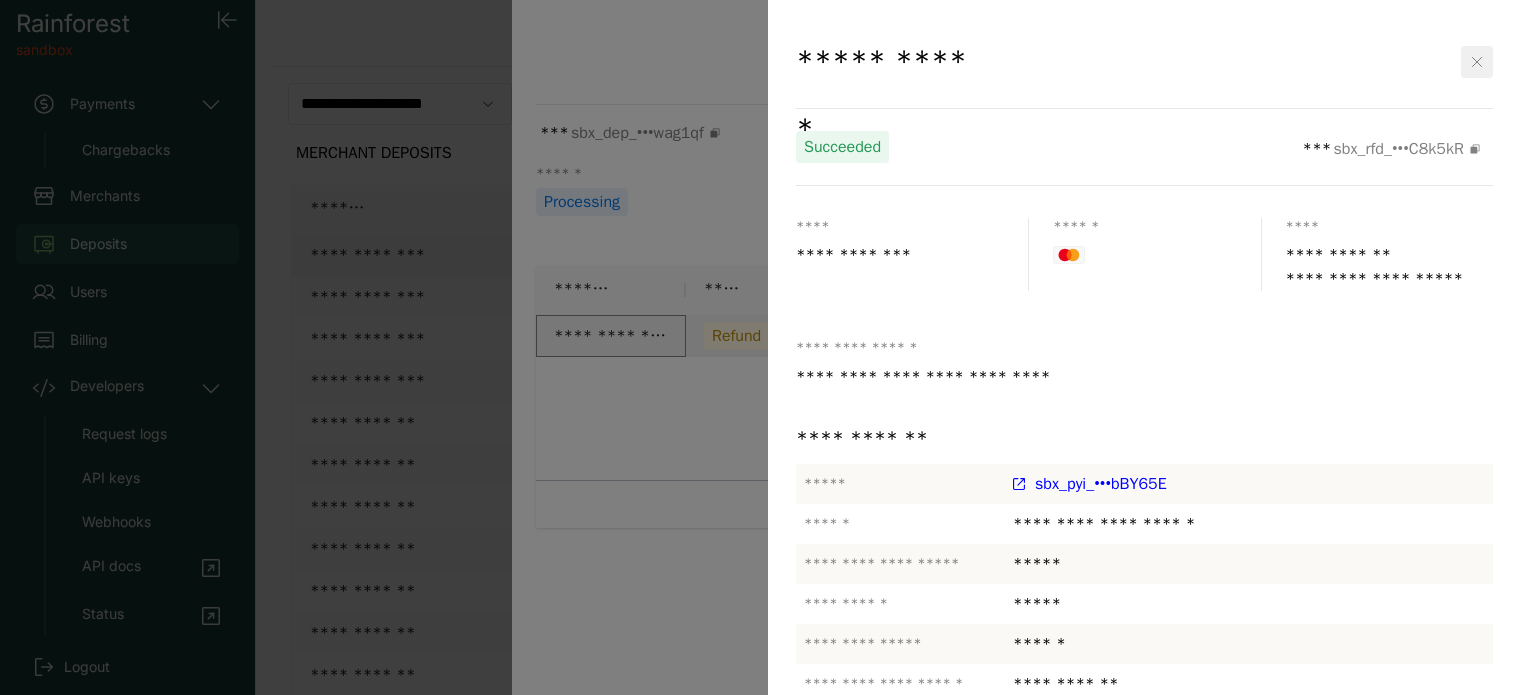 click 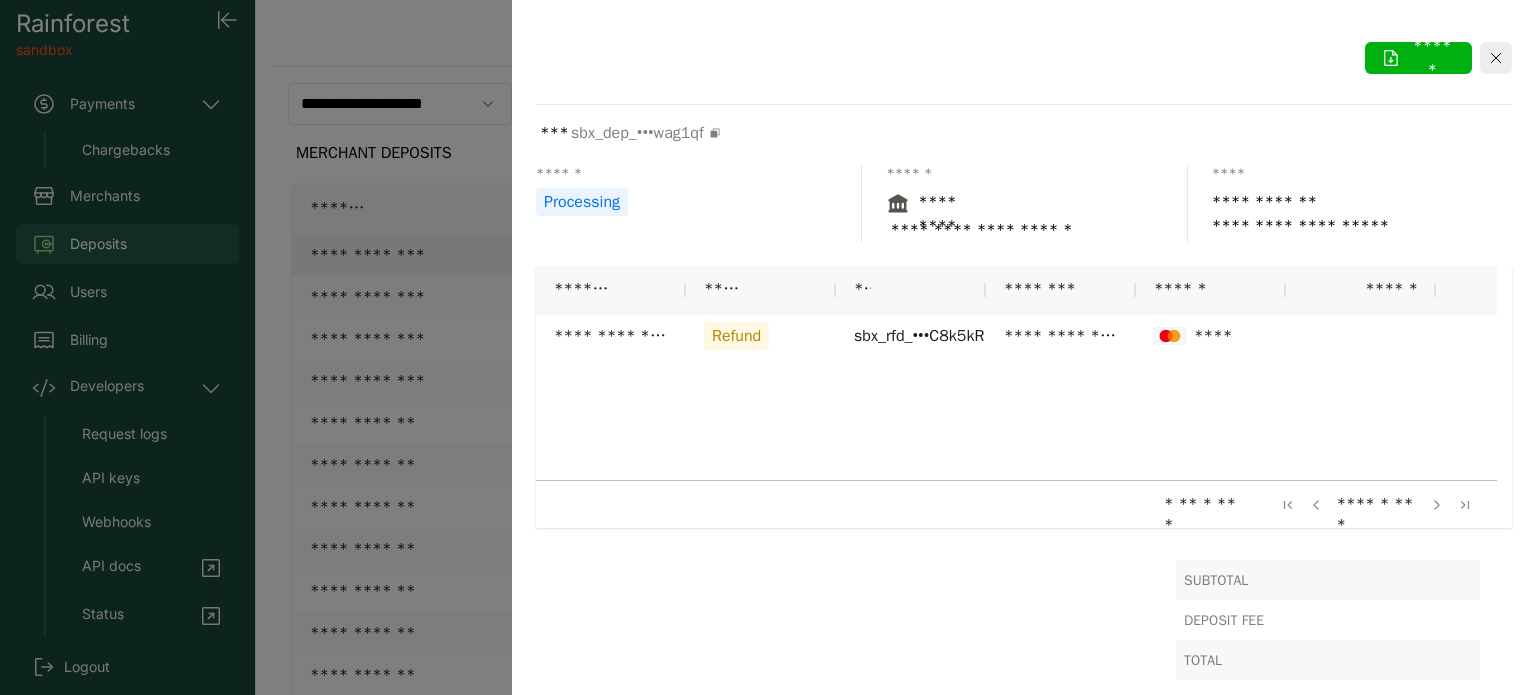 click 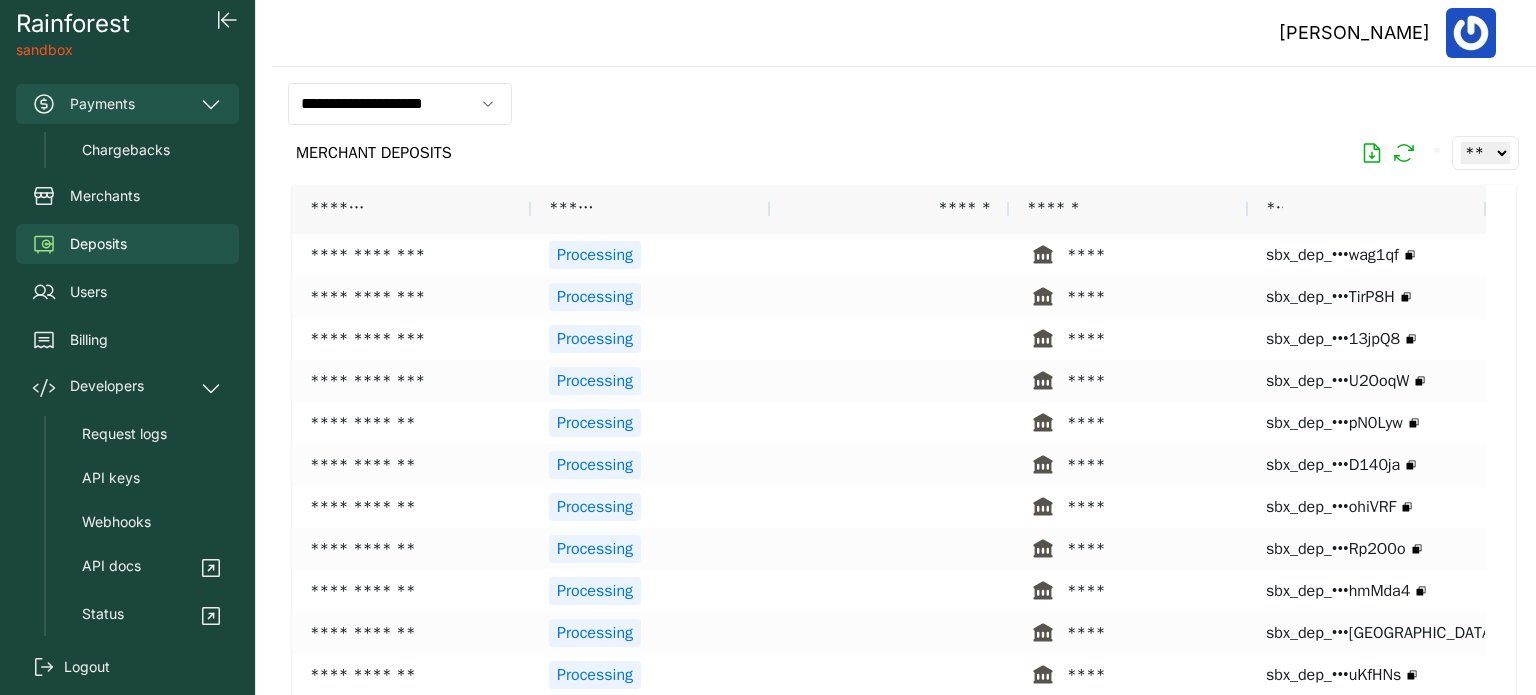 click on "Payments" at bounding box center (127, 104) 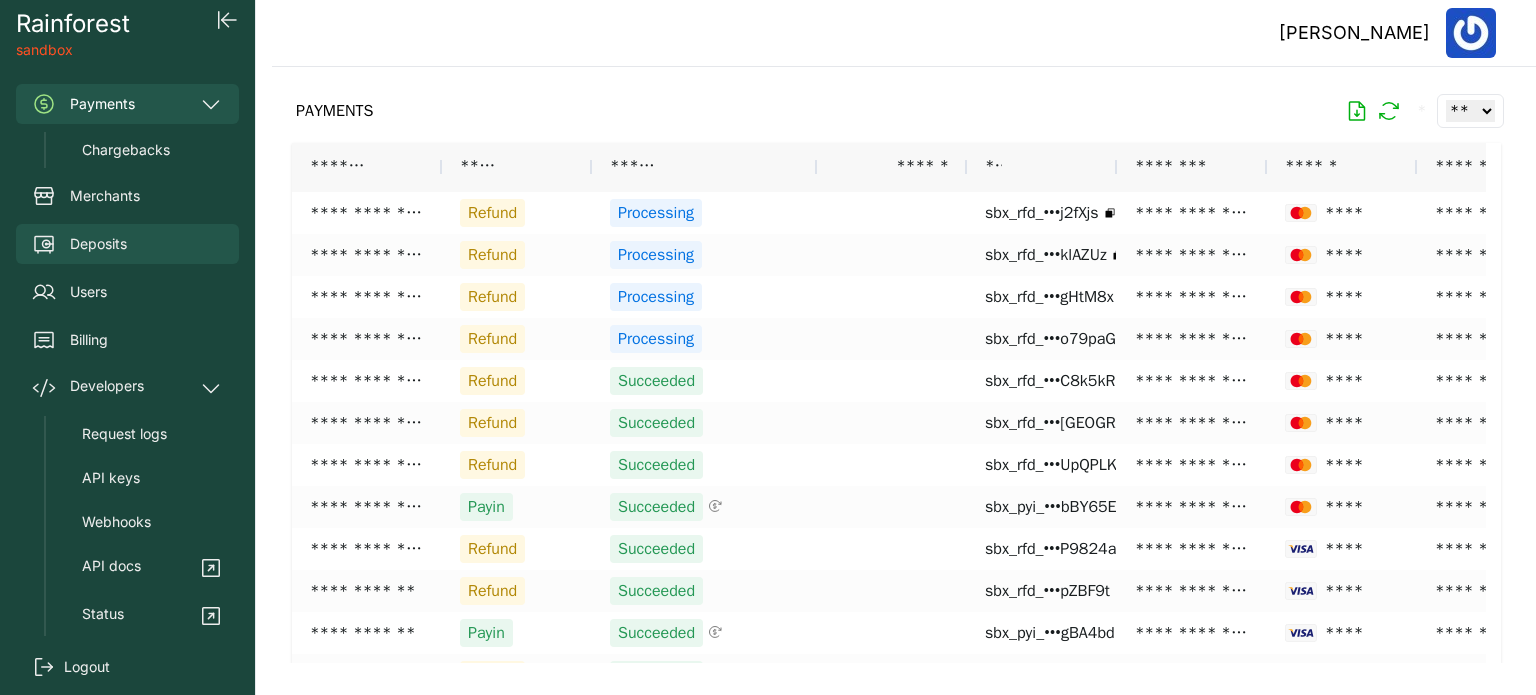click on "Deposits" at bounding box center (127, 244) 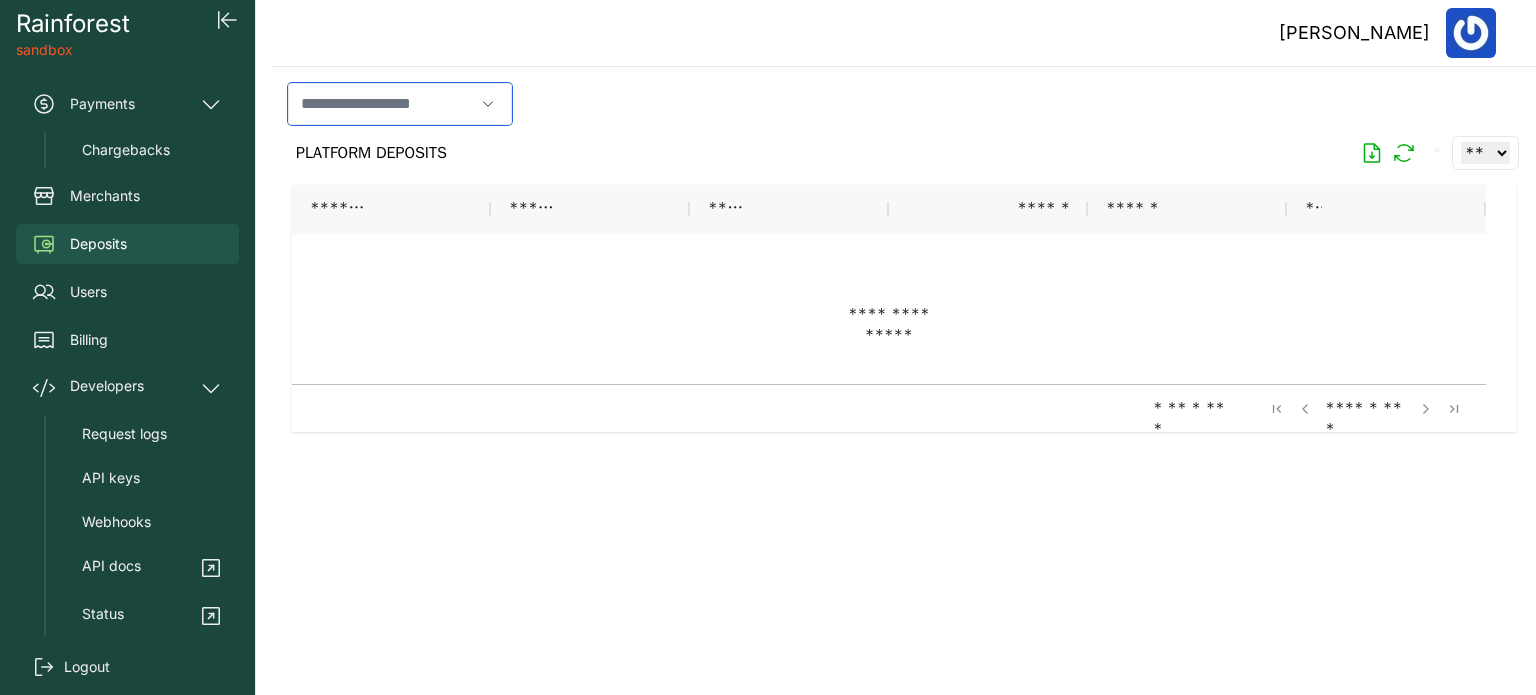 click at bounding box center [381, 104] 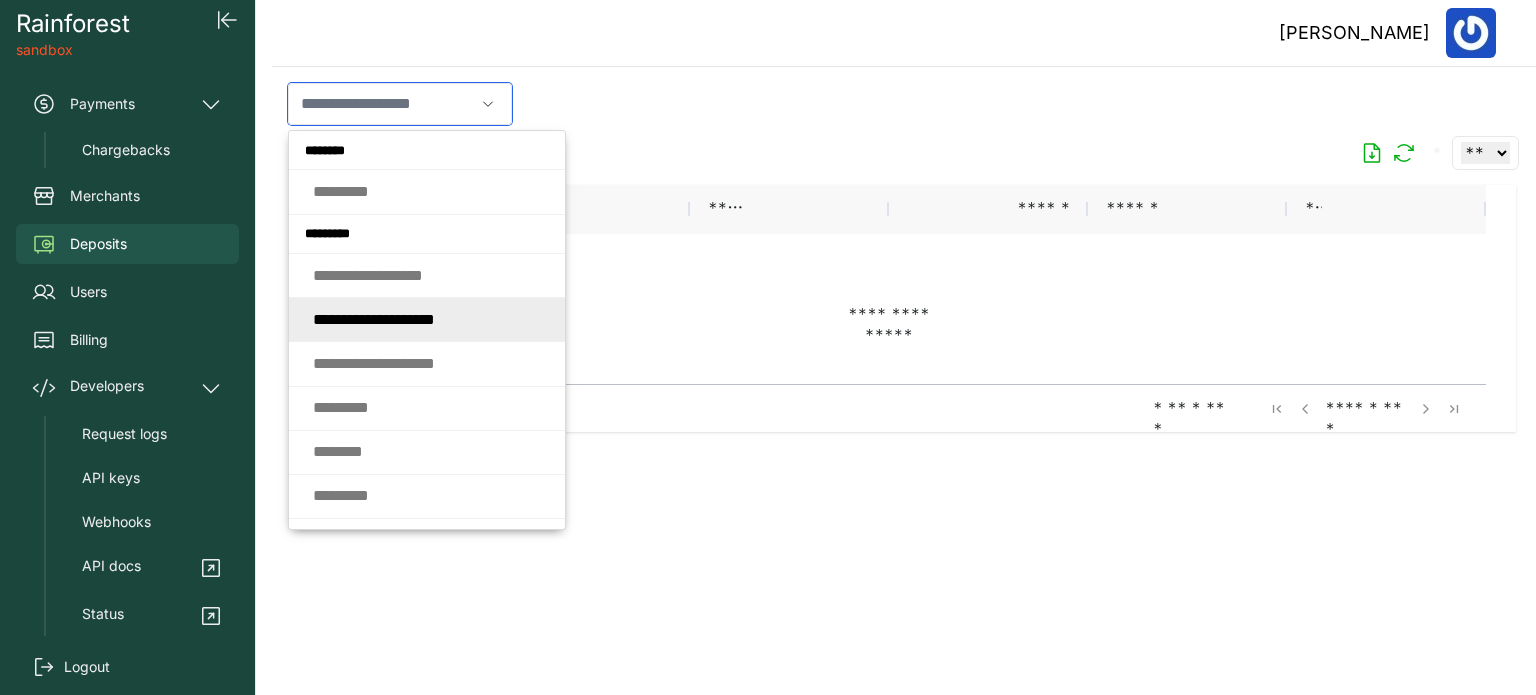 click on "* * * * * * * * *   * * * * * * * *   *" 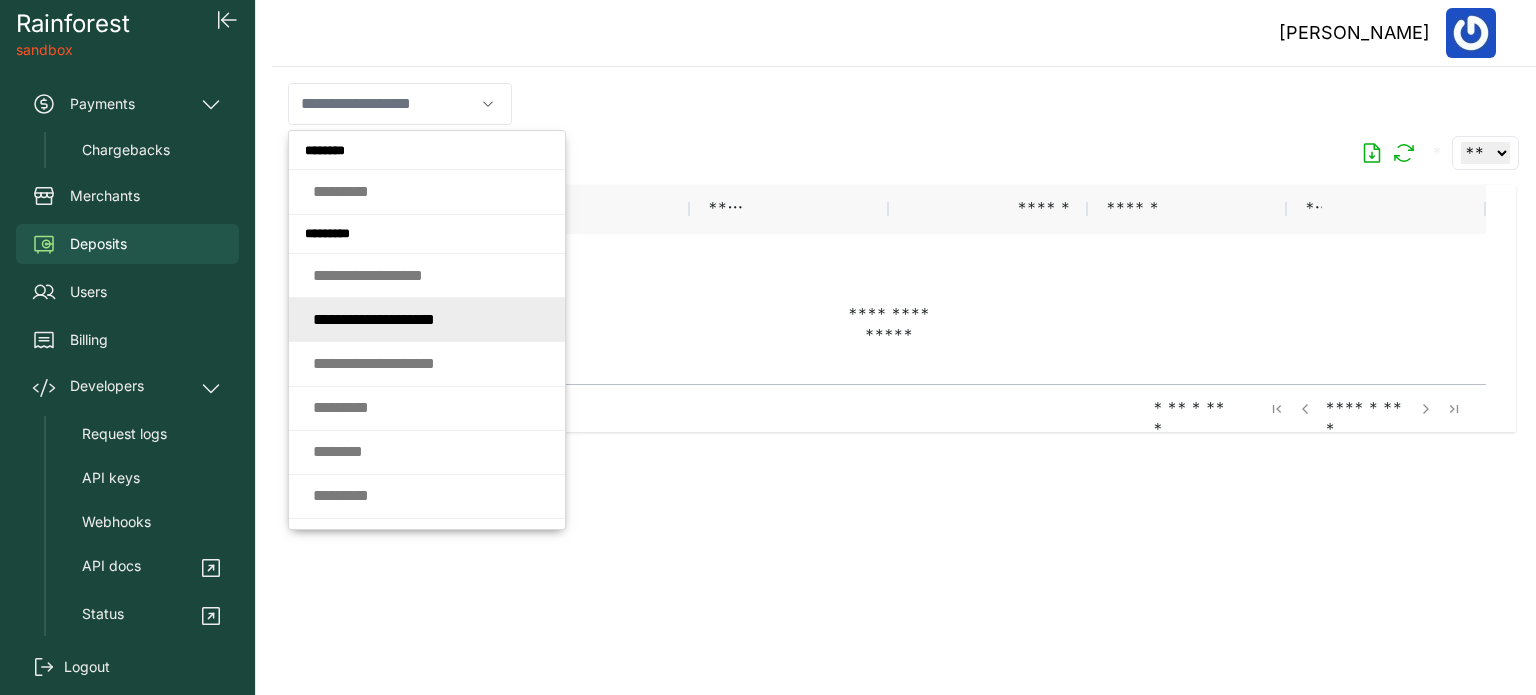 type on "**********" 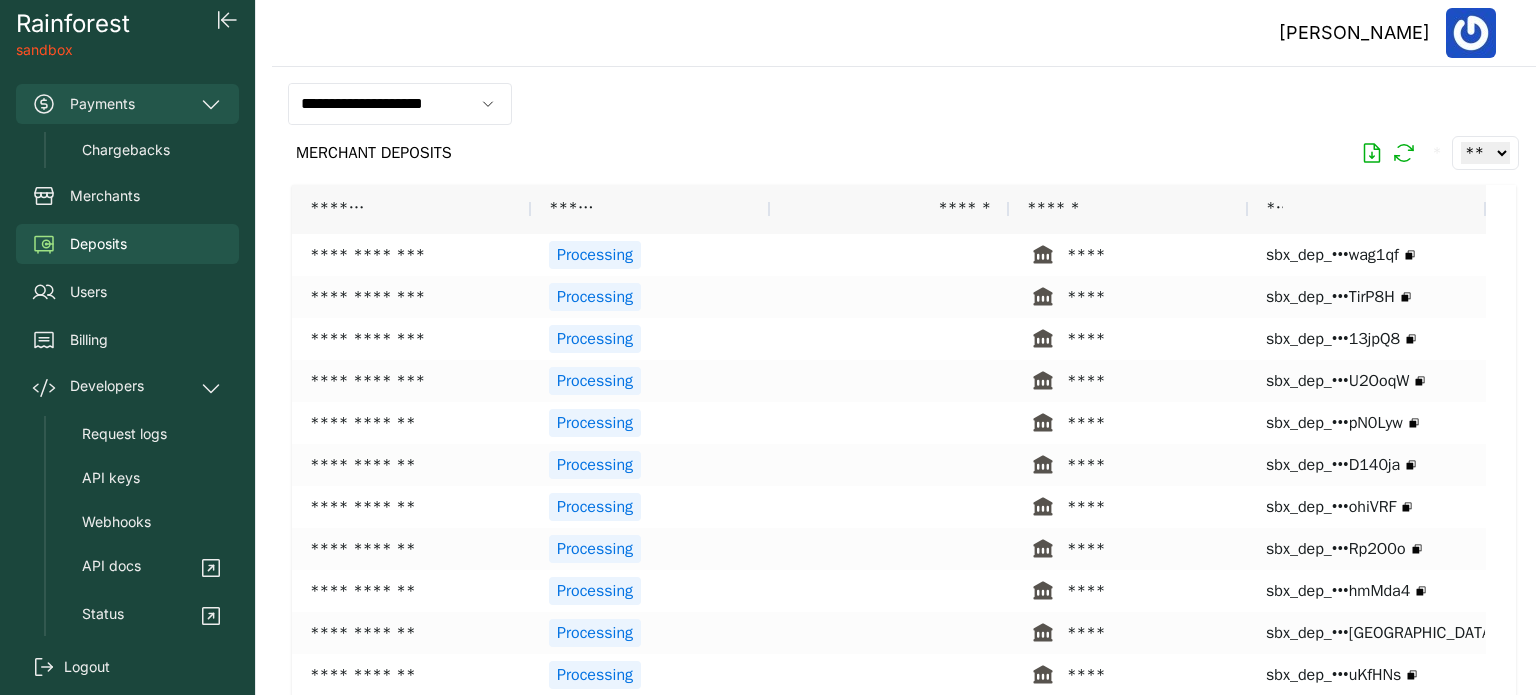 click on "Payments" at bounding box center (127, 104) 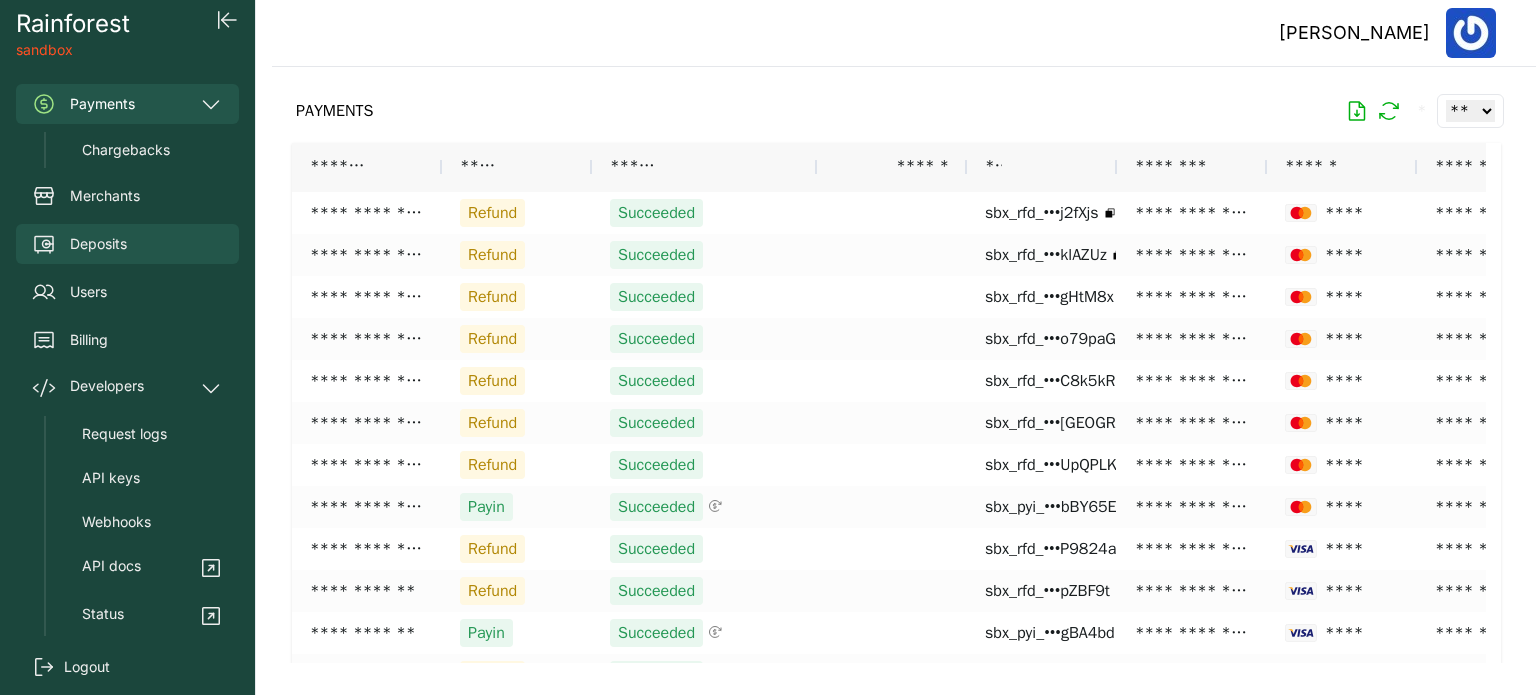 click on "Deposits" at bounding box center [127, 244] 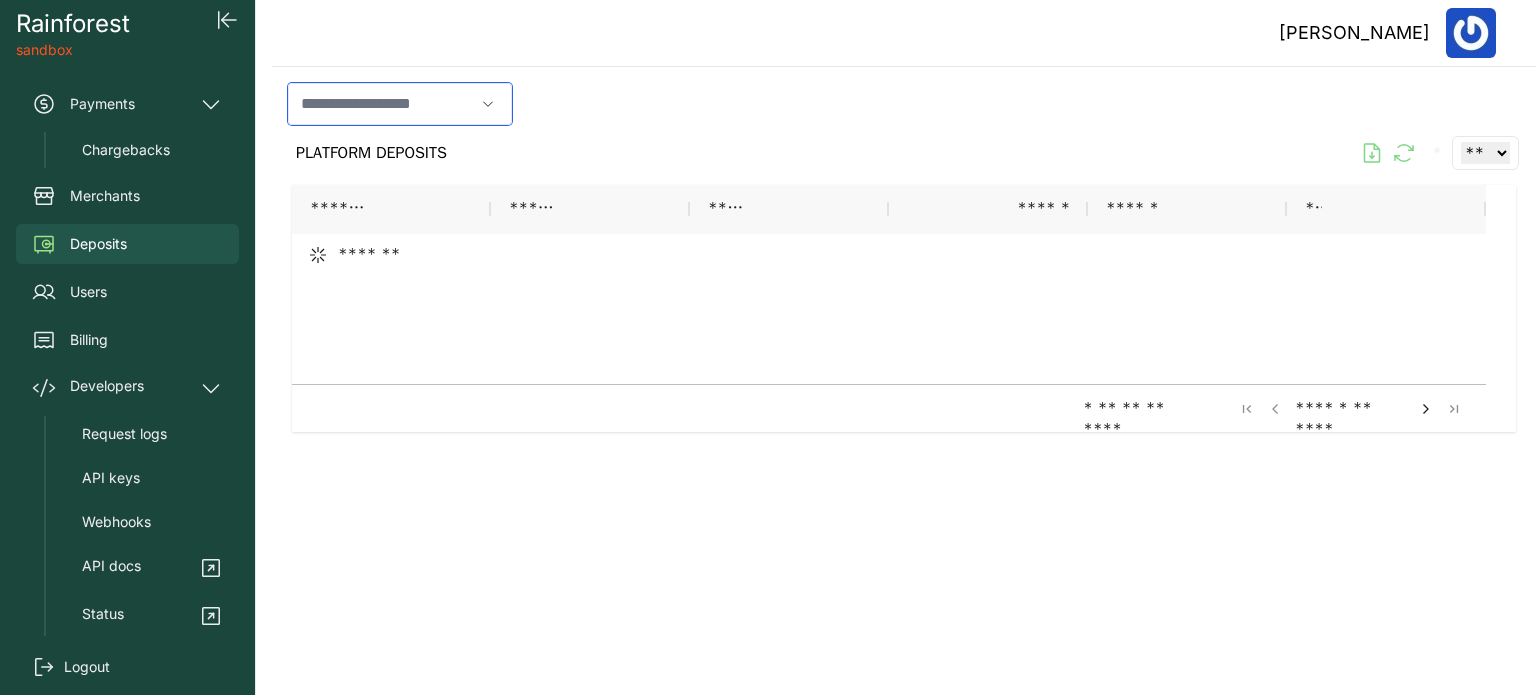 click at bounding box center [381, 104] 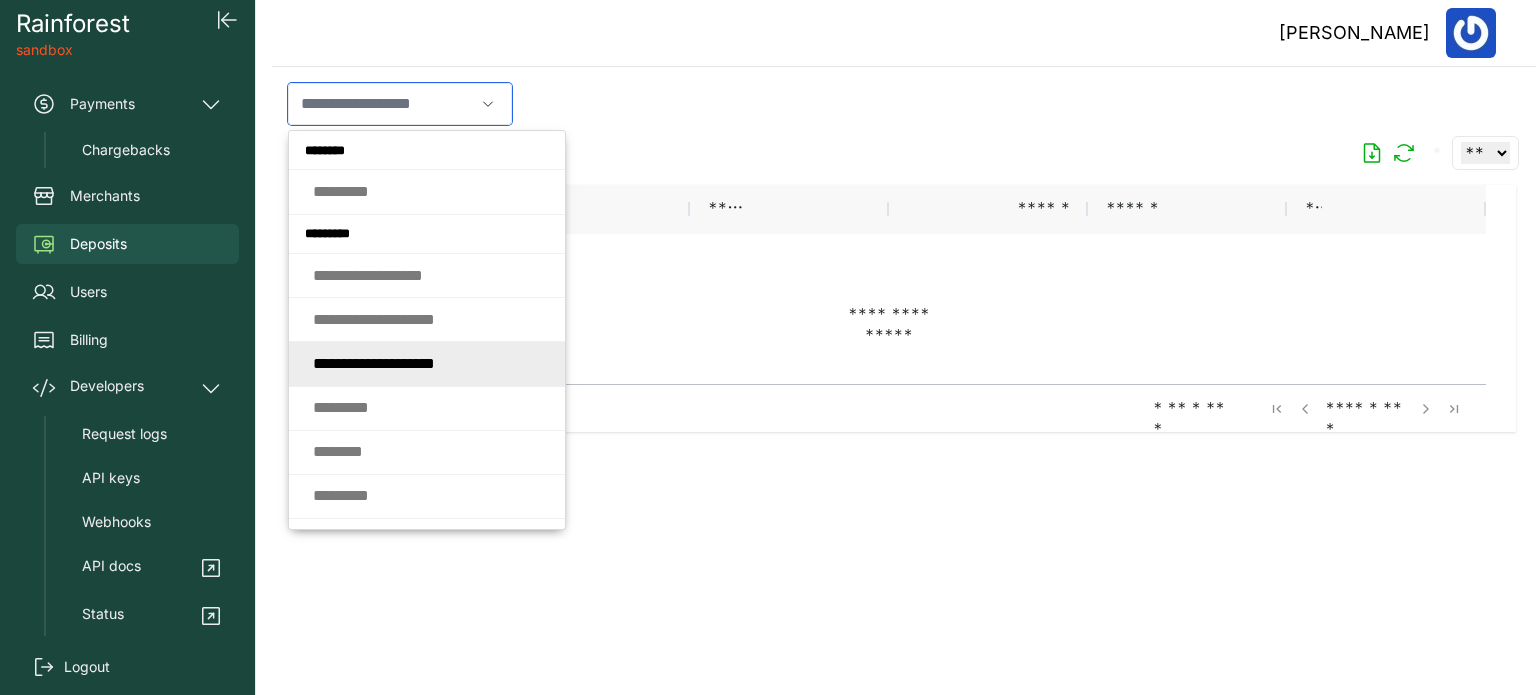 click on "* * * * * * * * *   * * * * * * * *   *" at bounding box center (374, 363) 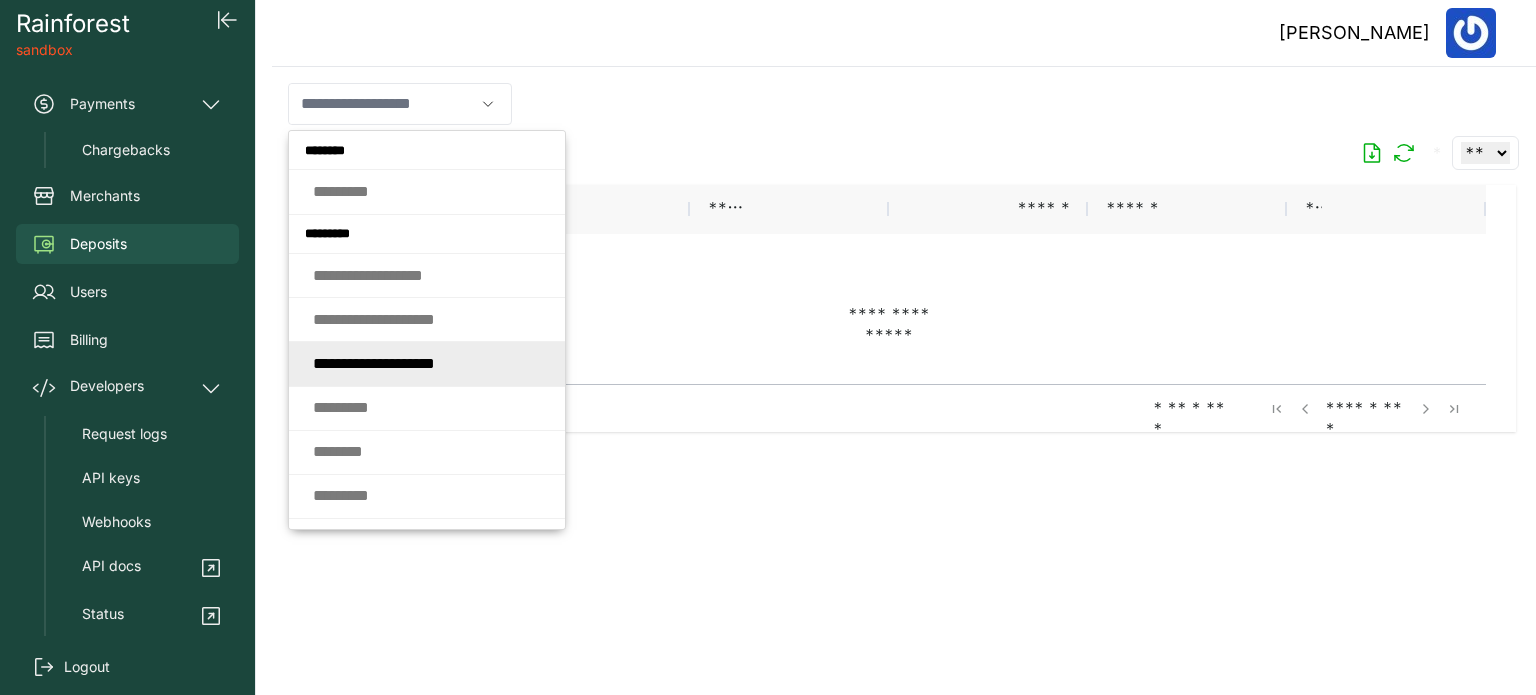 type on "**********" 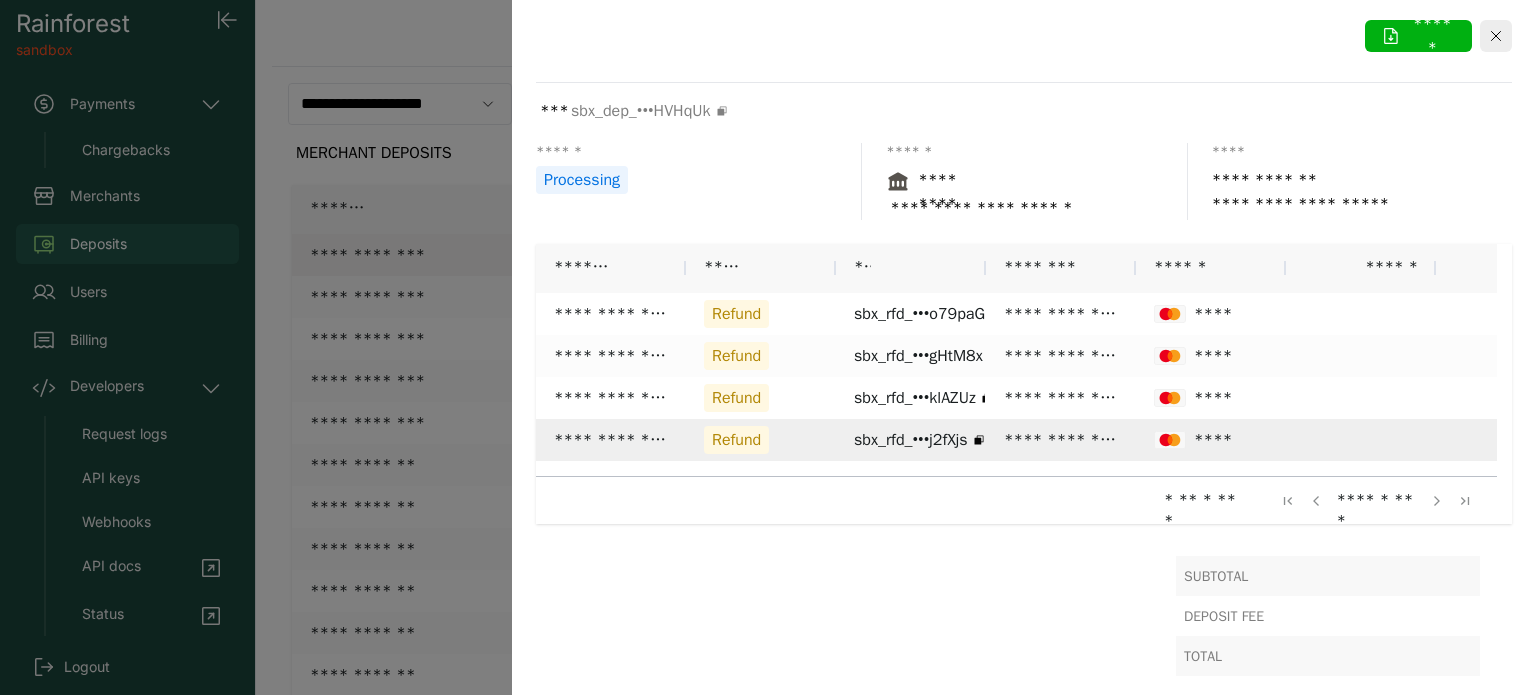 scroll, scrollTop: 0, scrollLeft: 0, axis: both 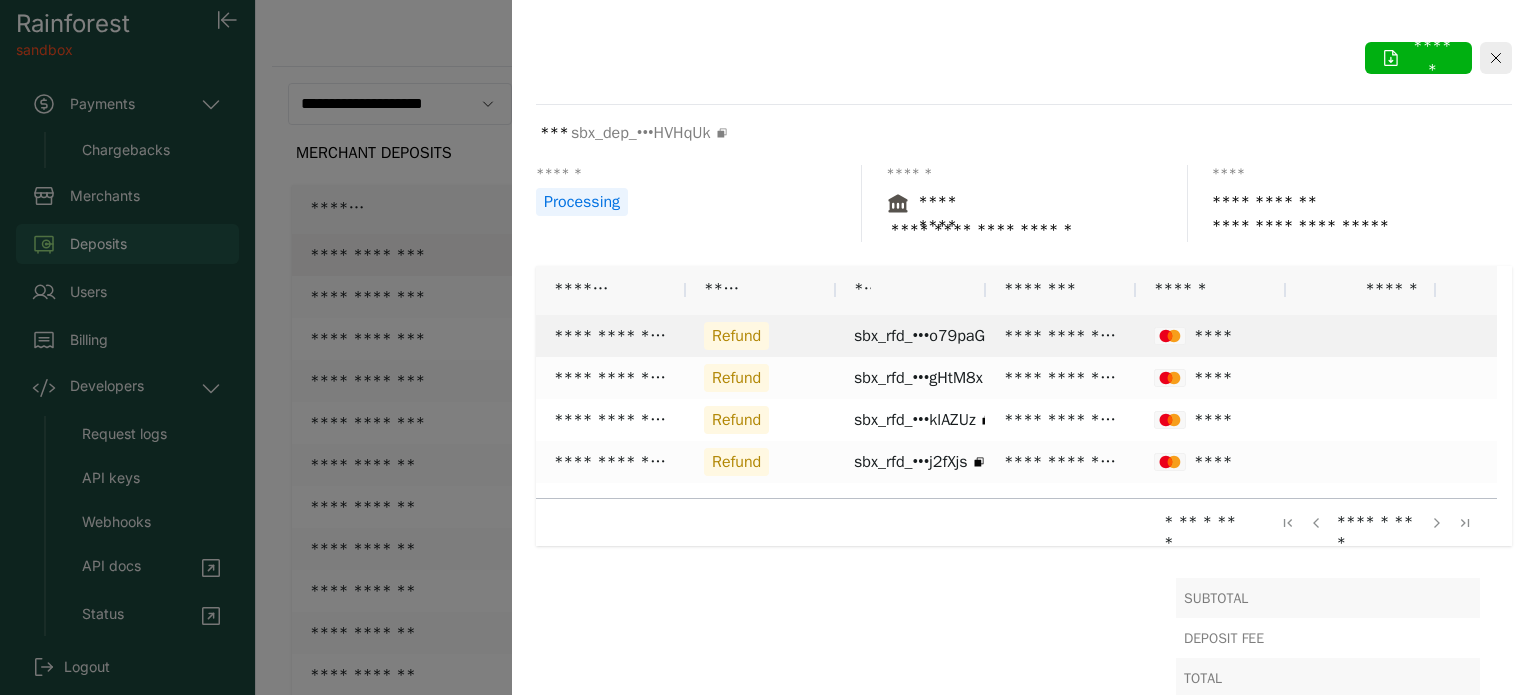 click on "**********" at bounding box center [611, 336] 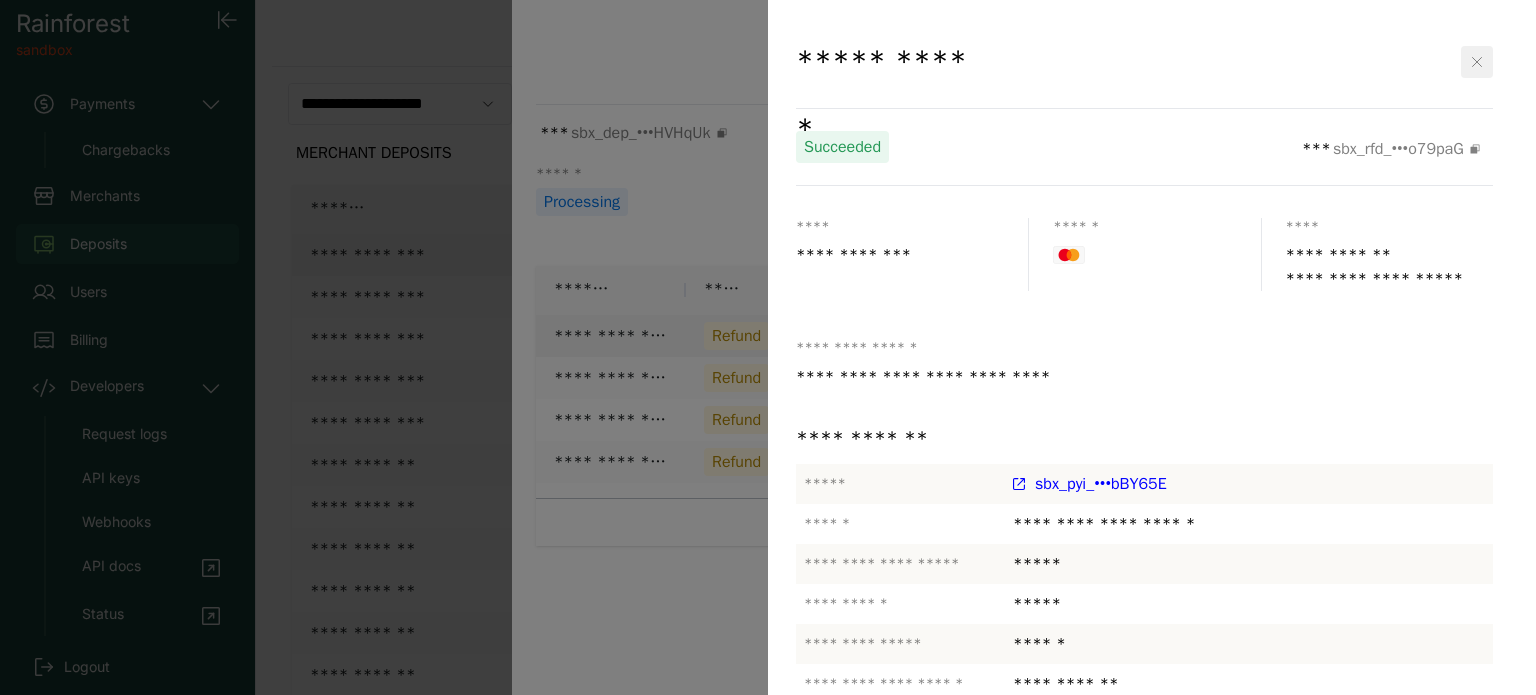 click 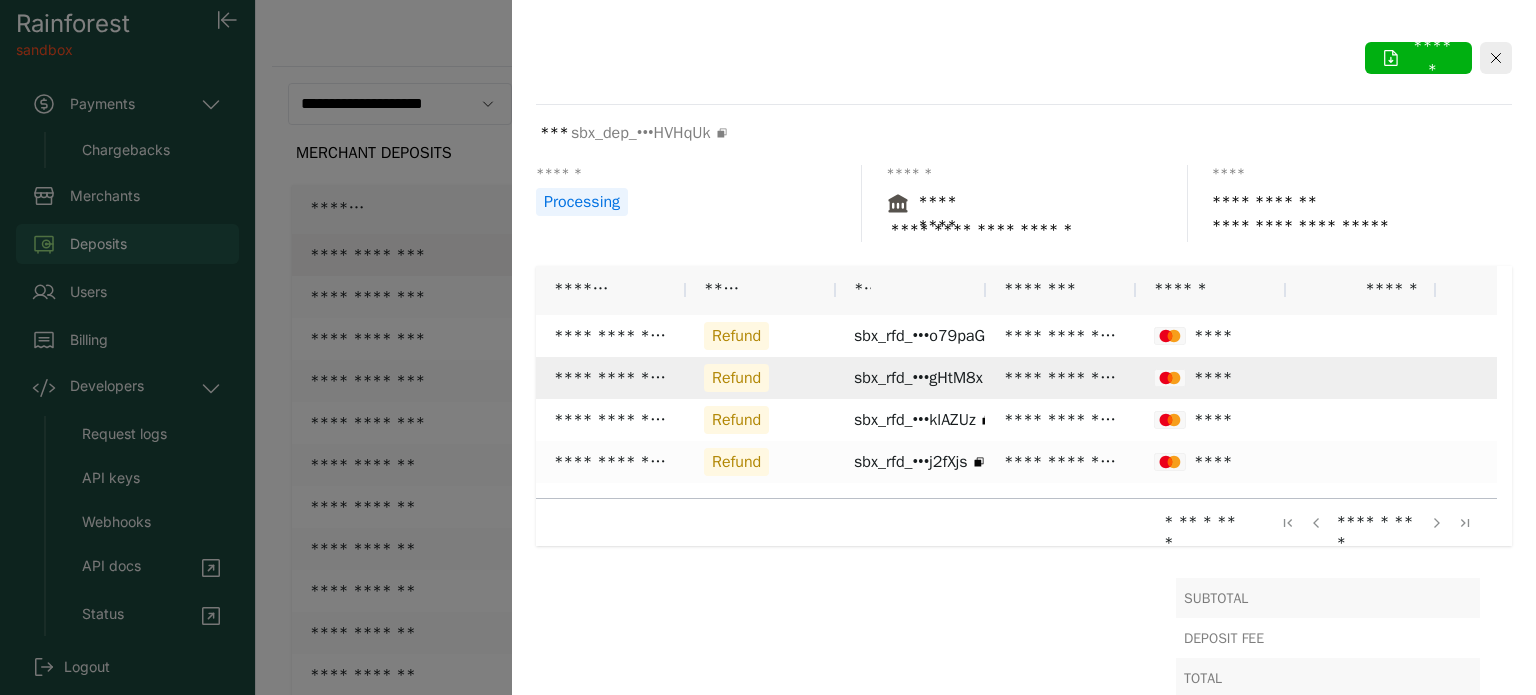 click on "**********" at bounding box center (611, 378) 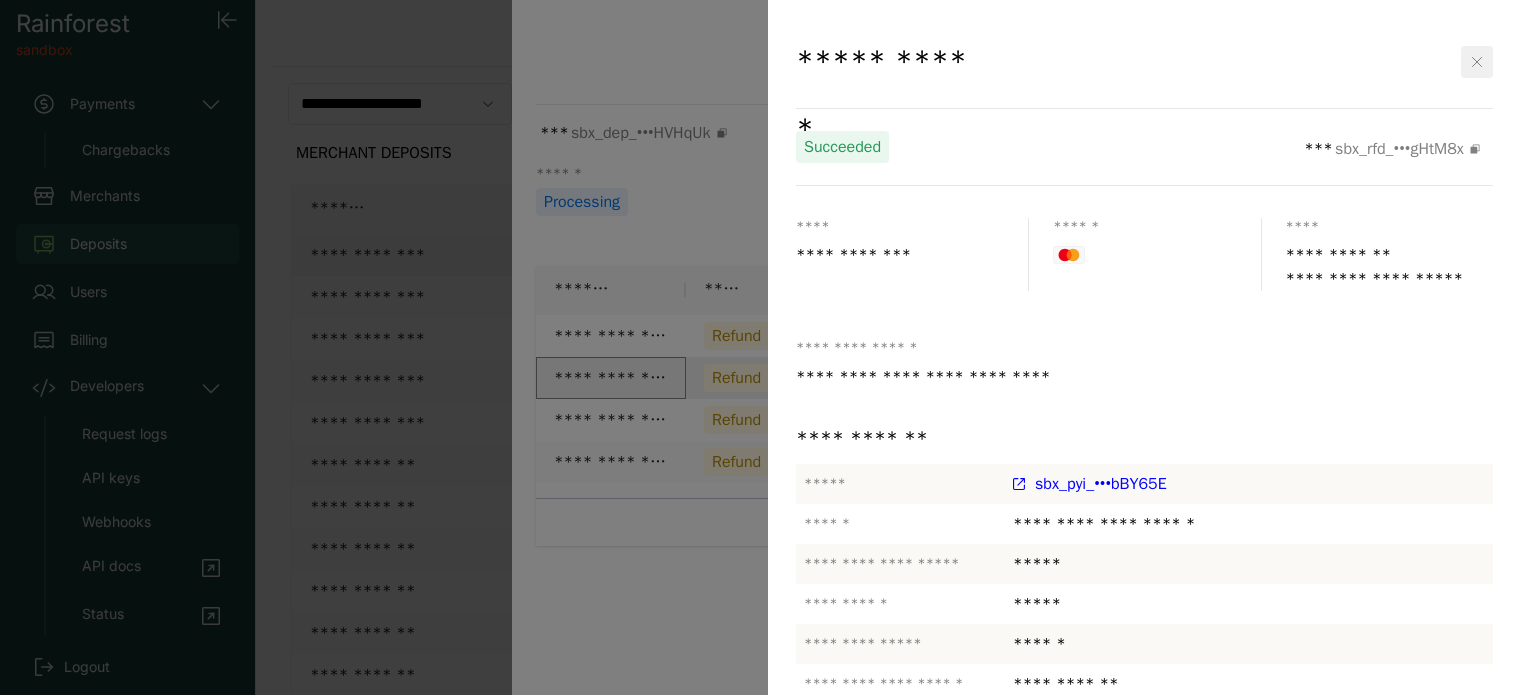 click at bounding box center (1477, 62) 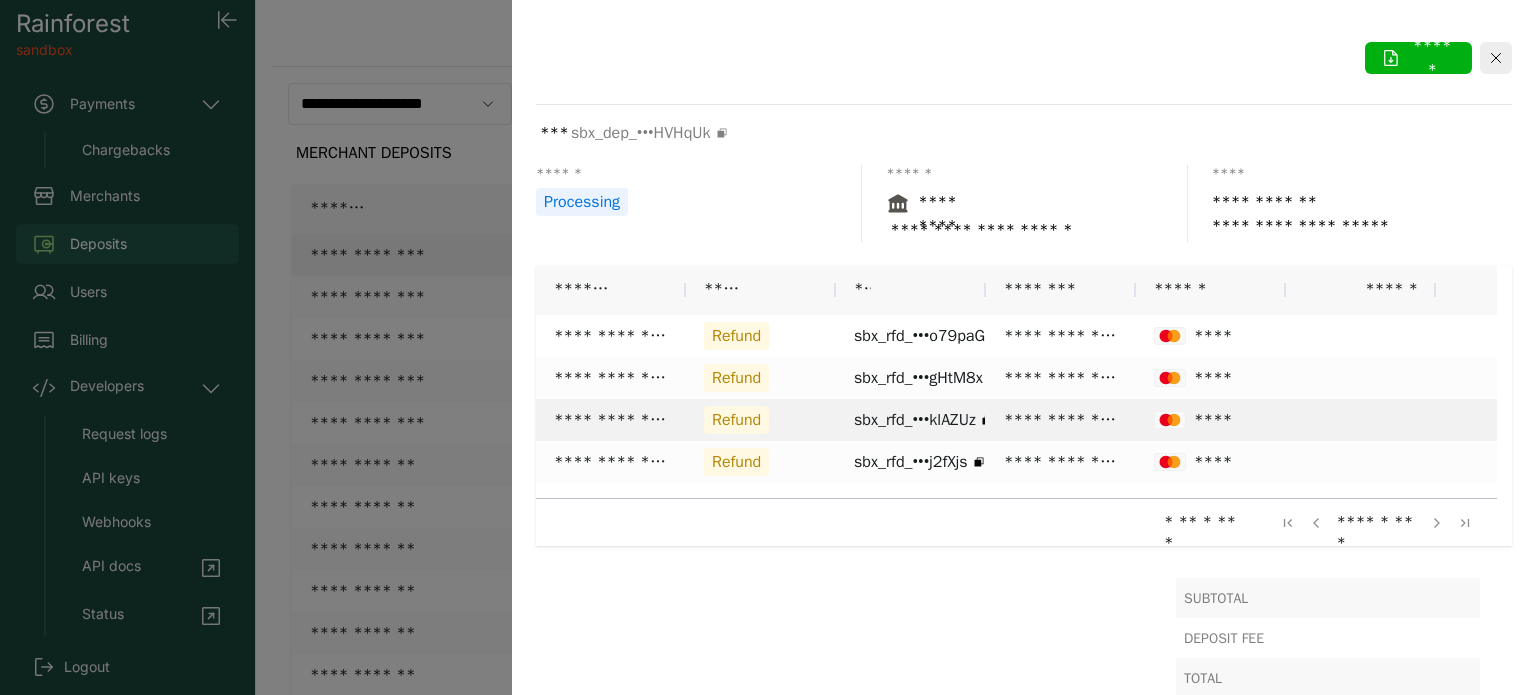 click on "**********" at bounding box center [611, 420] 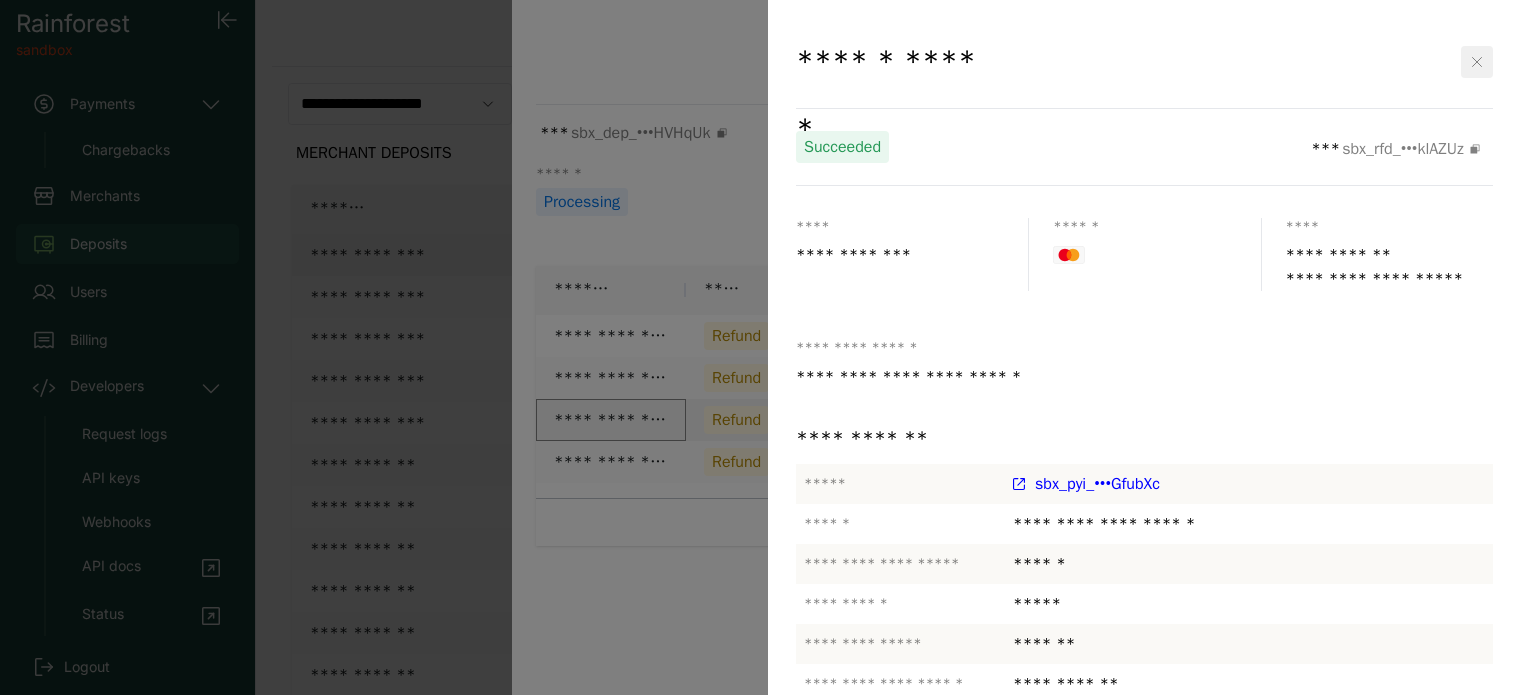 click 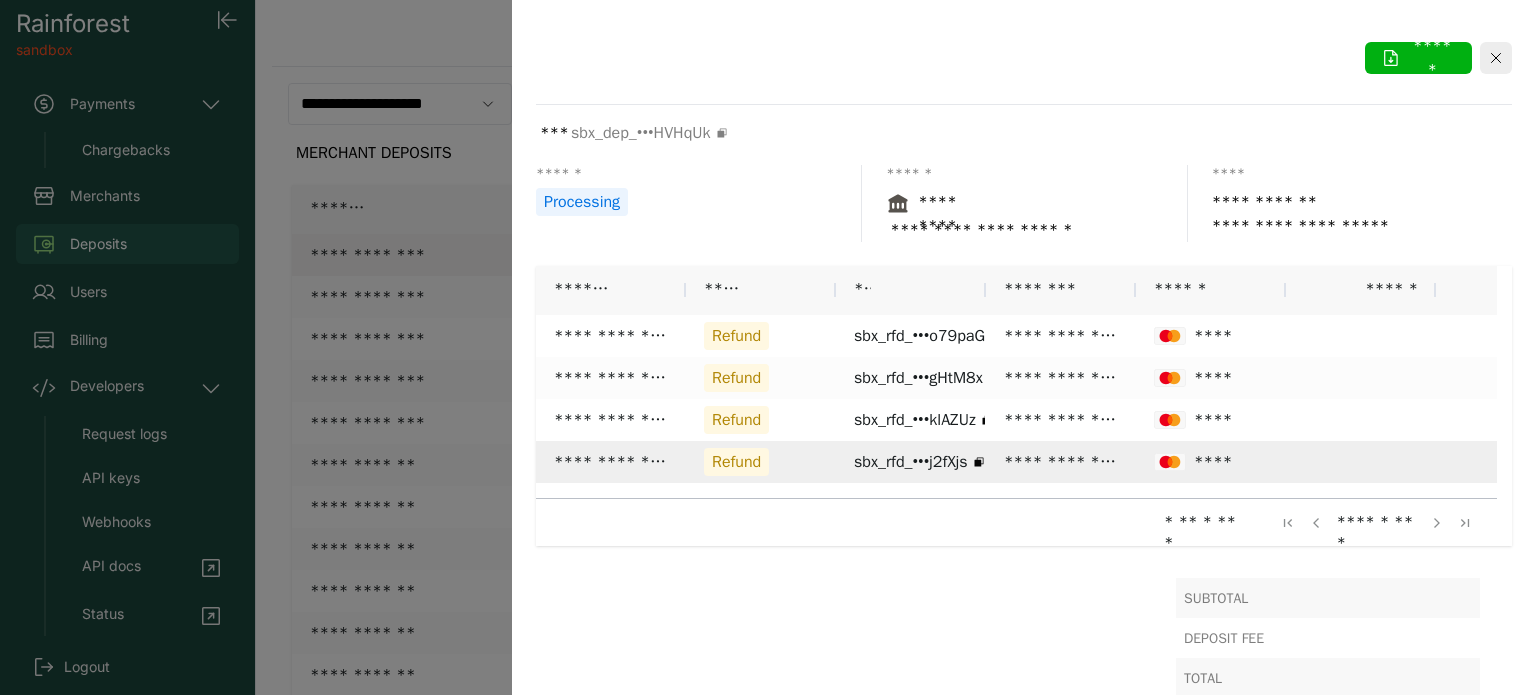 click on "**********" at bounding box center (611, 462) 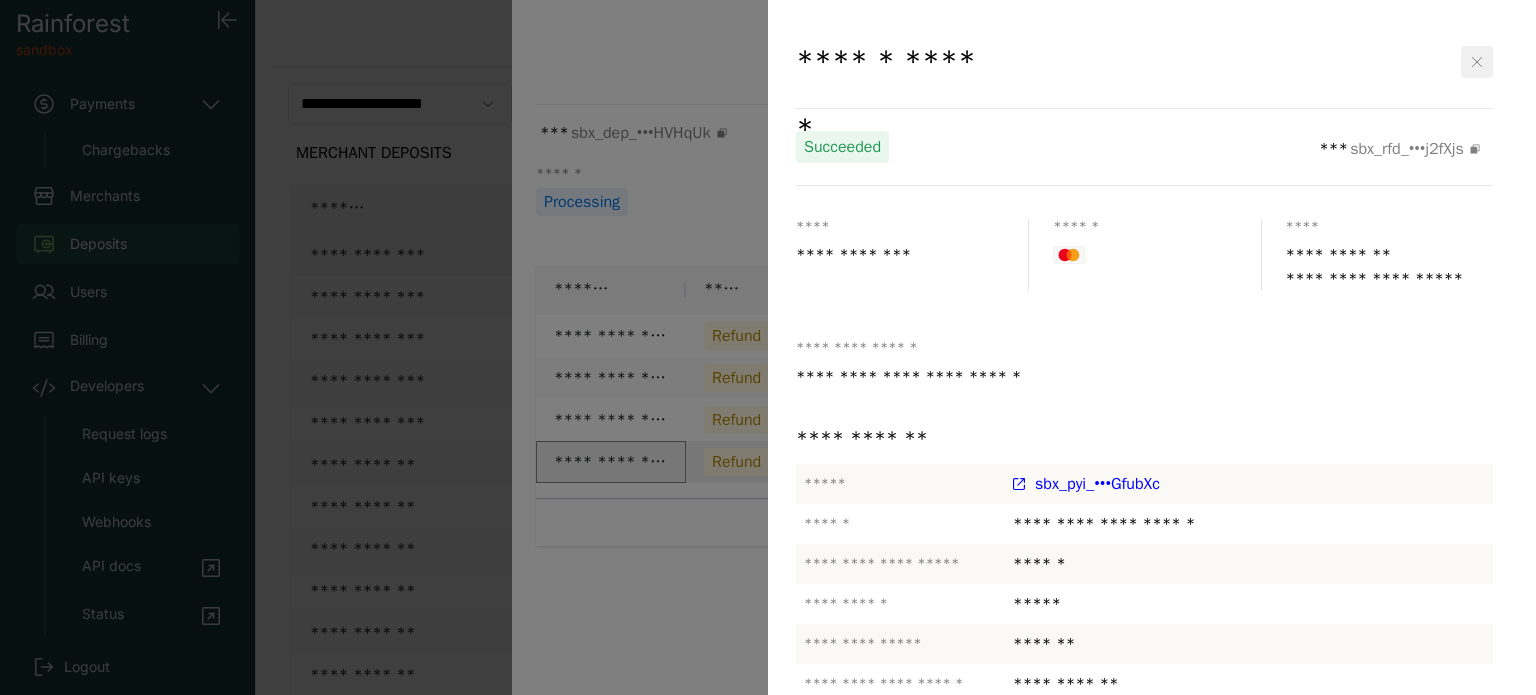 click 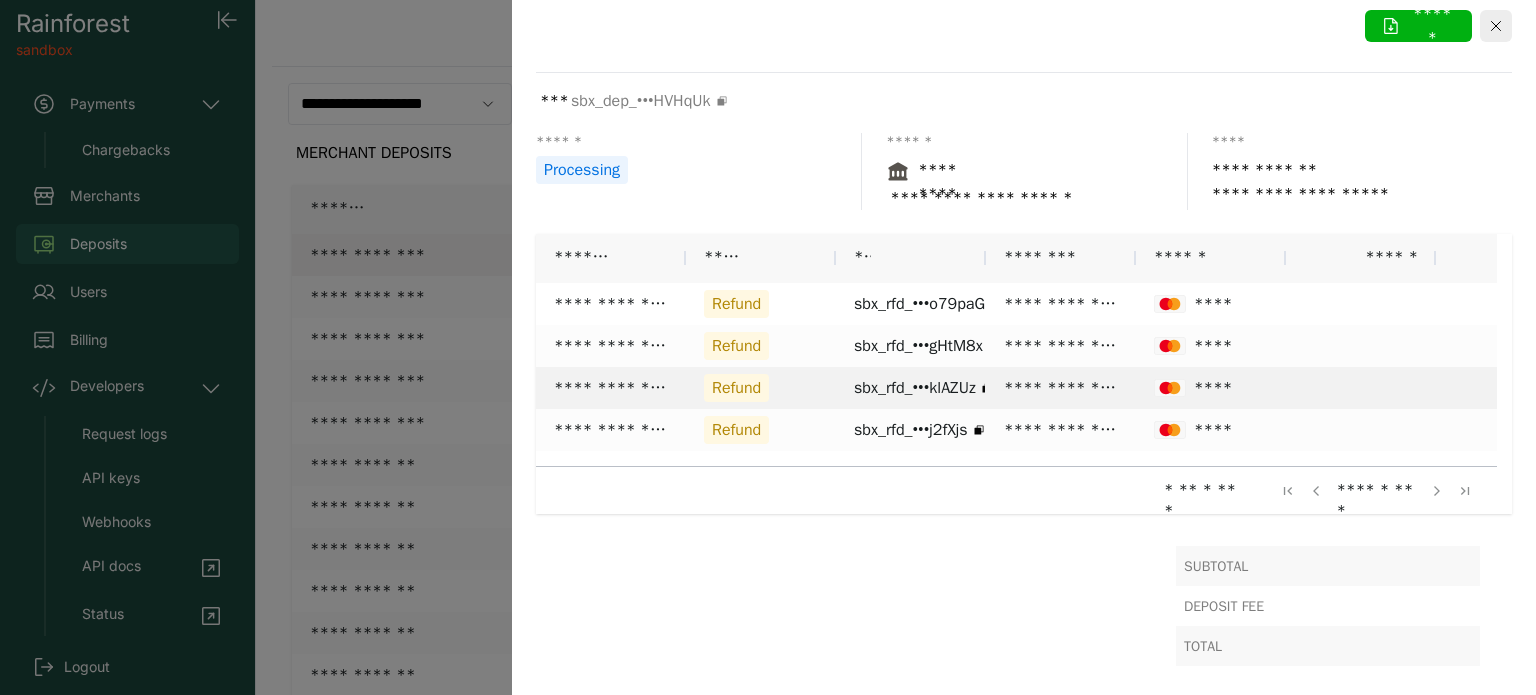 scroll, scrollTop: 0, scrollLeft: 0, axis: both 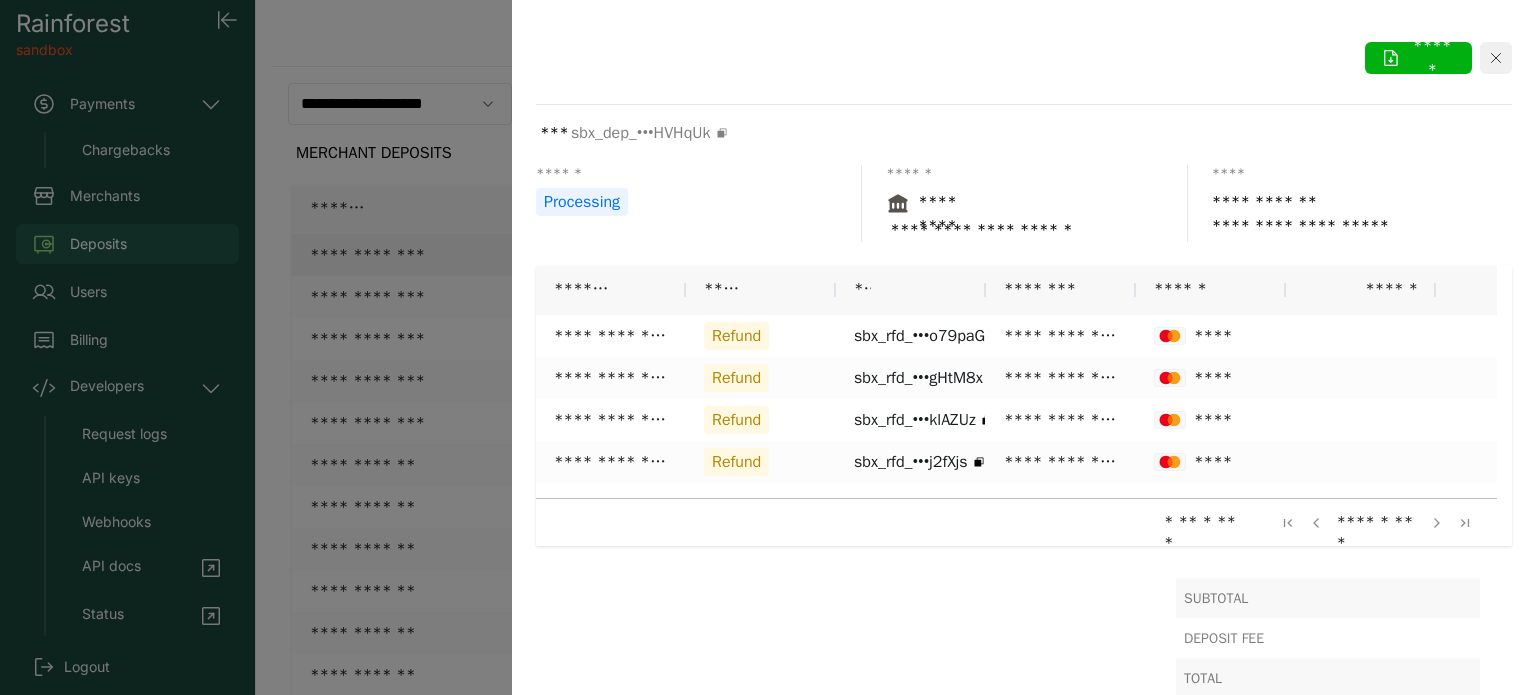 click 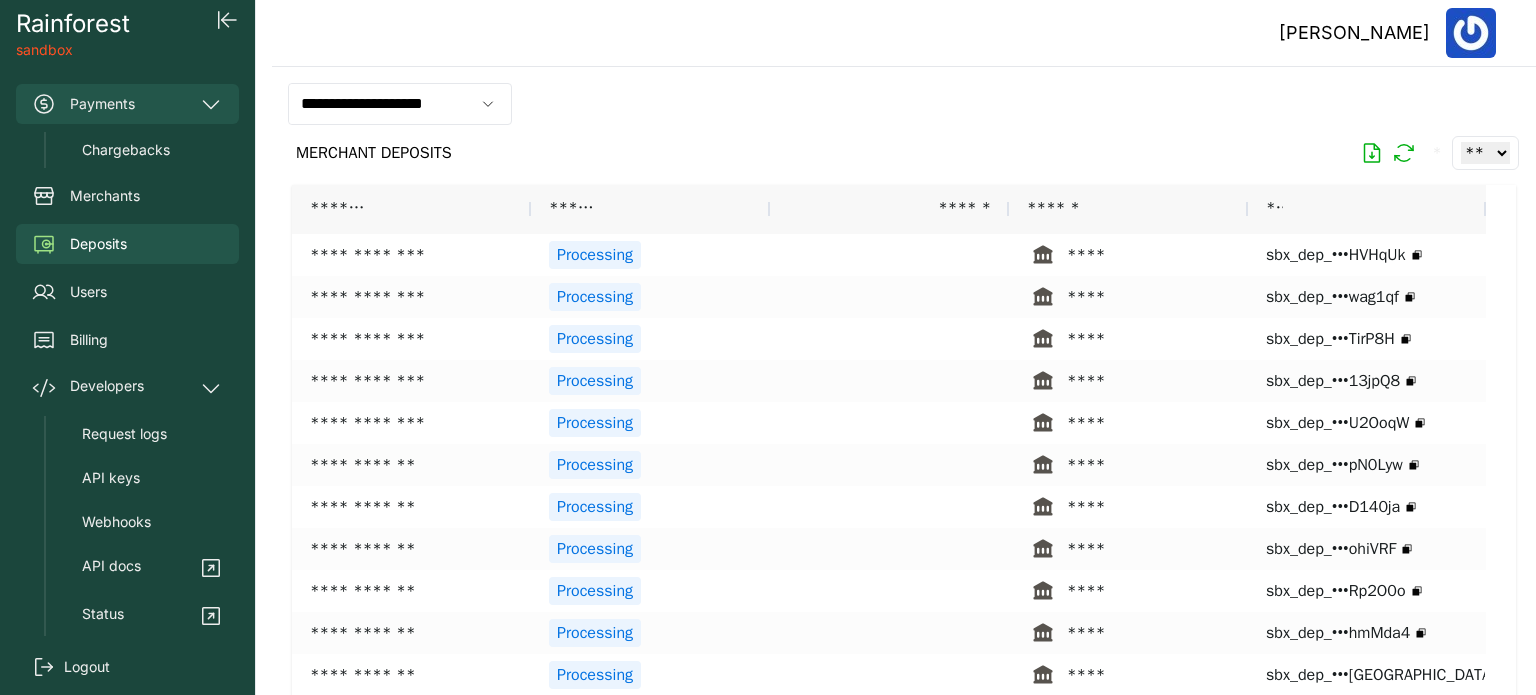click on "Payments" at bounding box center [127, 104] 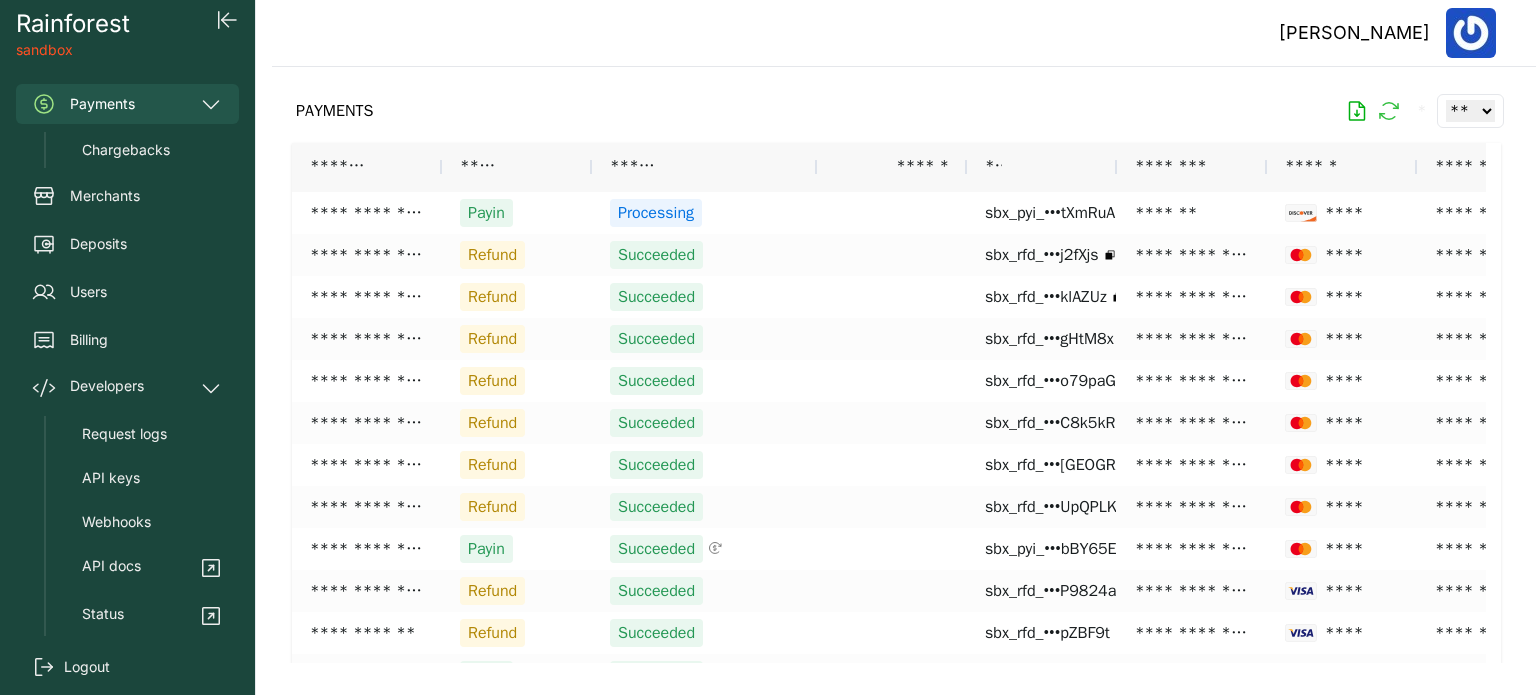 click 